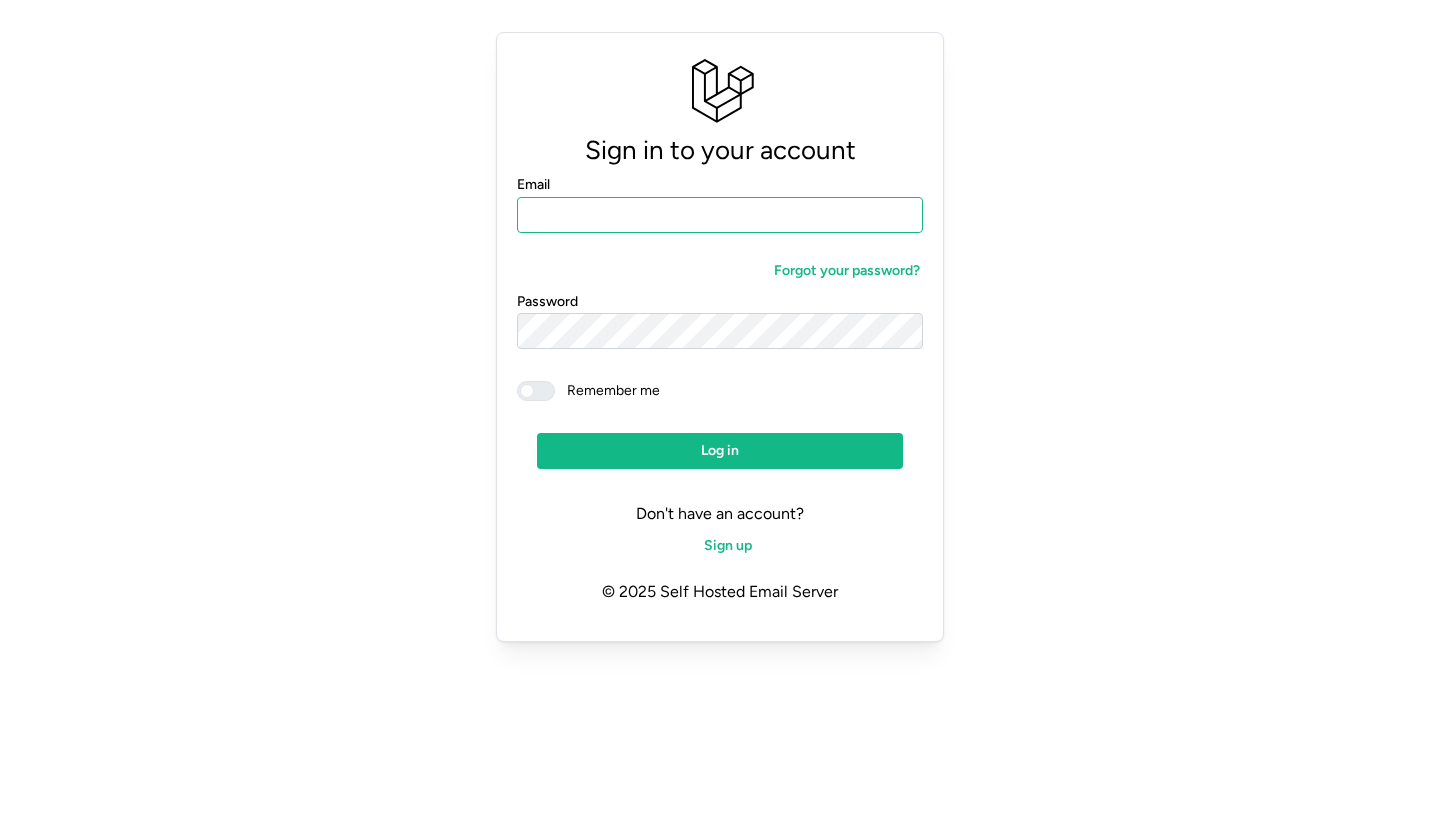 scroll, scrollTop: 0, scrollLeft: 0, axis: both 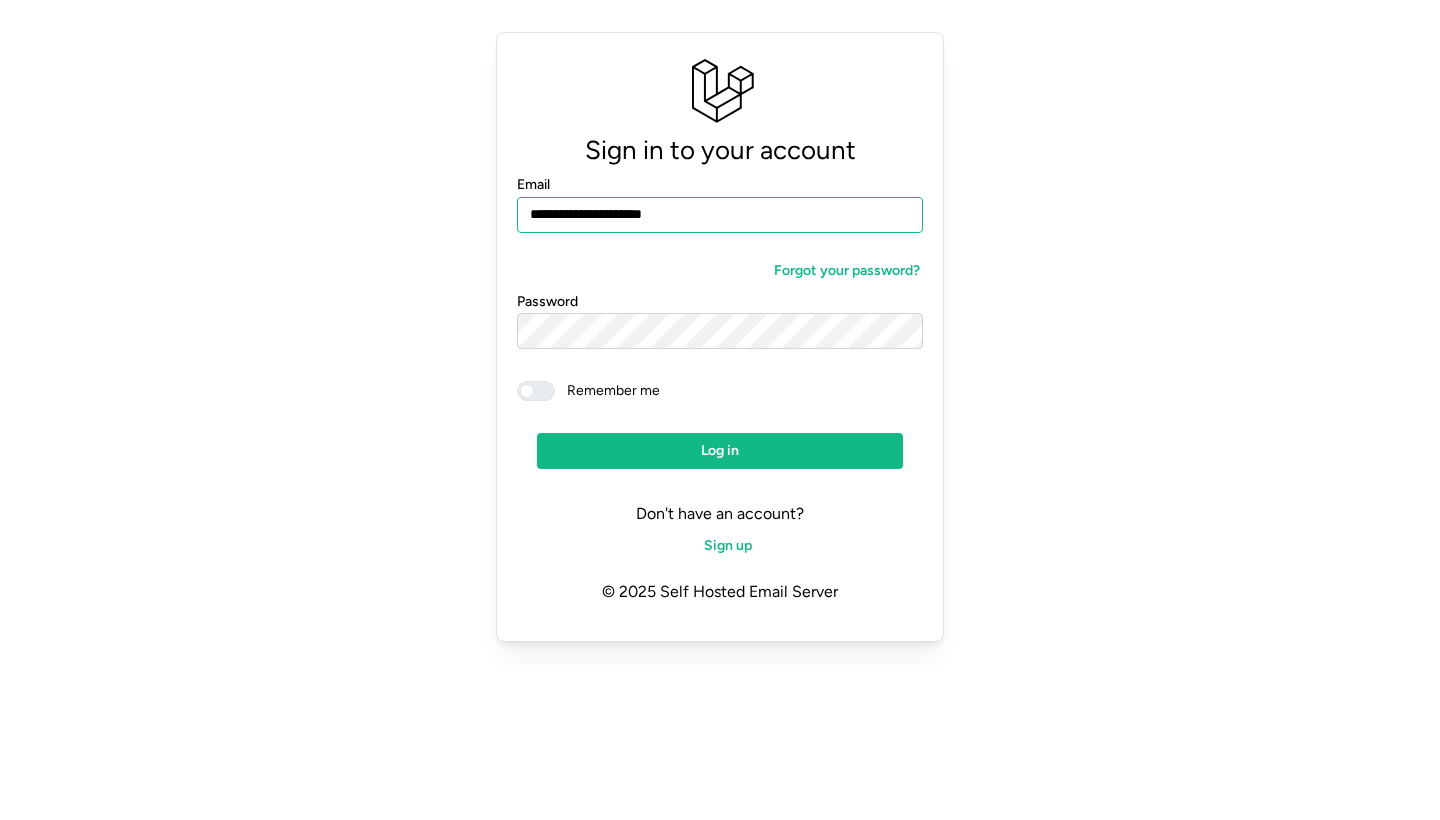 type on "**********" 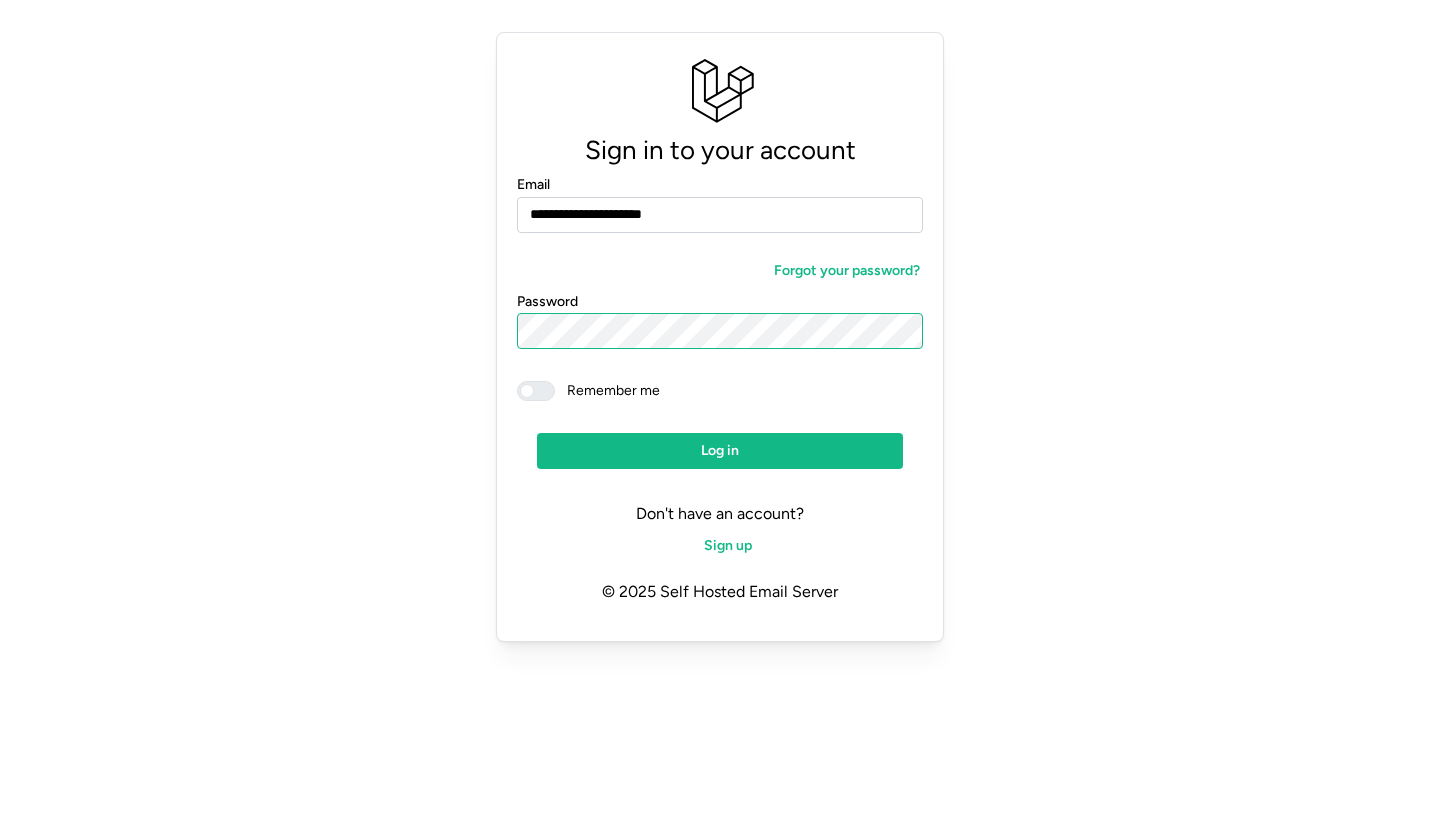 click on "Log in" 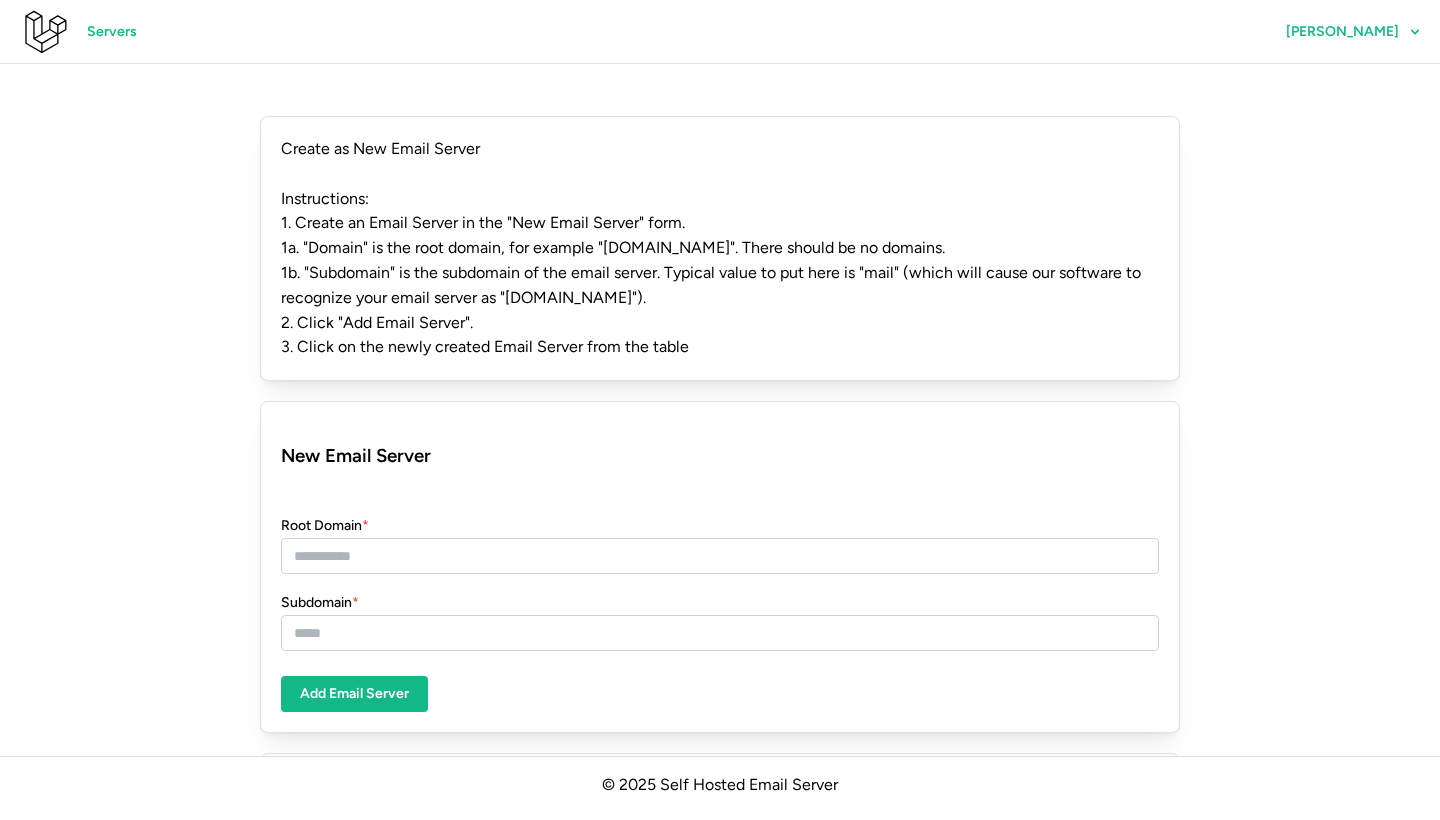 click 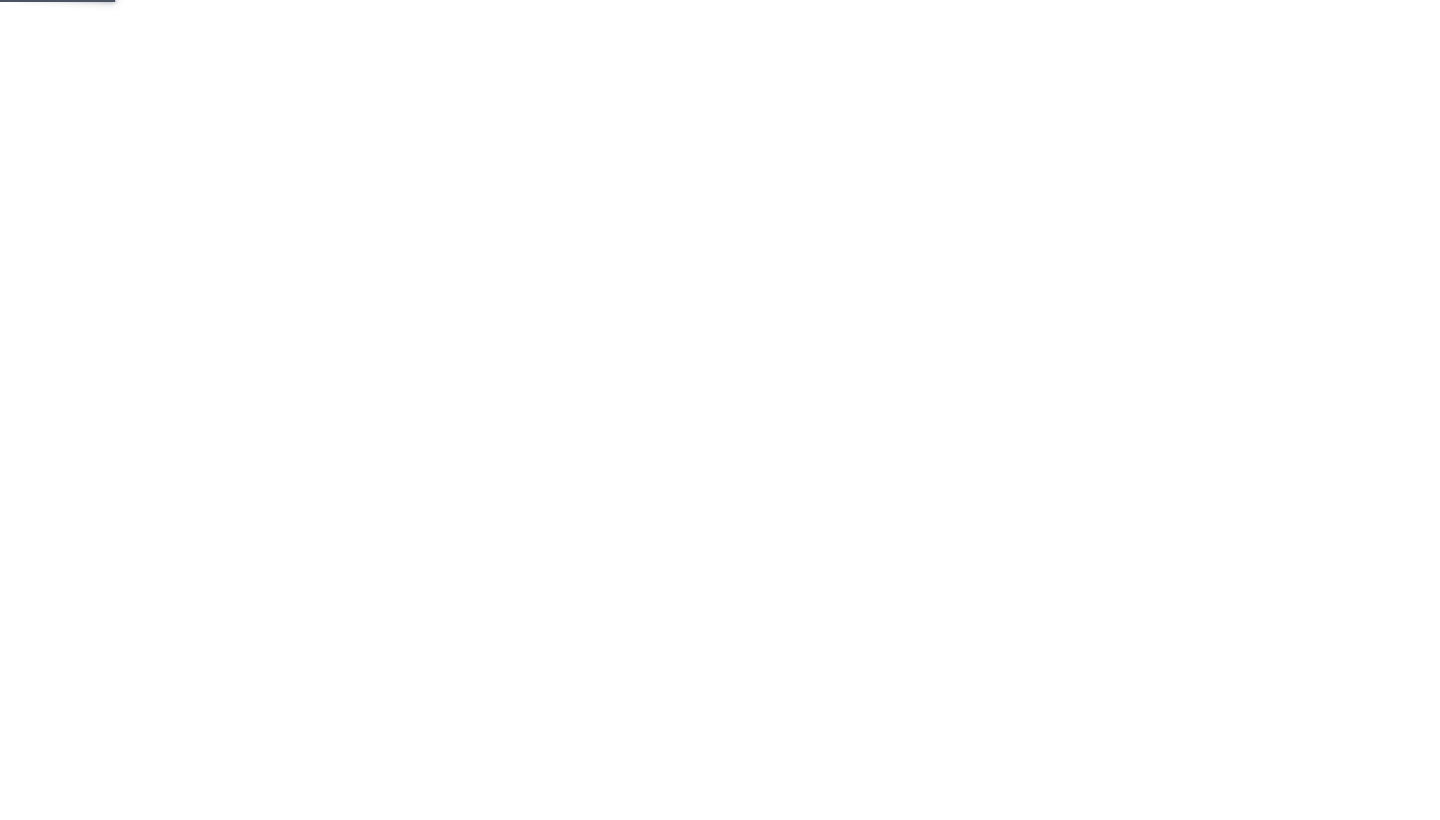 scroll, scrollTop: 0, scrollLeft: 0, axis: both 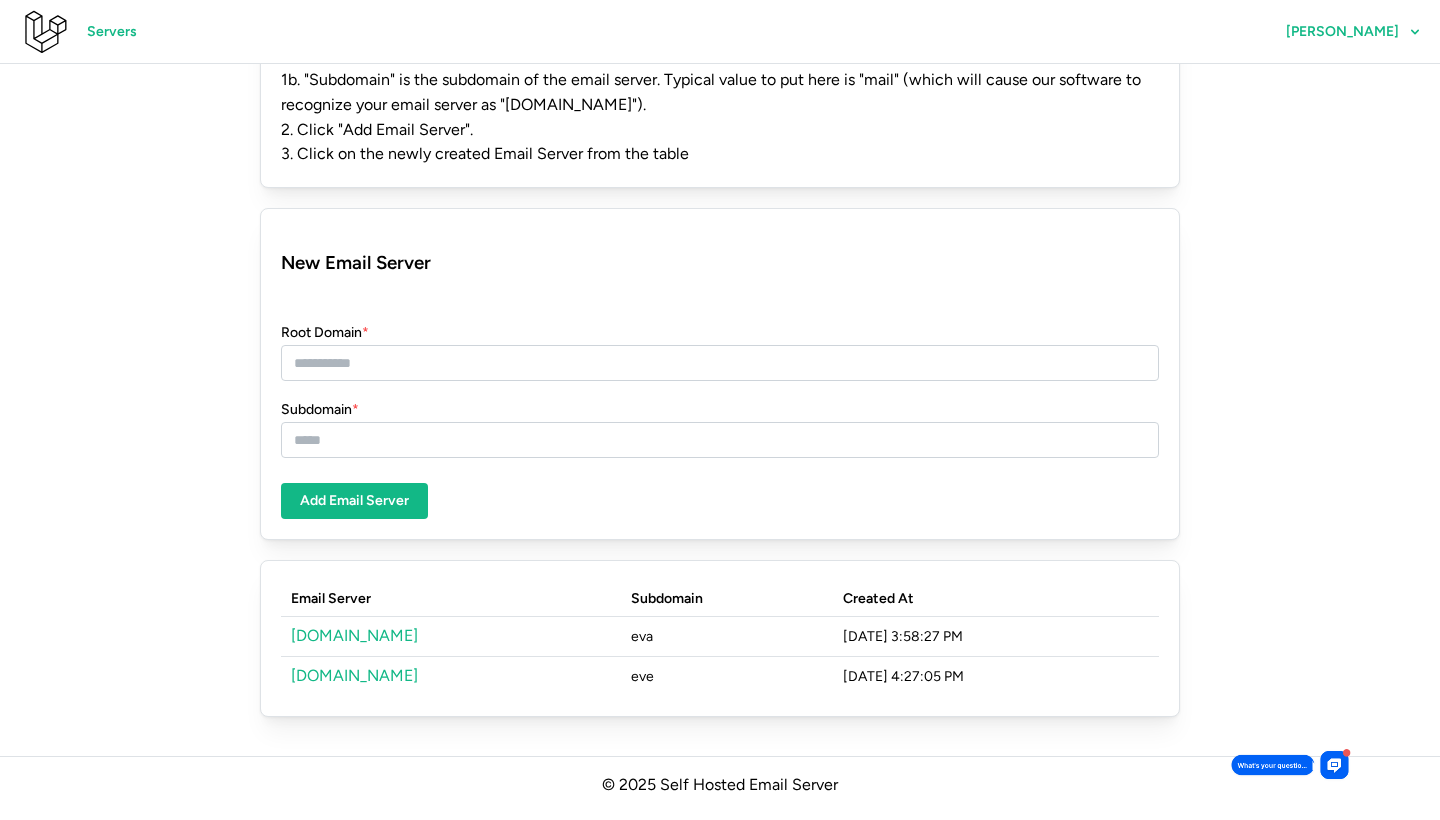 click 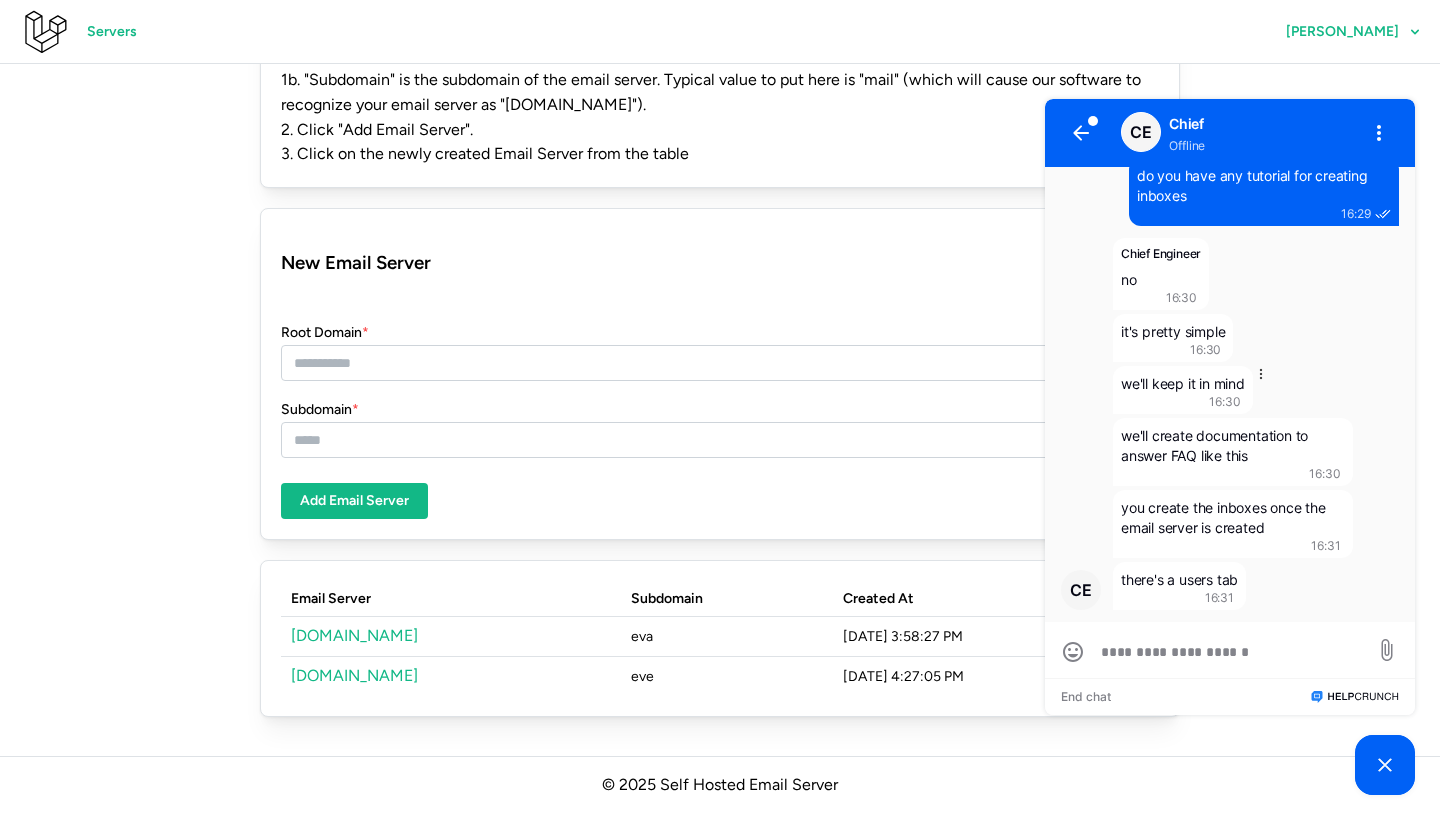 scroll, scrollTop: 765, scrollLeft: 0, axis: vertical 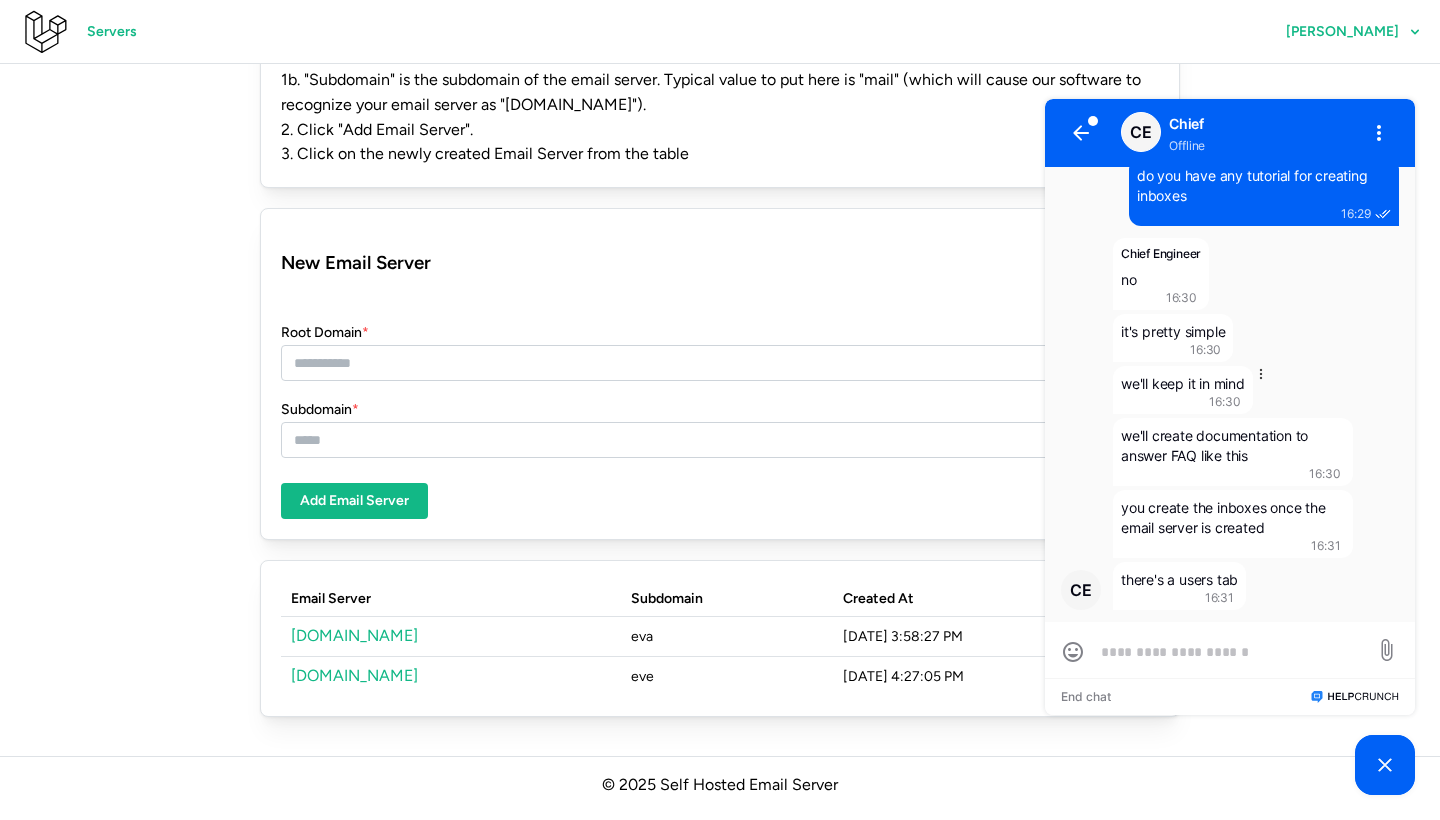 type on "*" 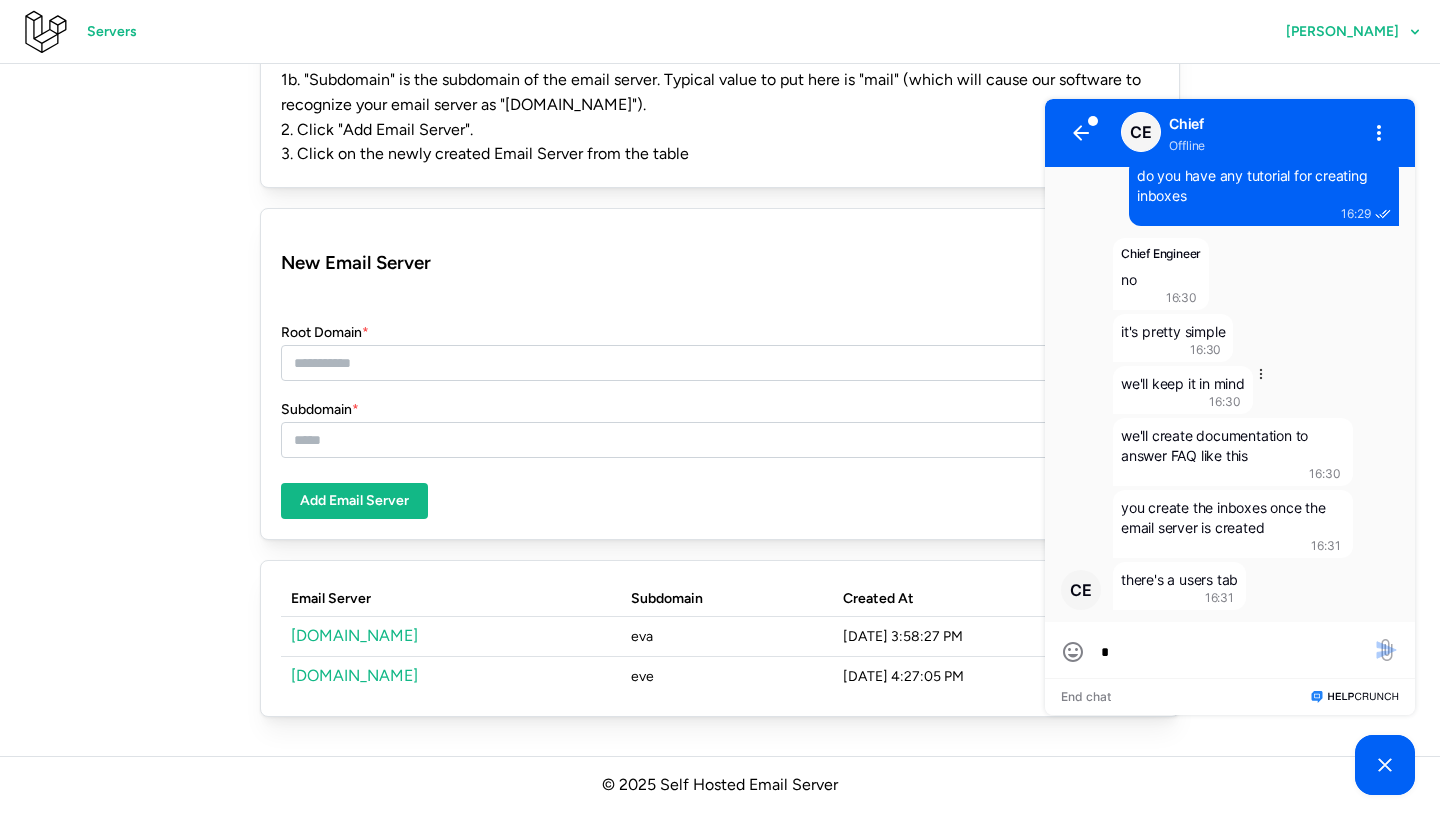 type on "**" 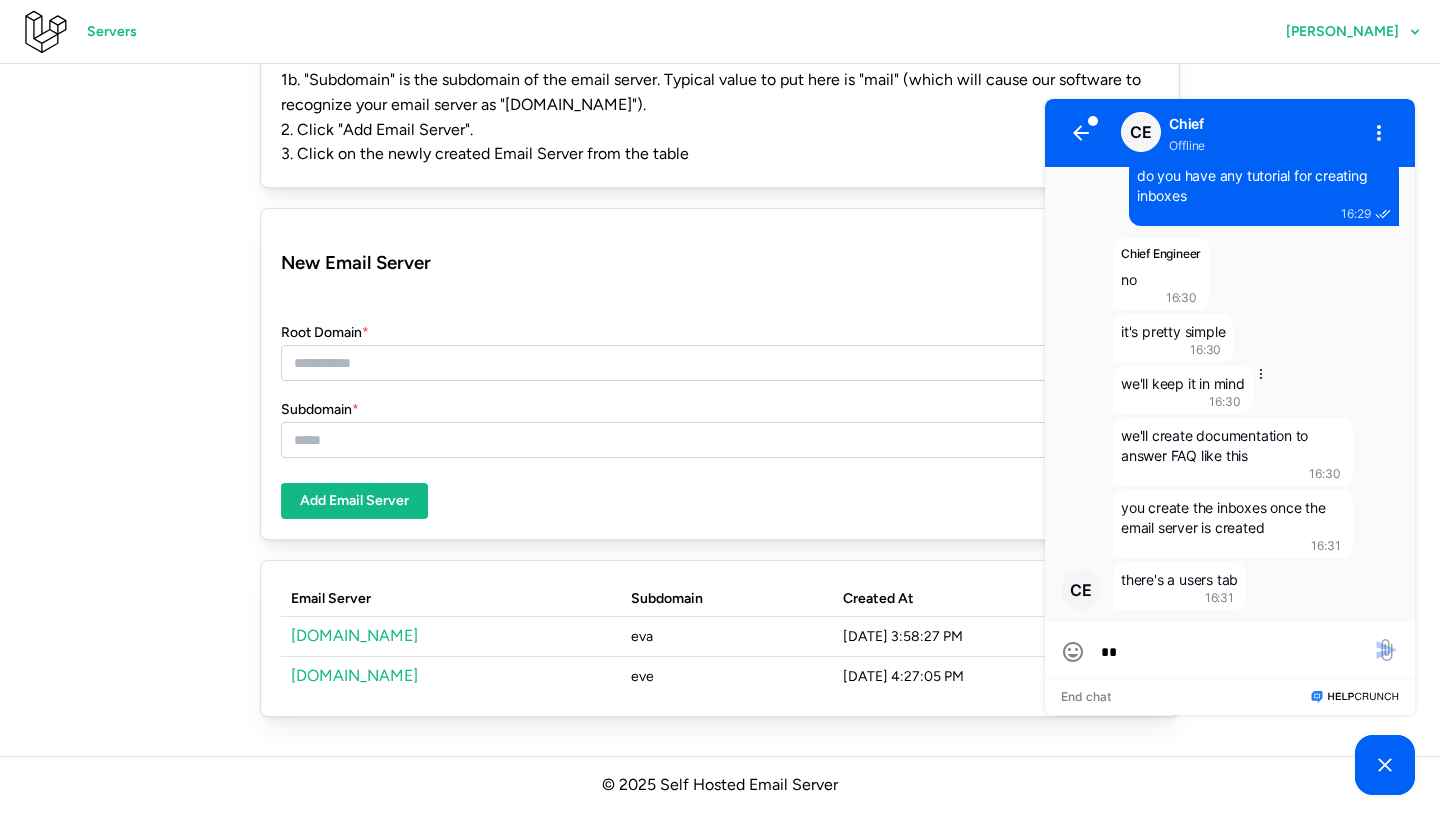 type on "***" 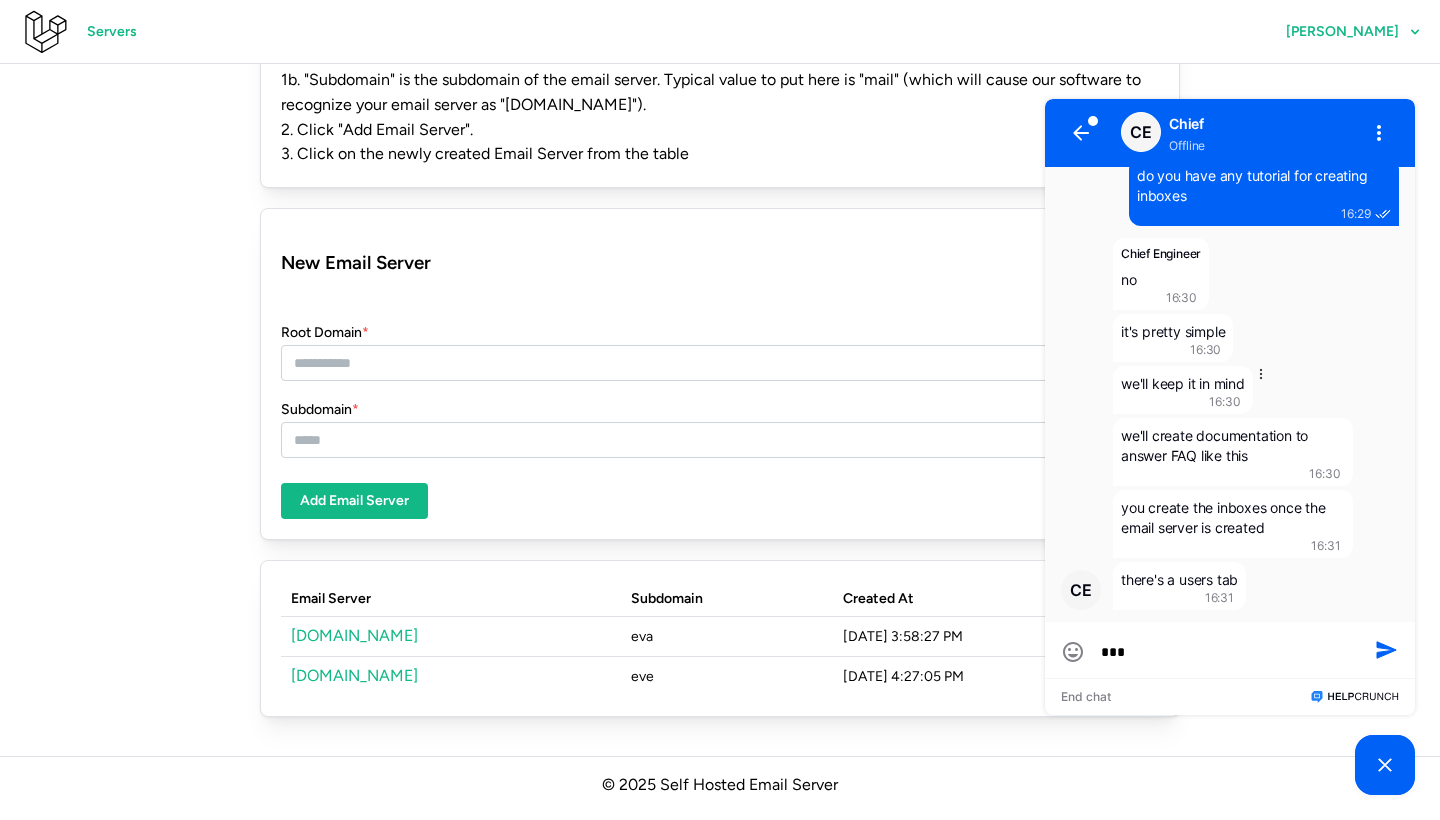 type on "***" 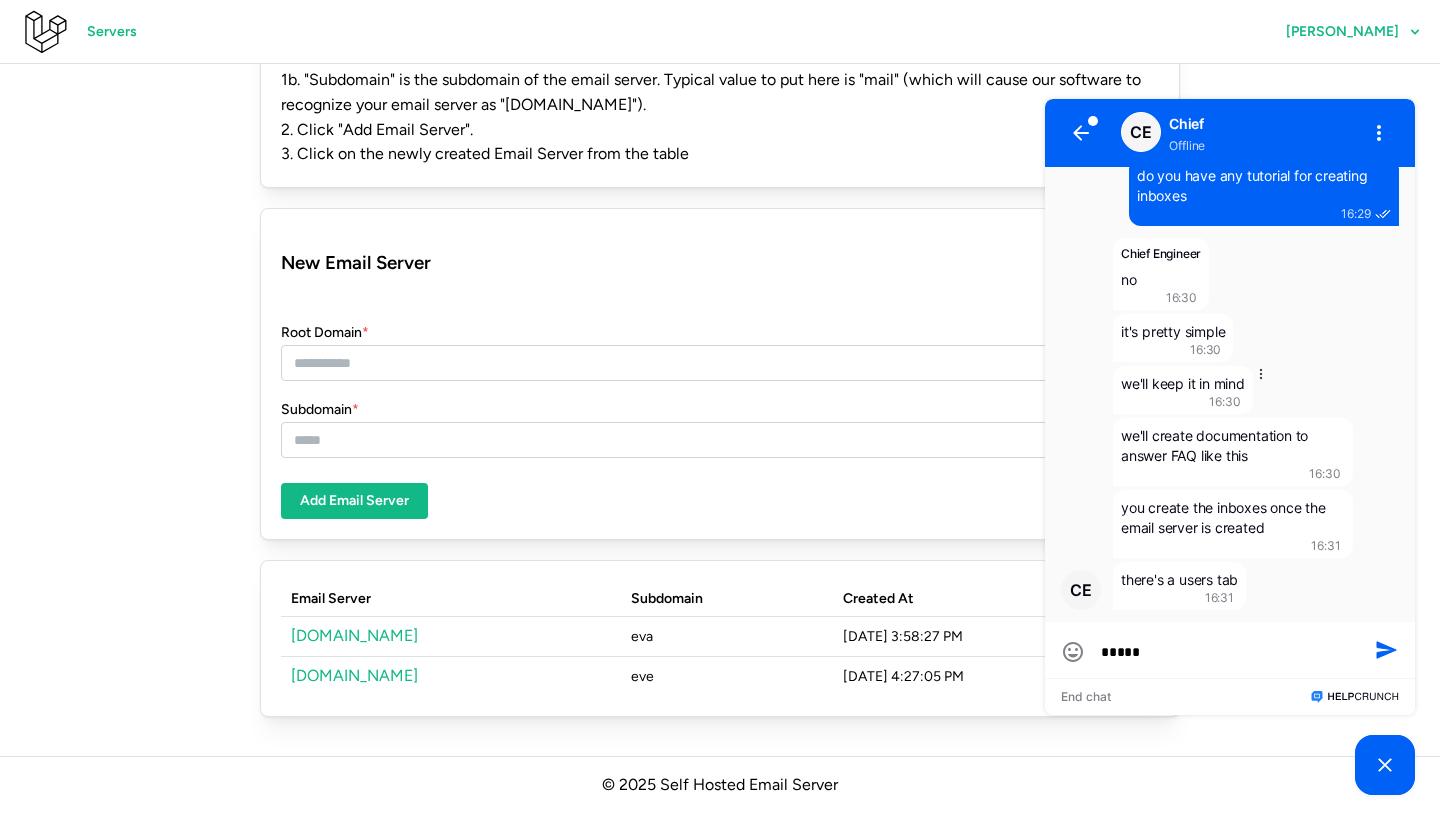 type on "******" 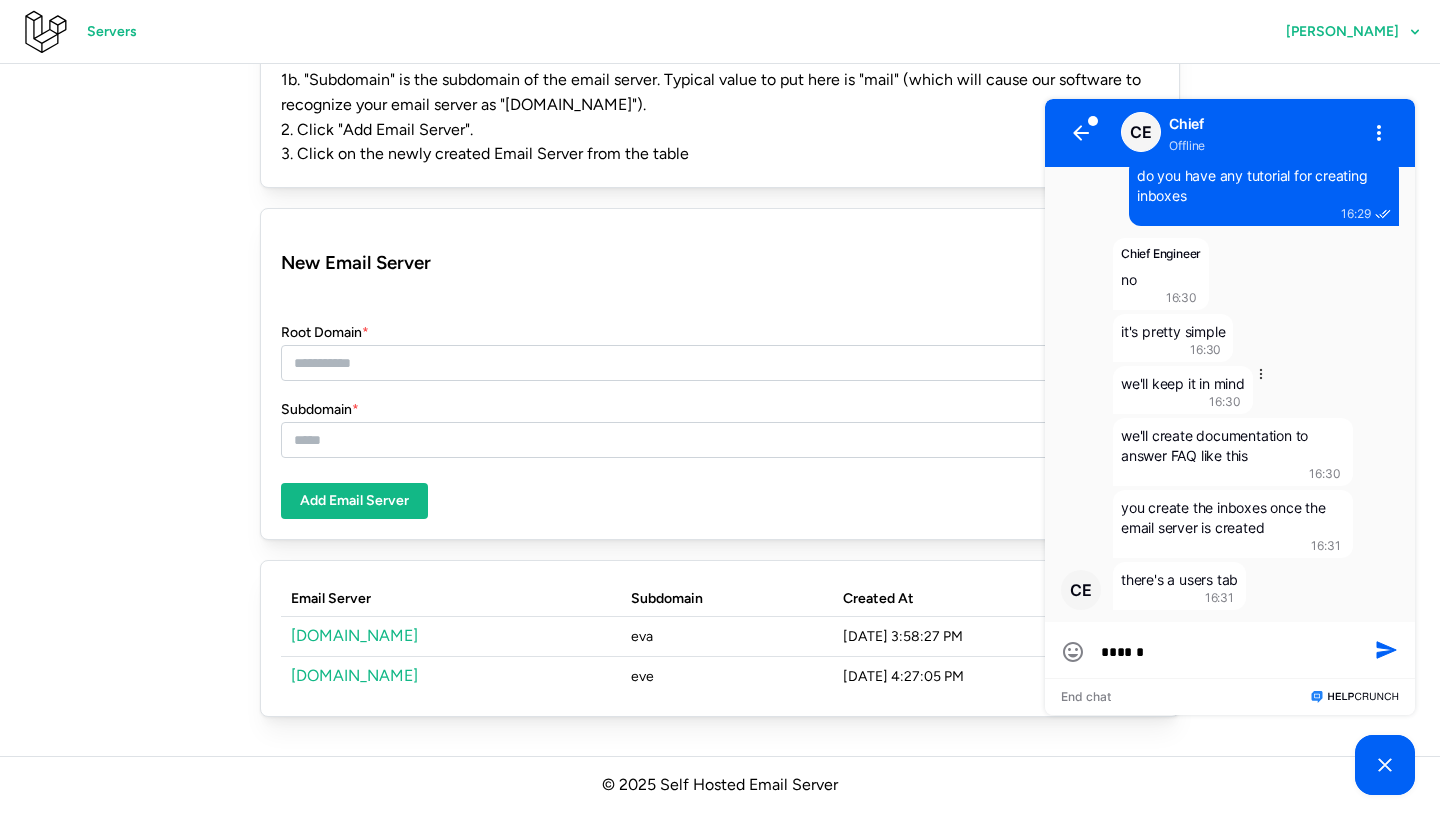 type on "******" 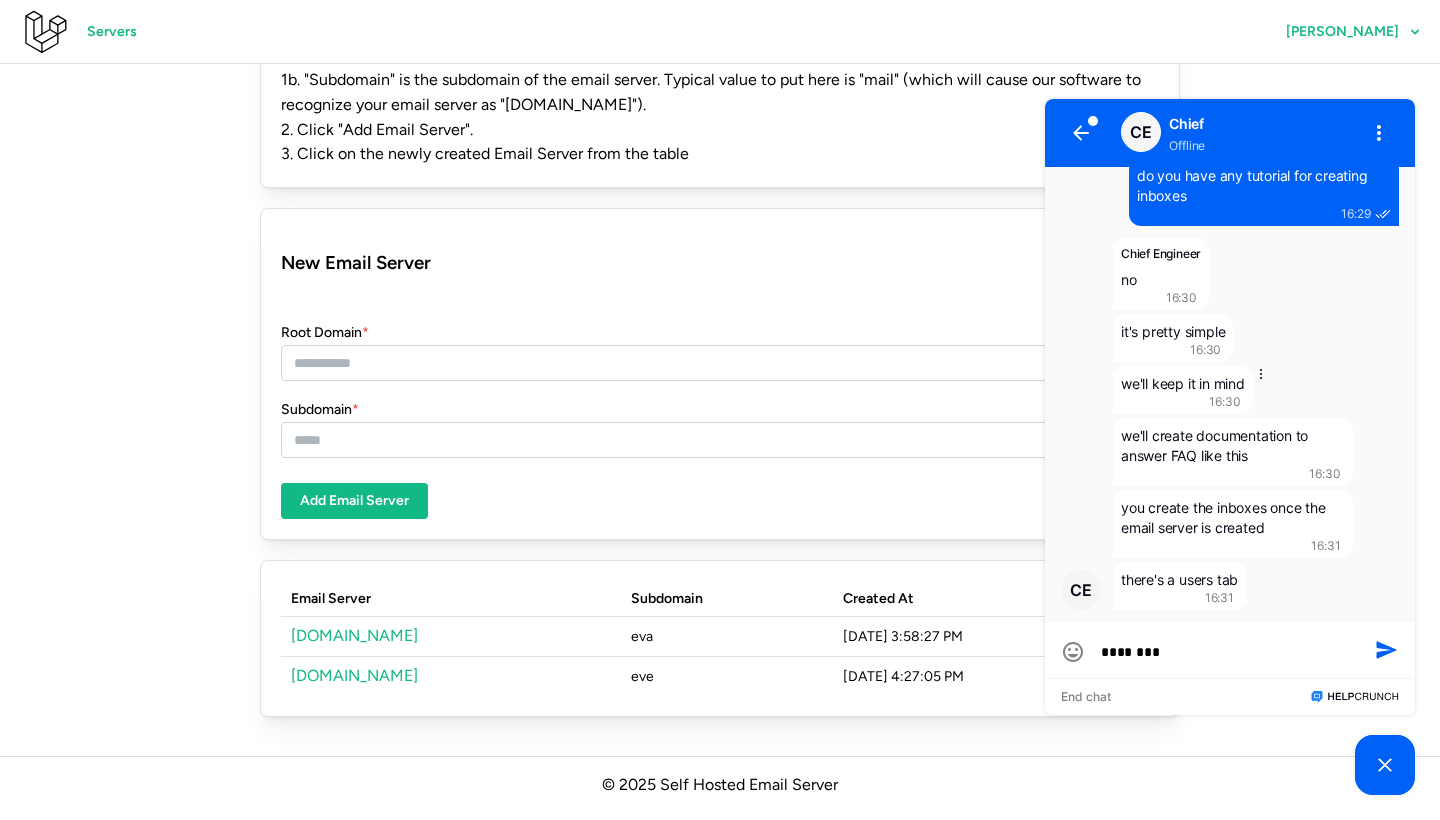 type on "*********" 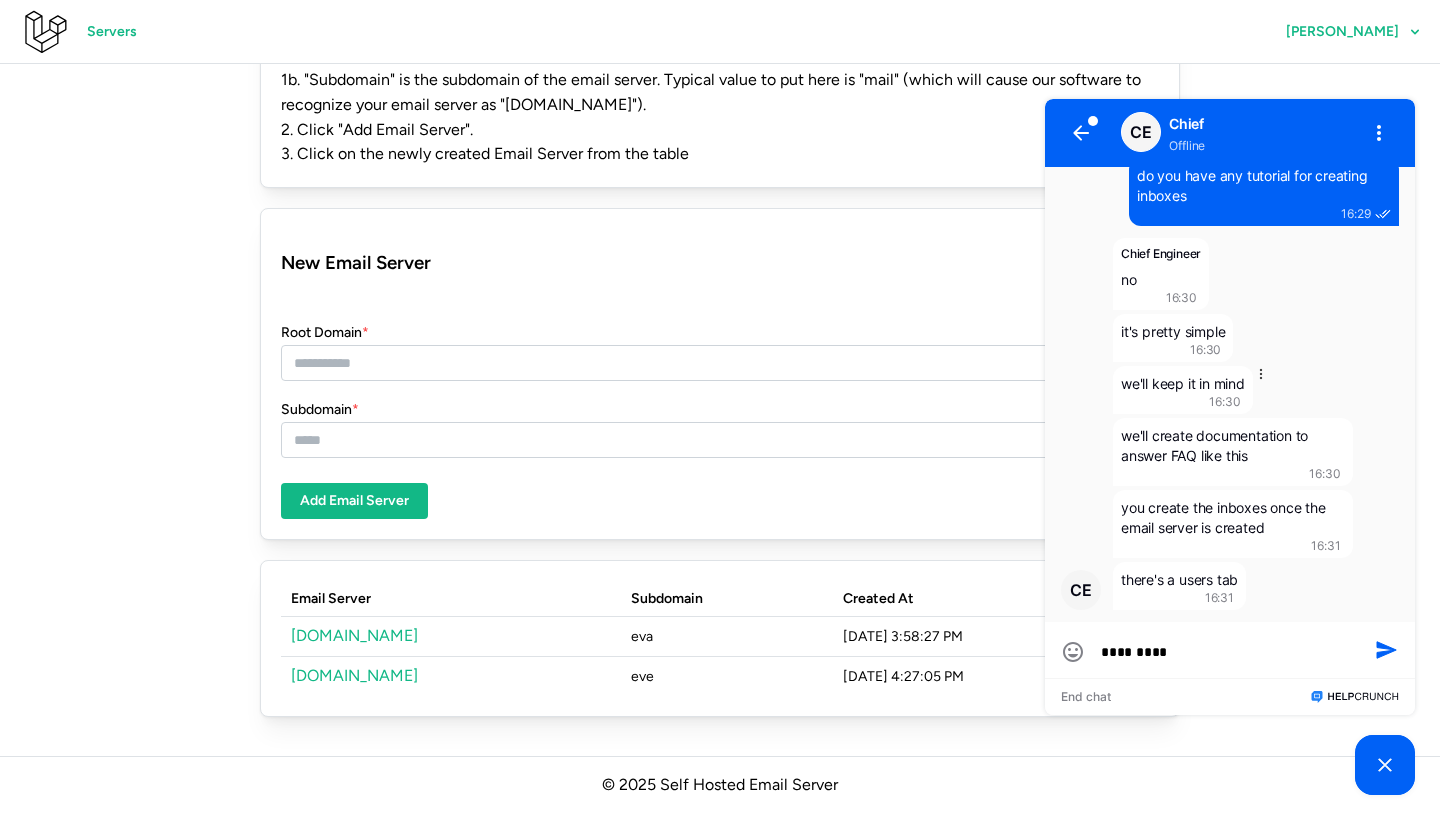 type on "**********" 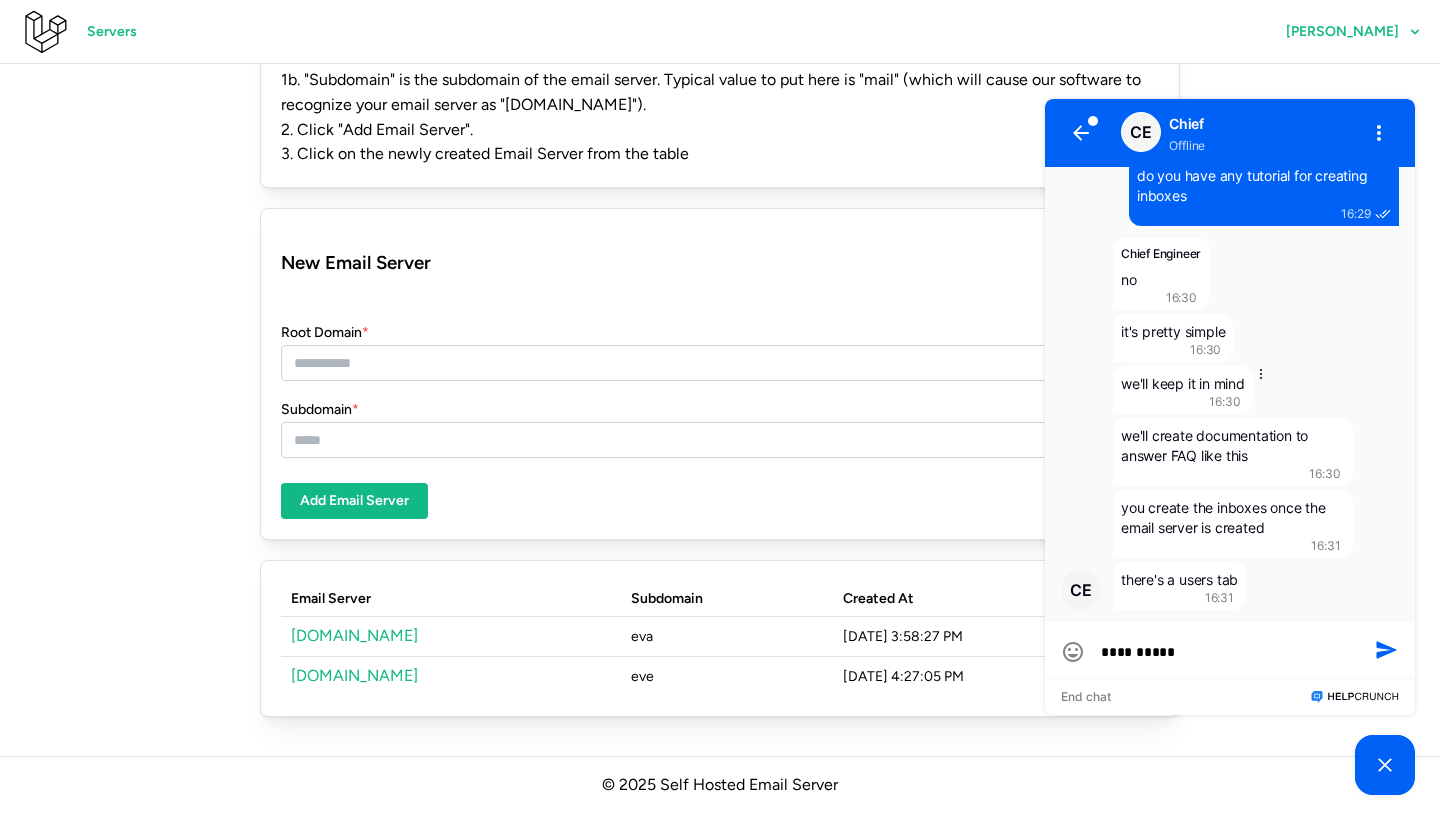 type on "**********" 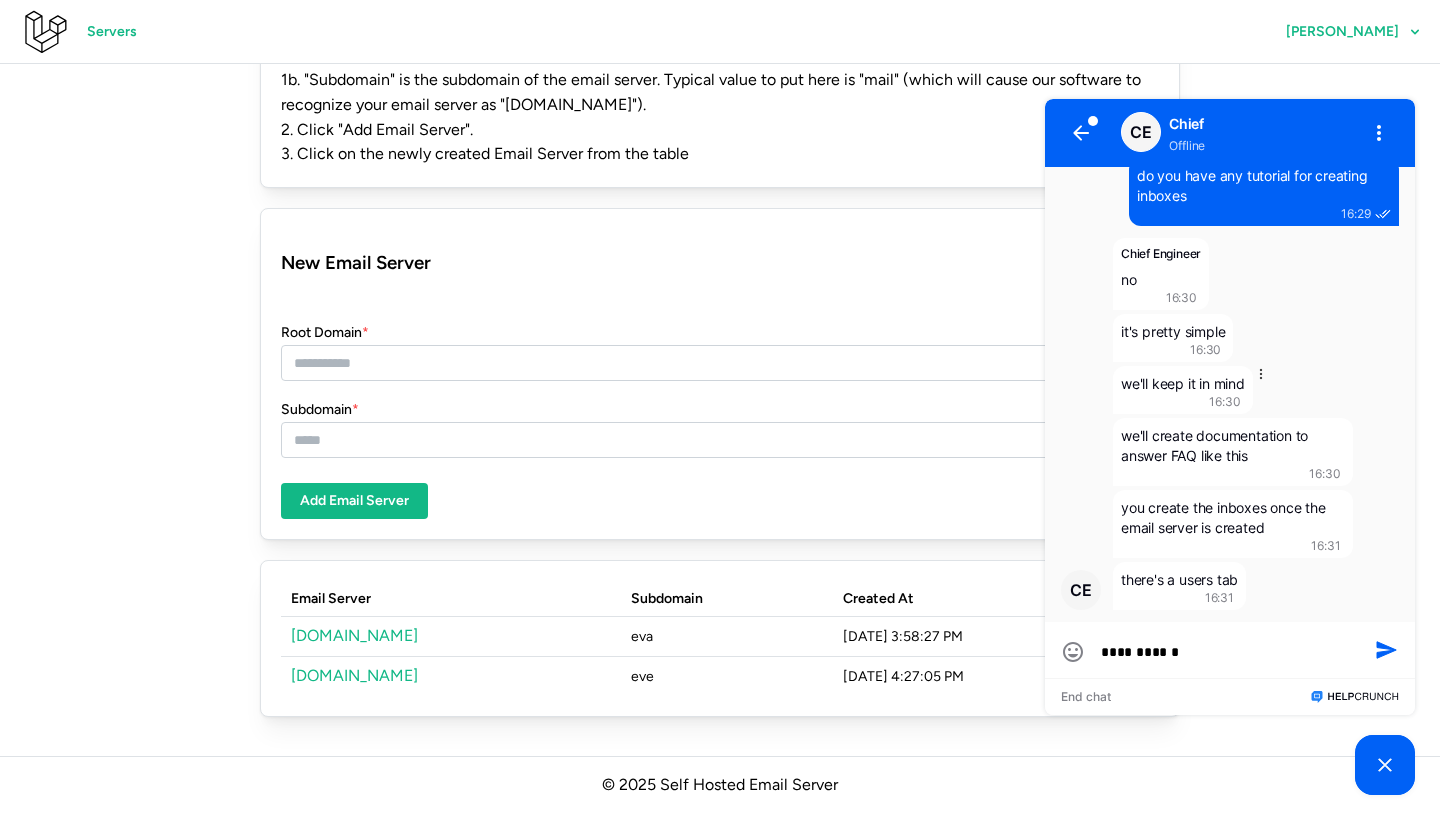 type on "**********" 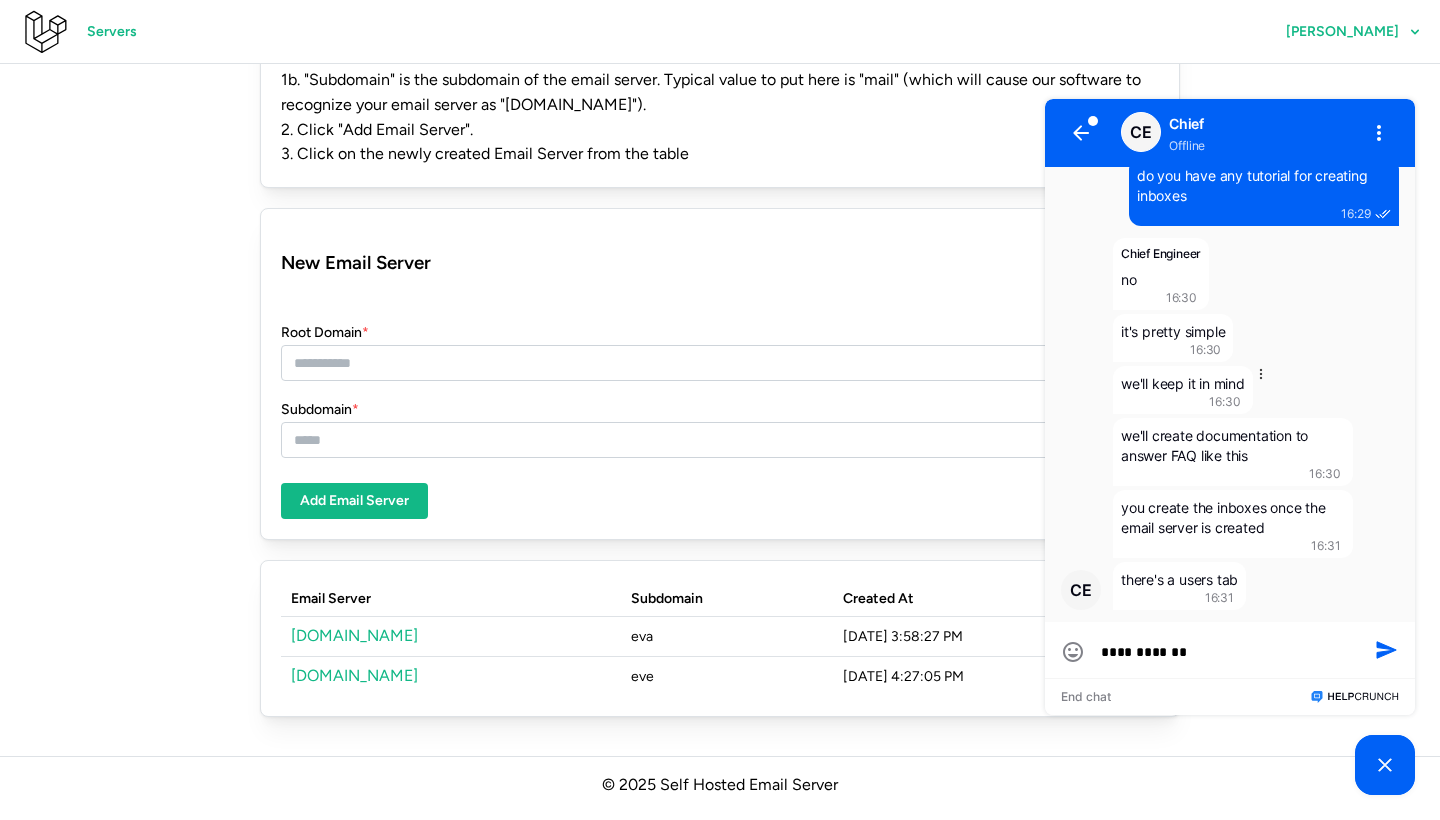 type on "**********" 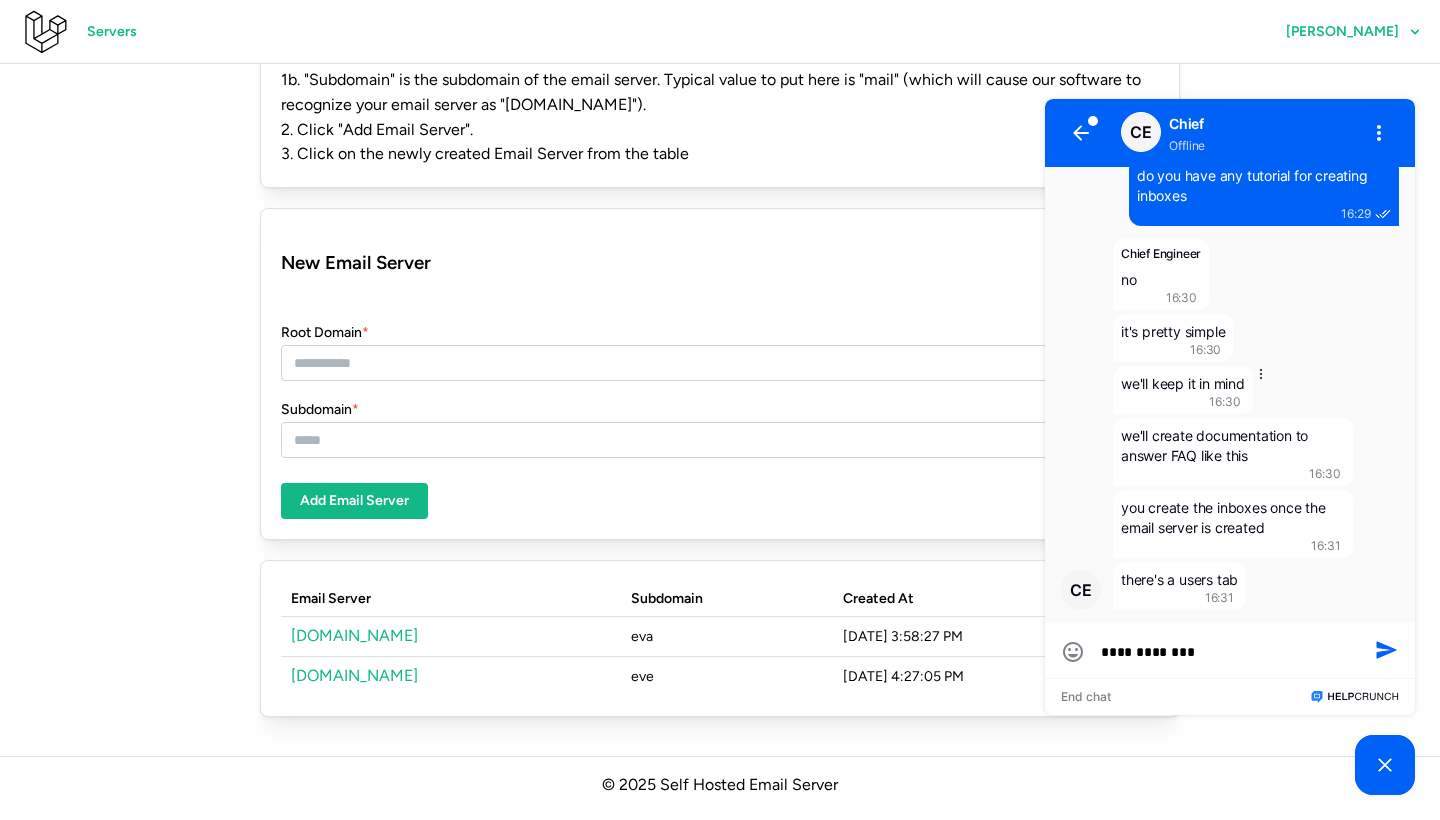 type on "**********" 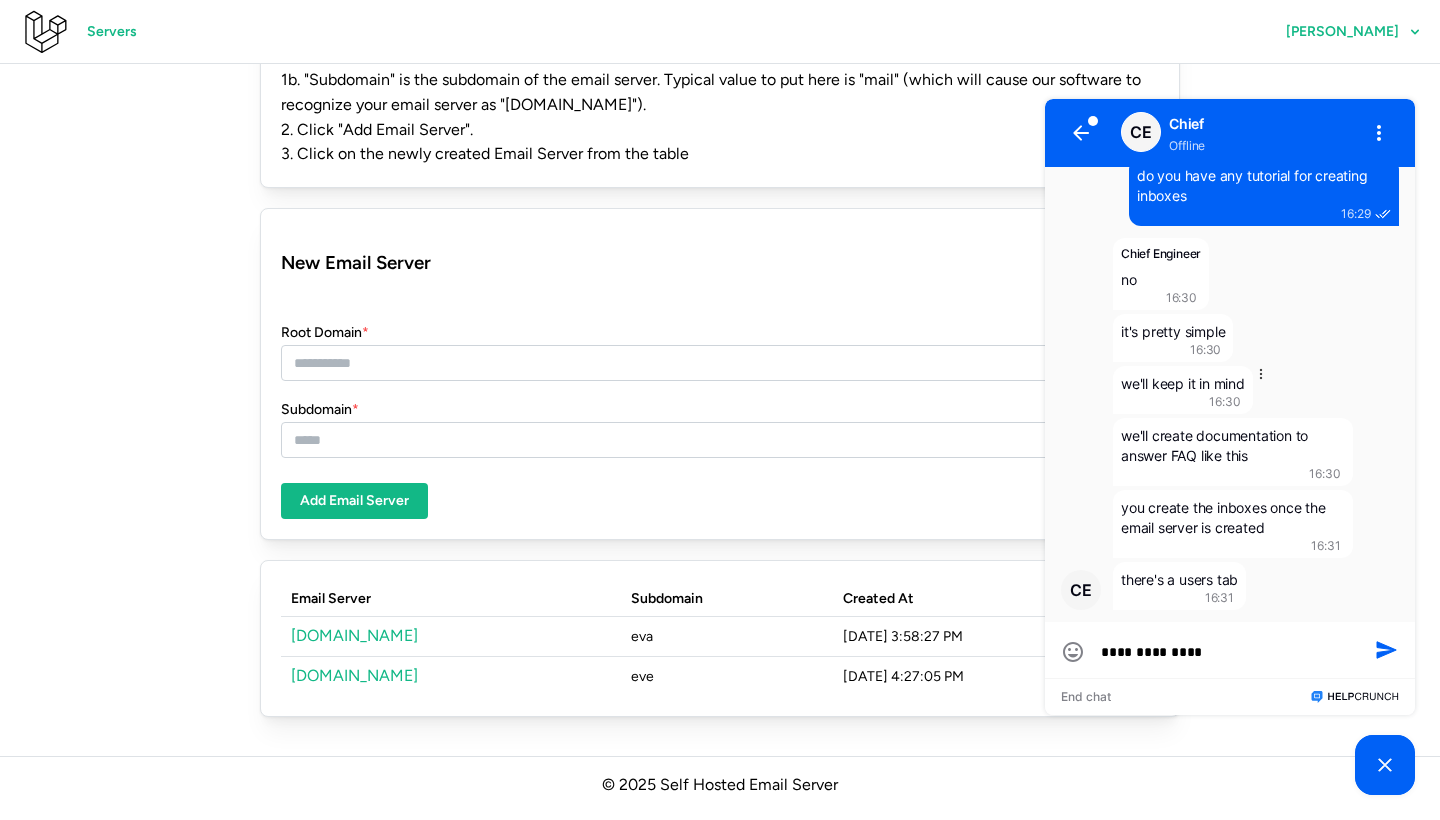 type on "**********" 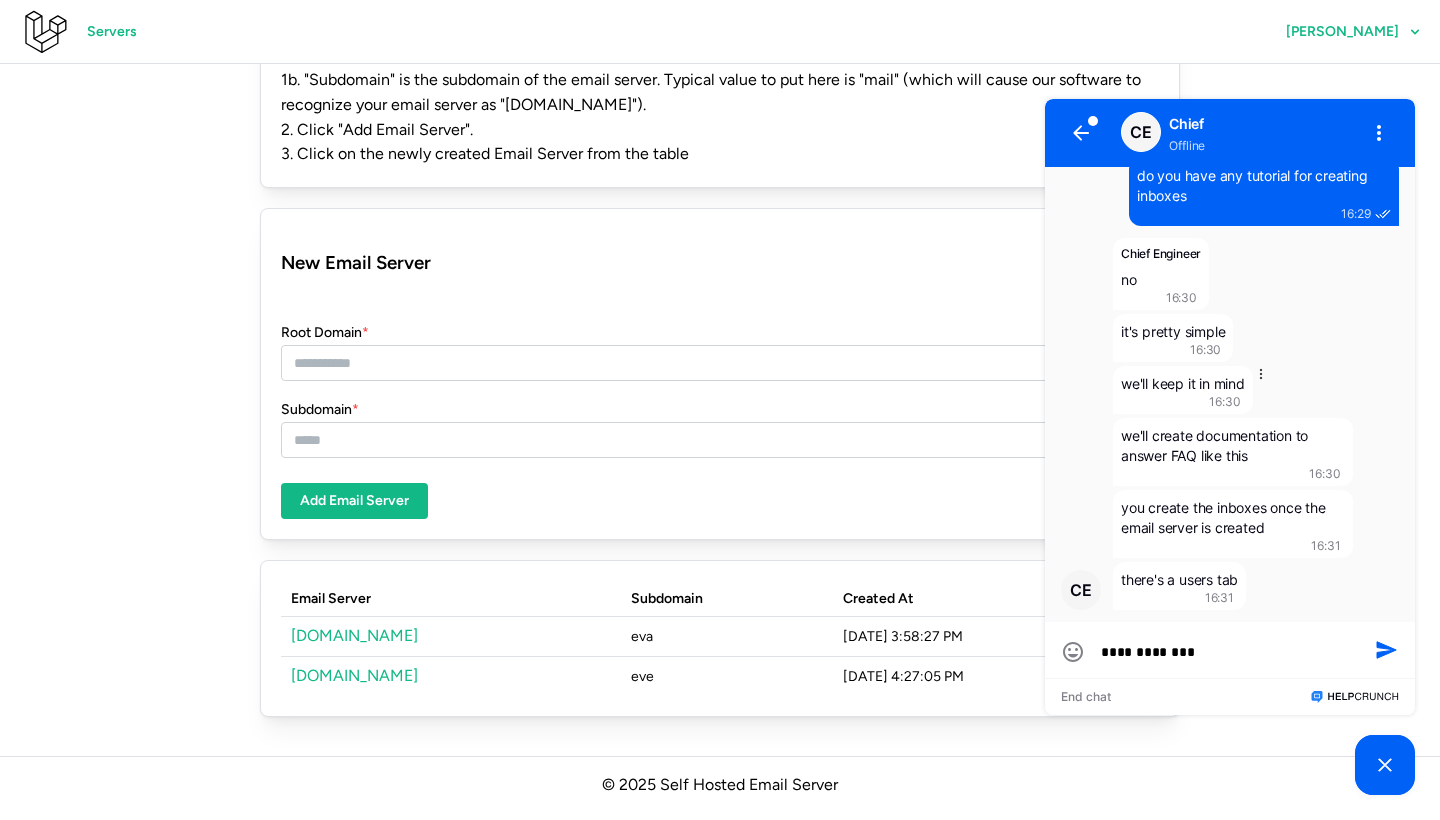 type on "**********" 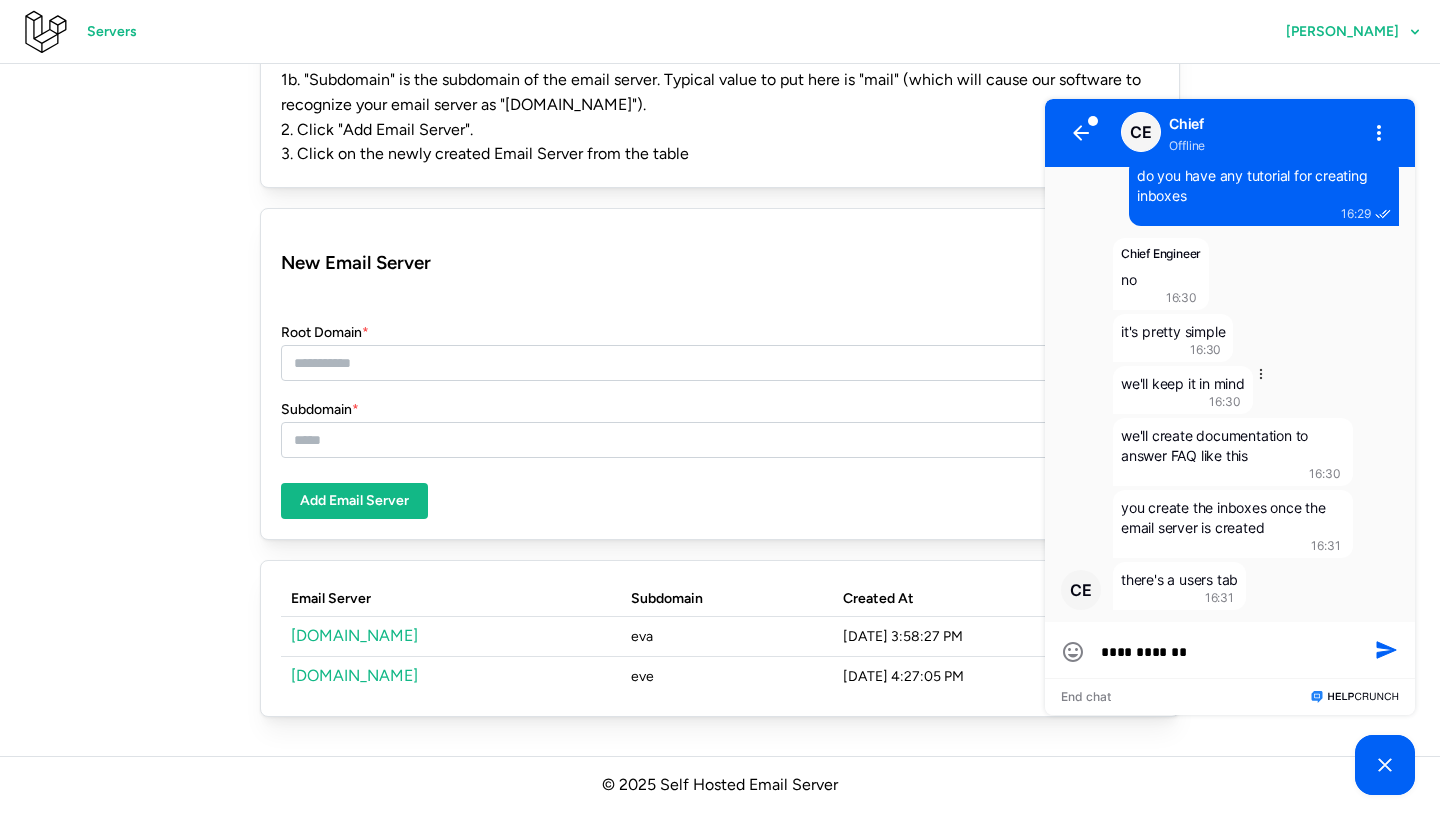 type on "**********" 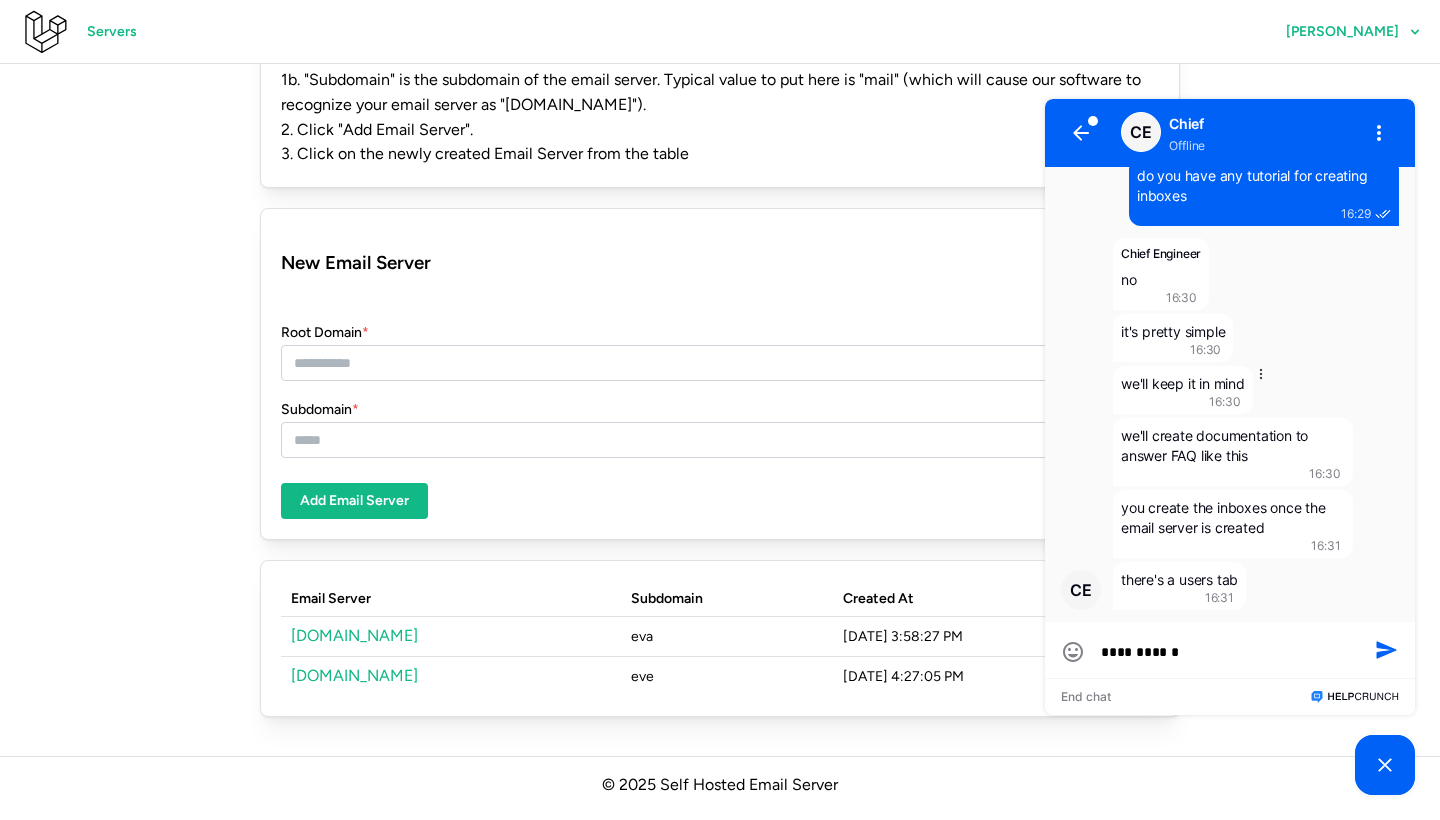 type on "**********" 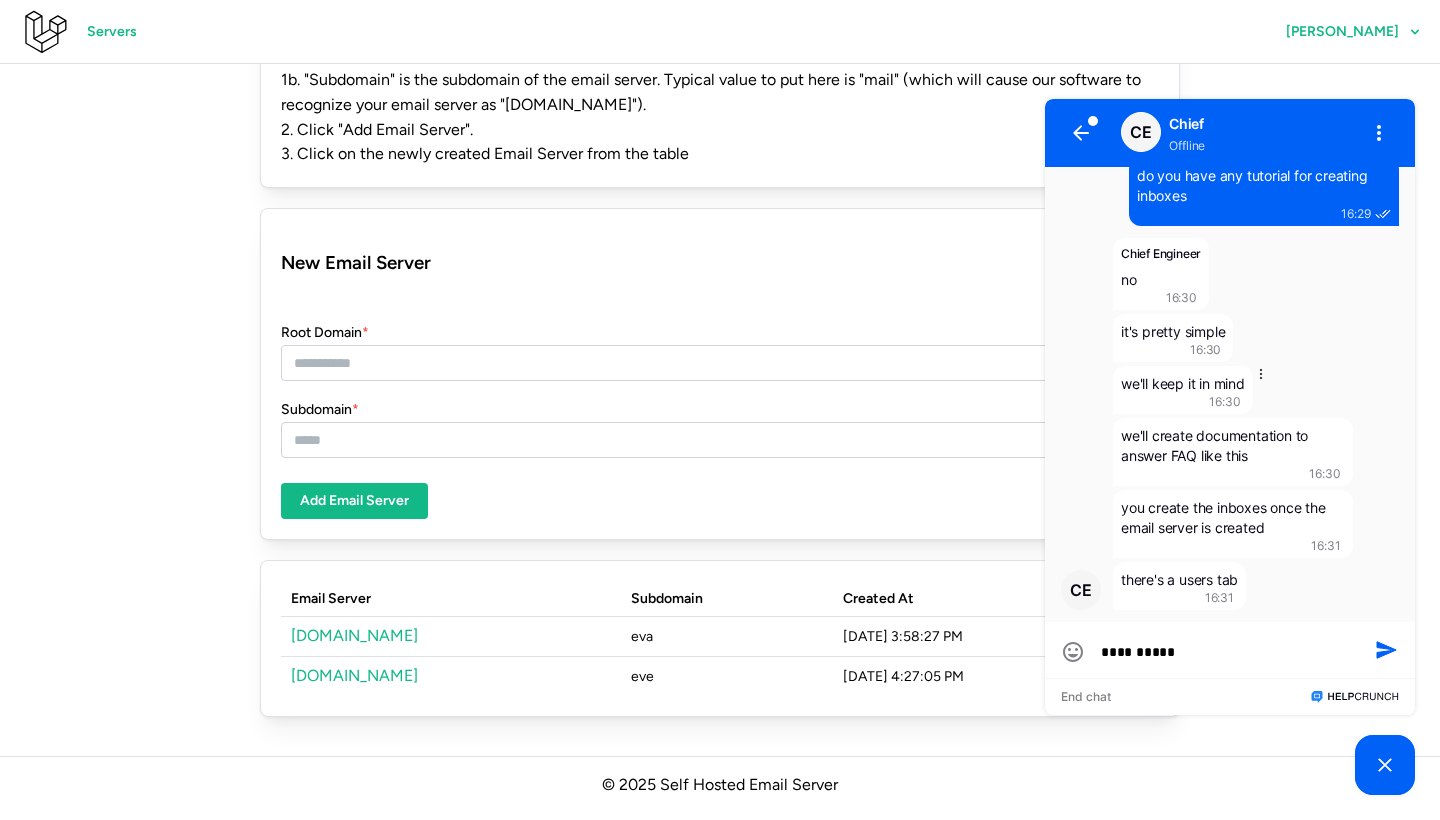 type on "*********" 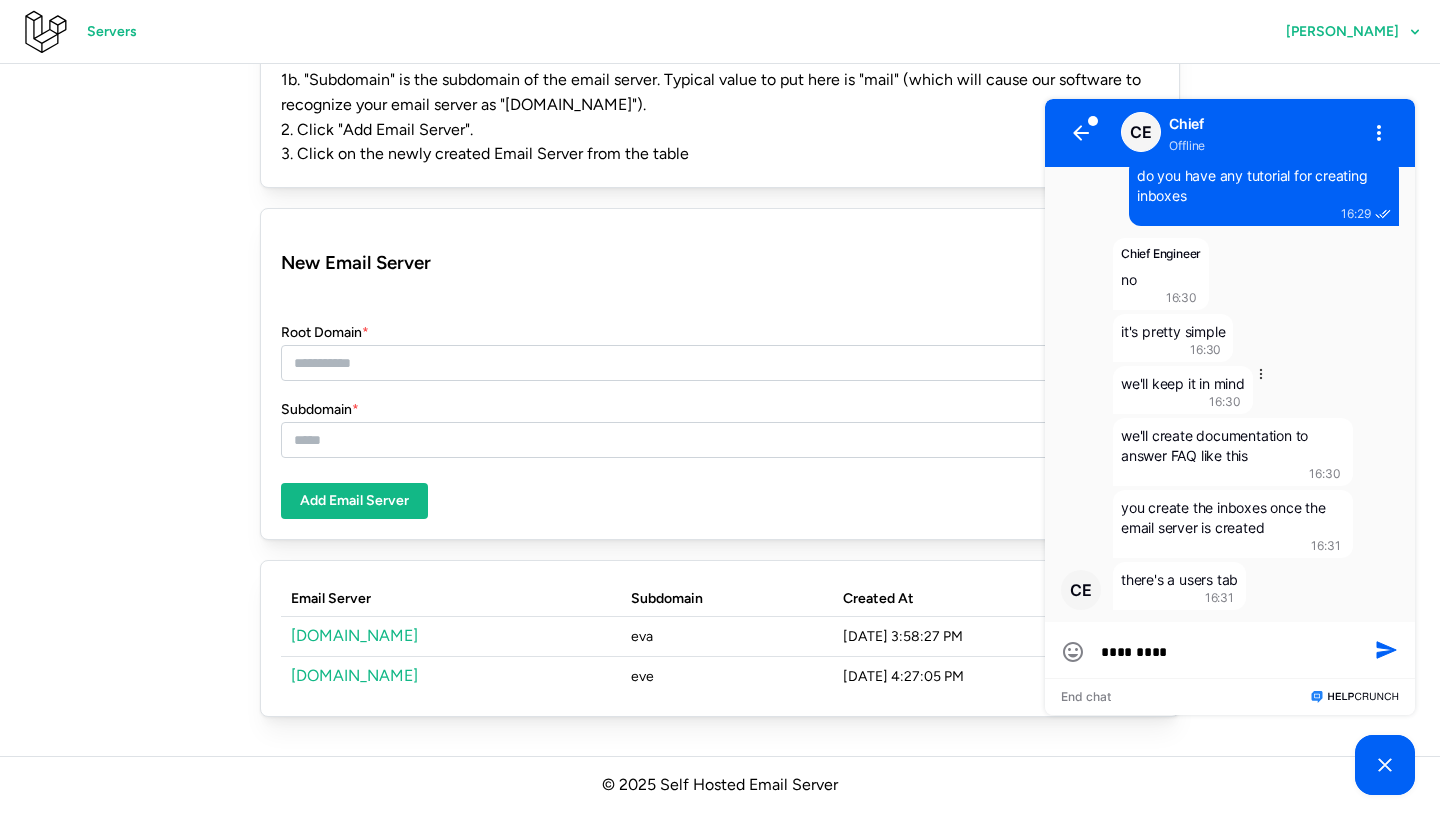 type on "********" 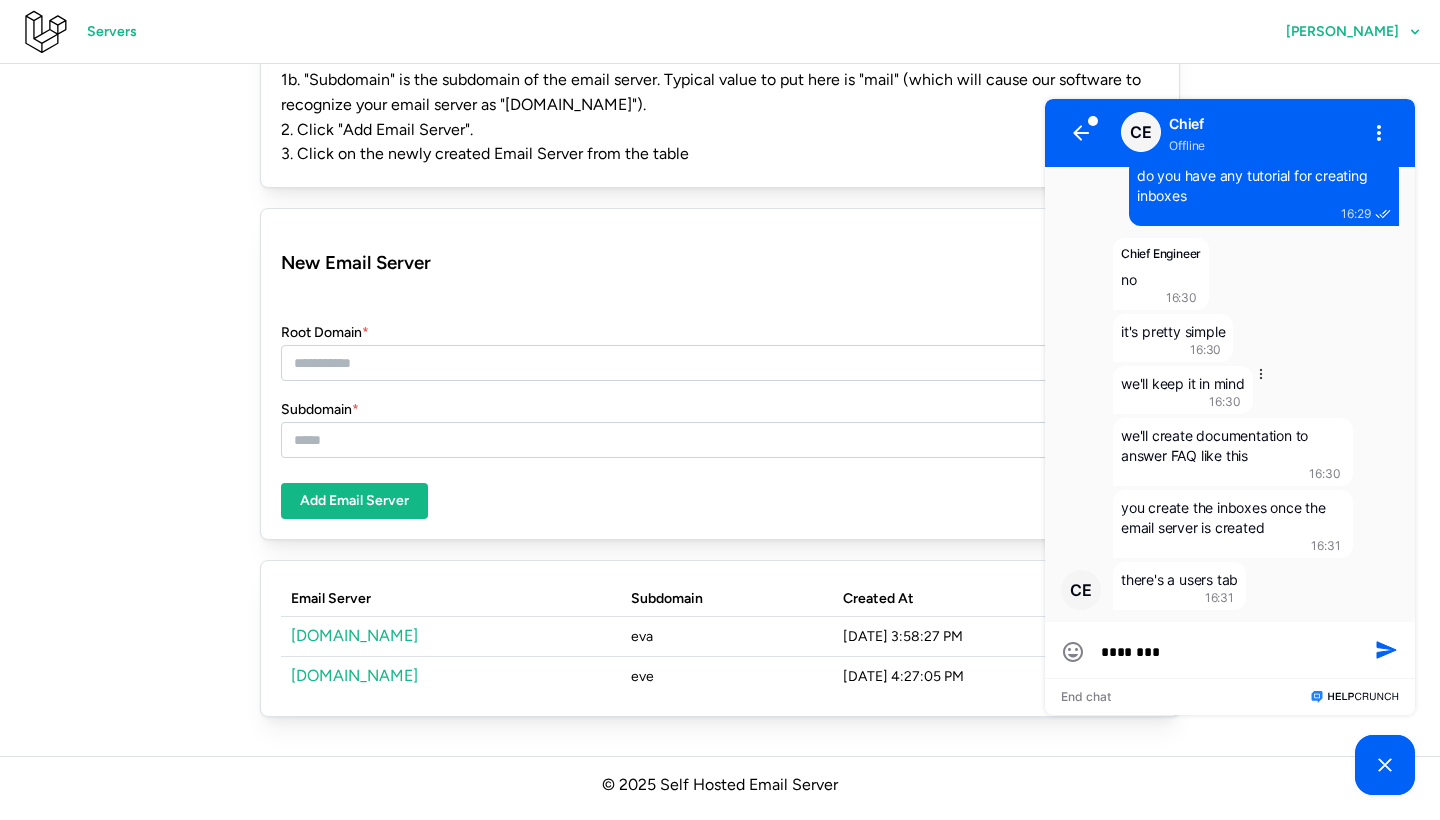 type on "*********" 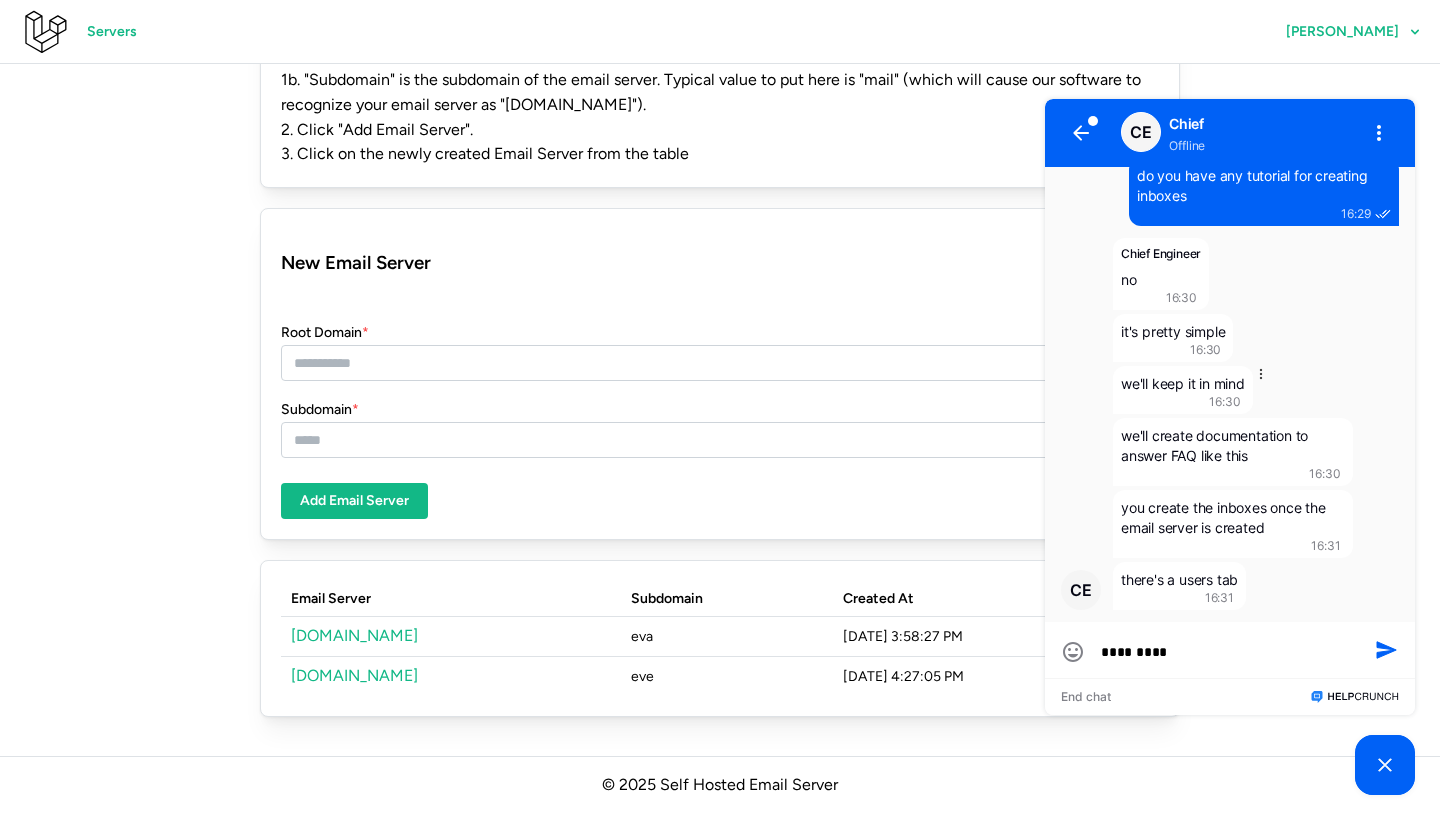 type on "**********" 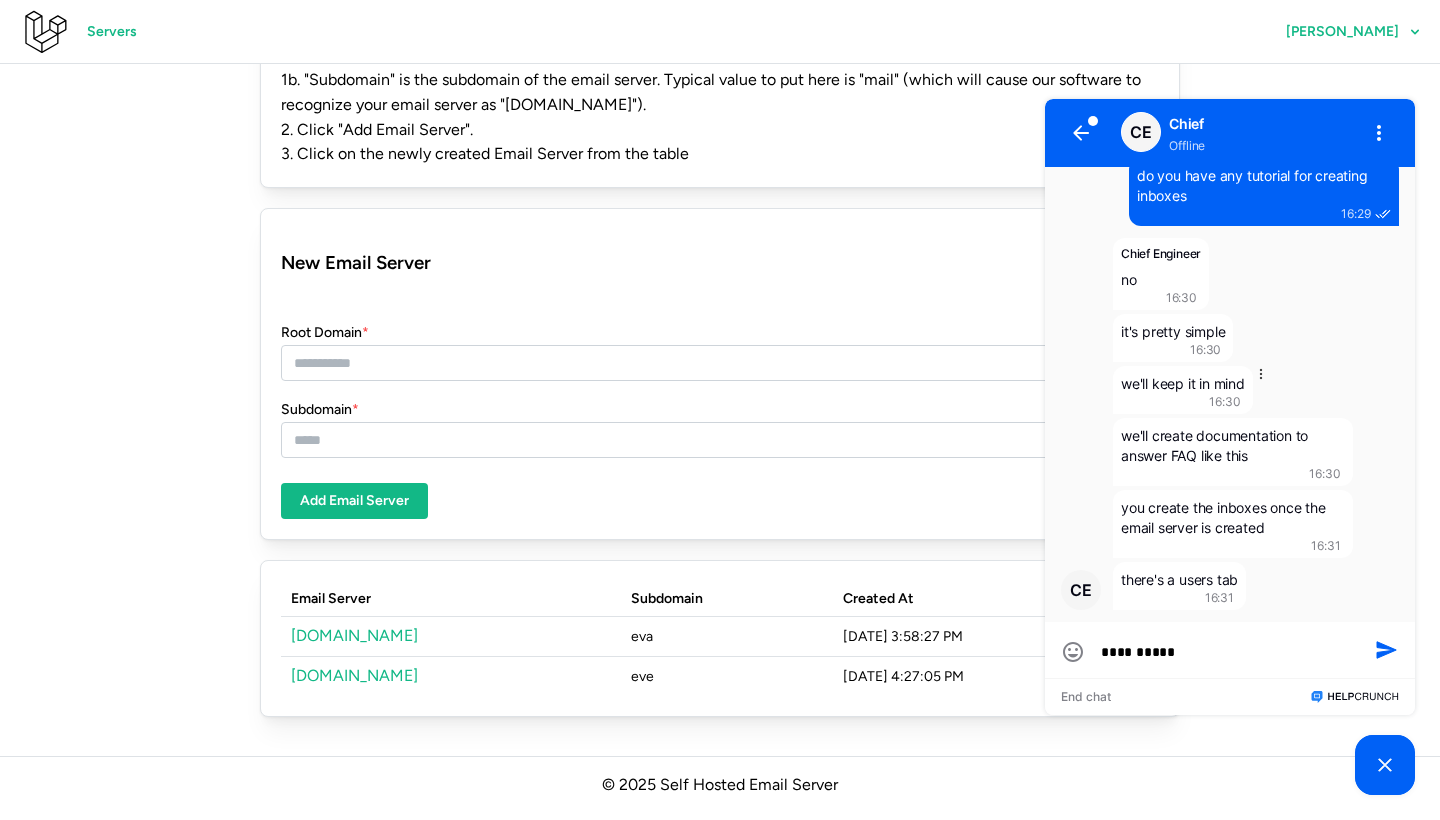 type on "**********" 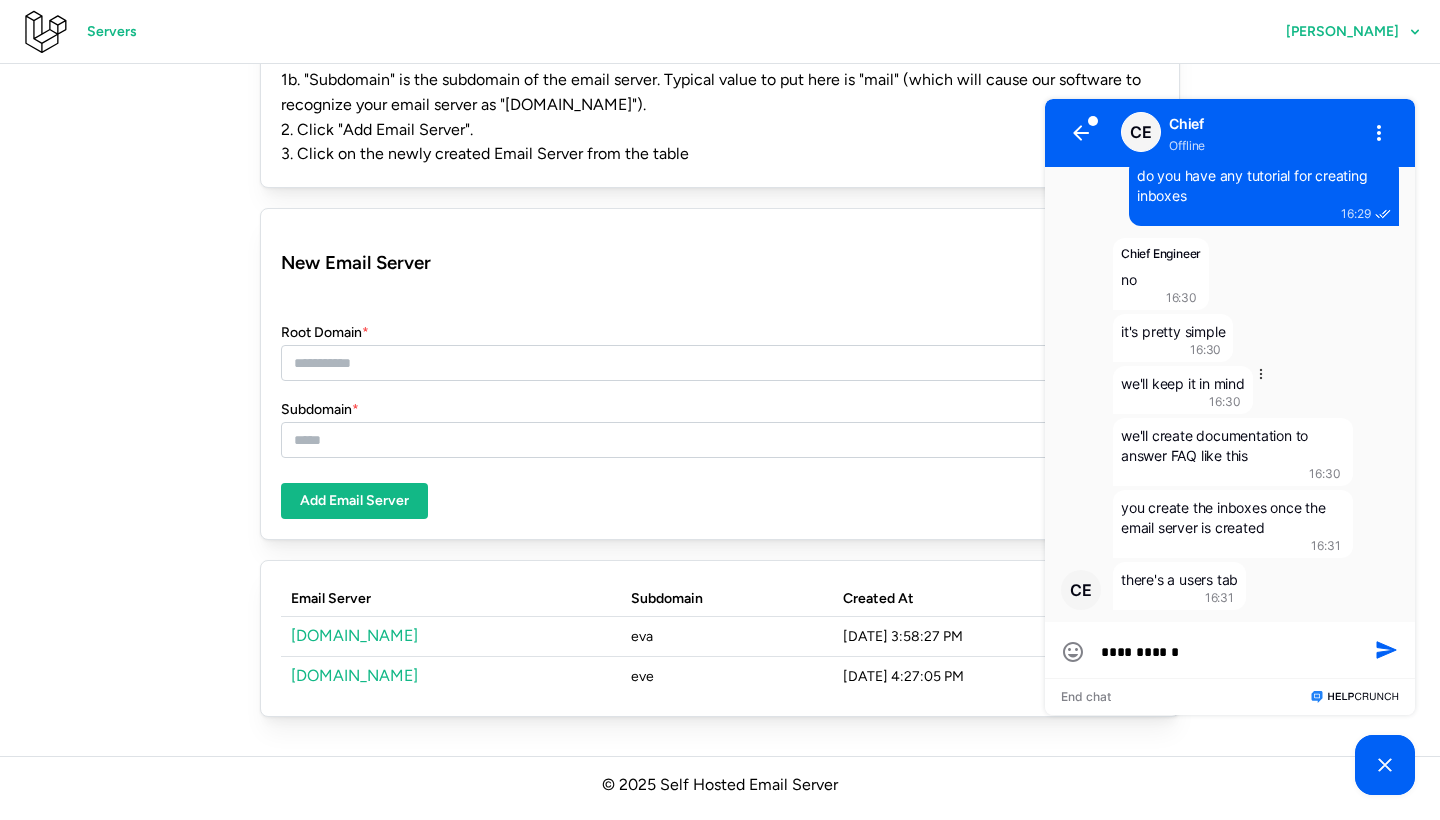 type on "**********" 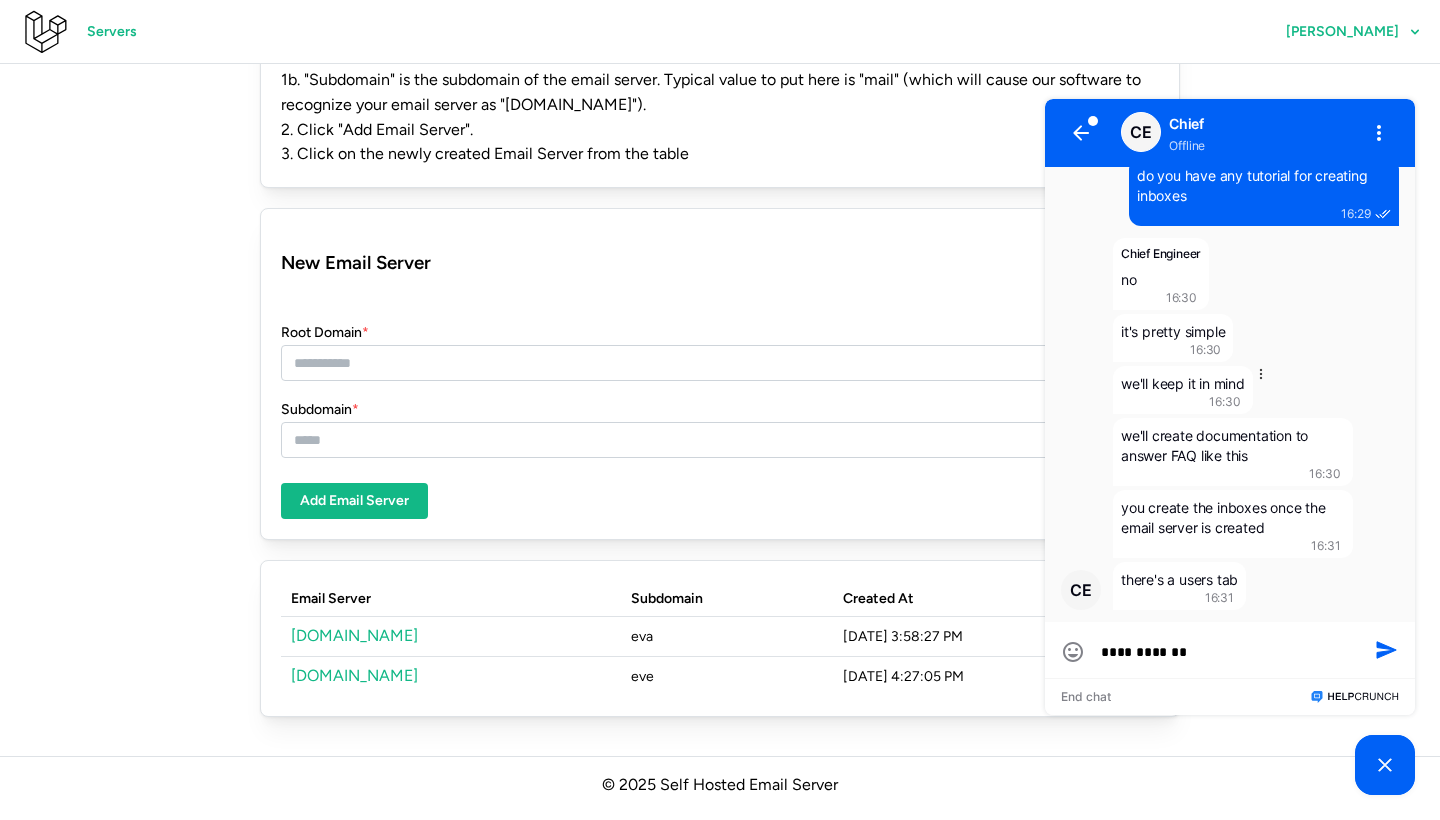 type on "**********" 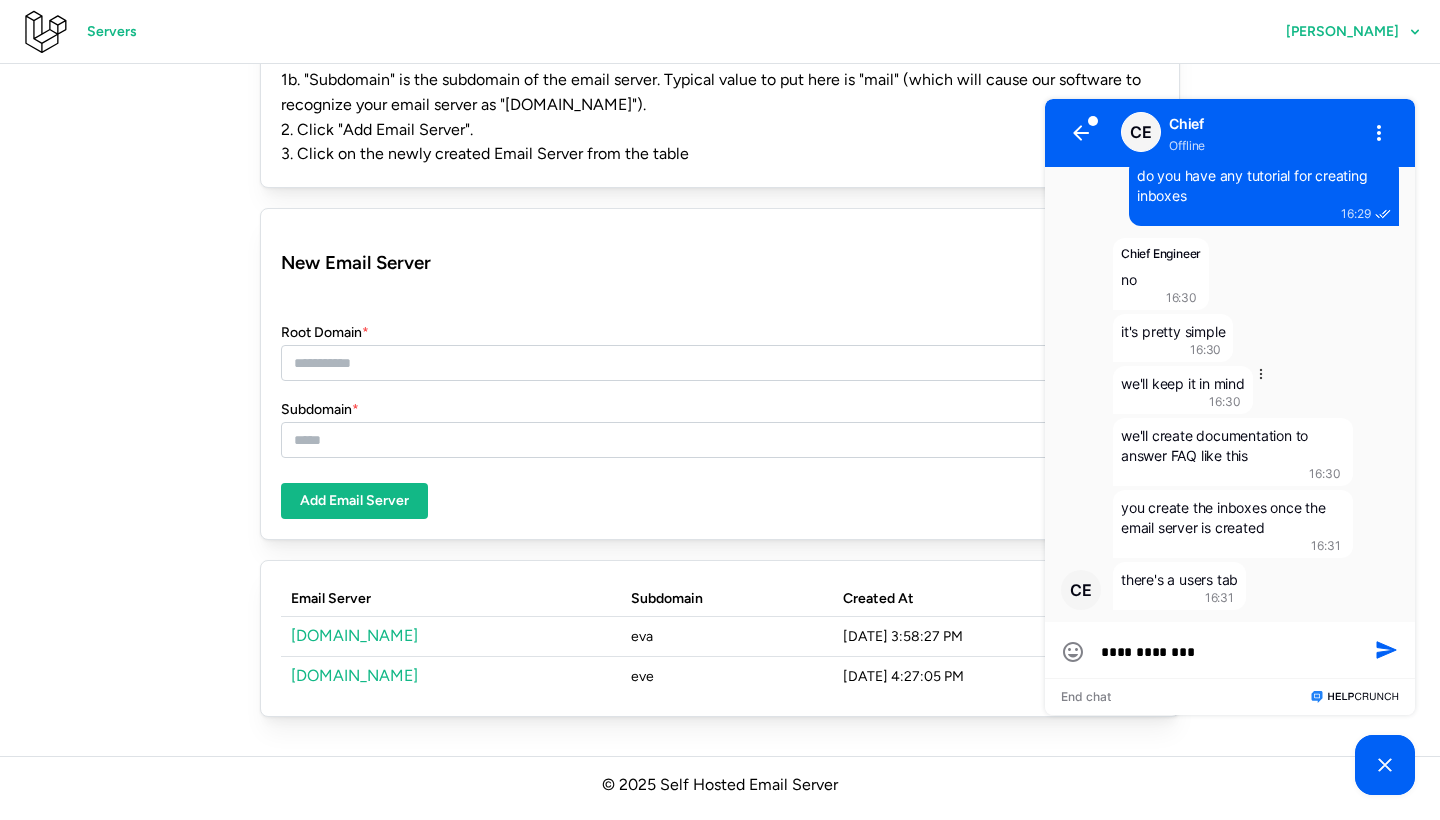type on "**********" 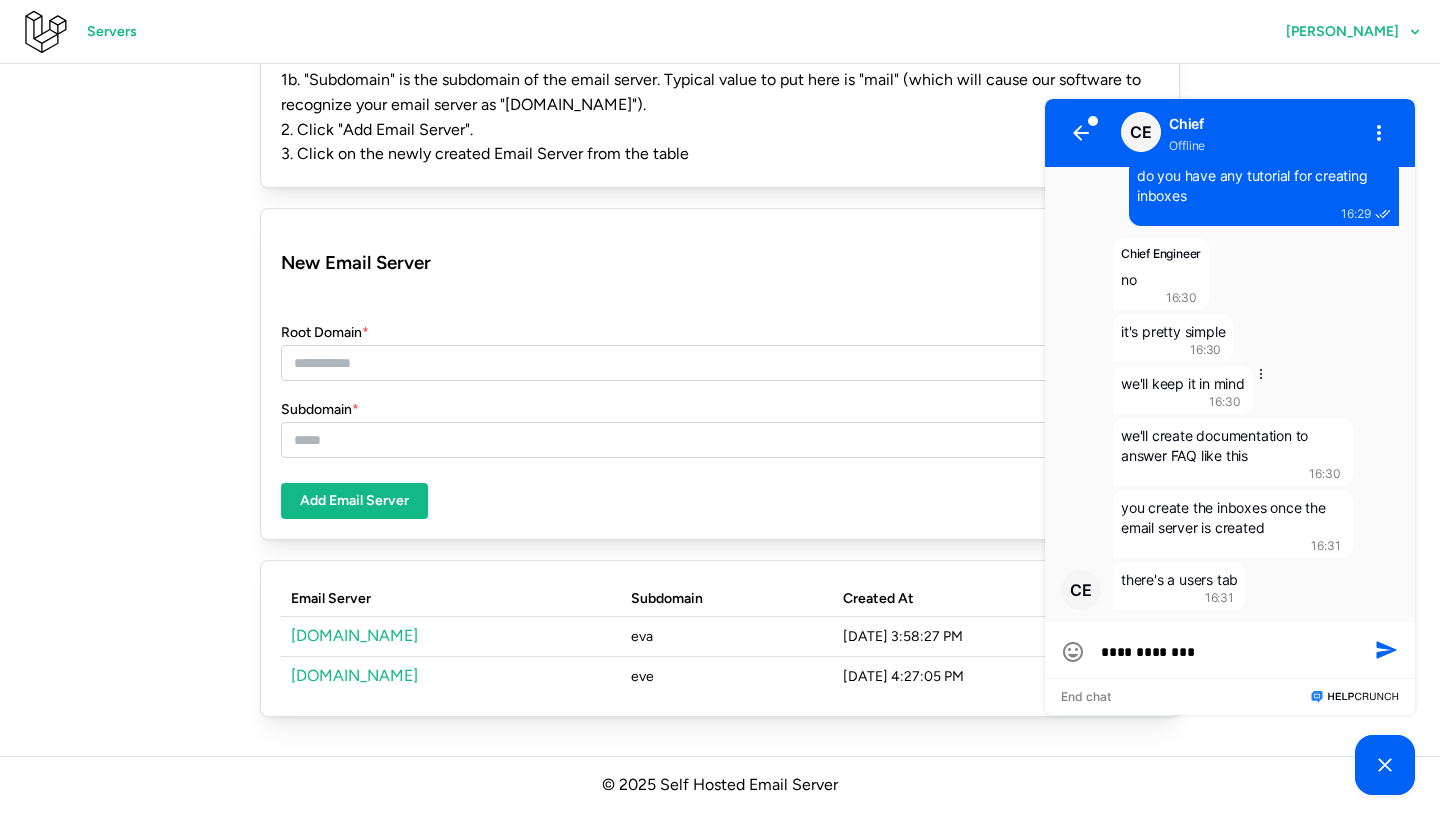 type on "**********" 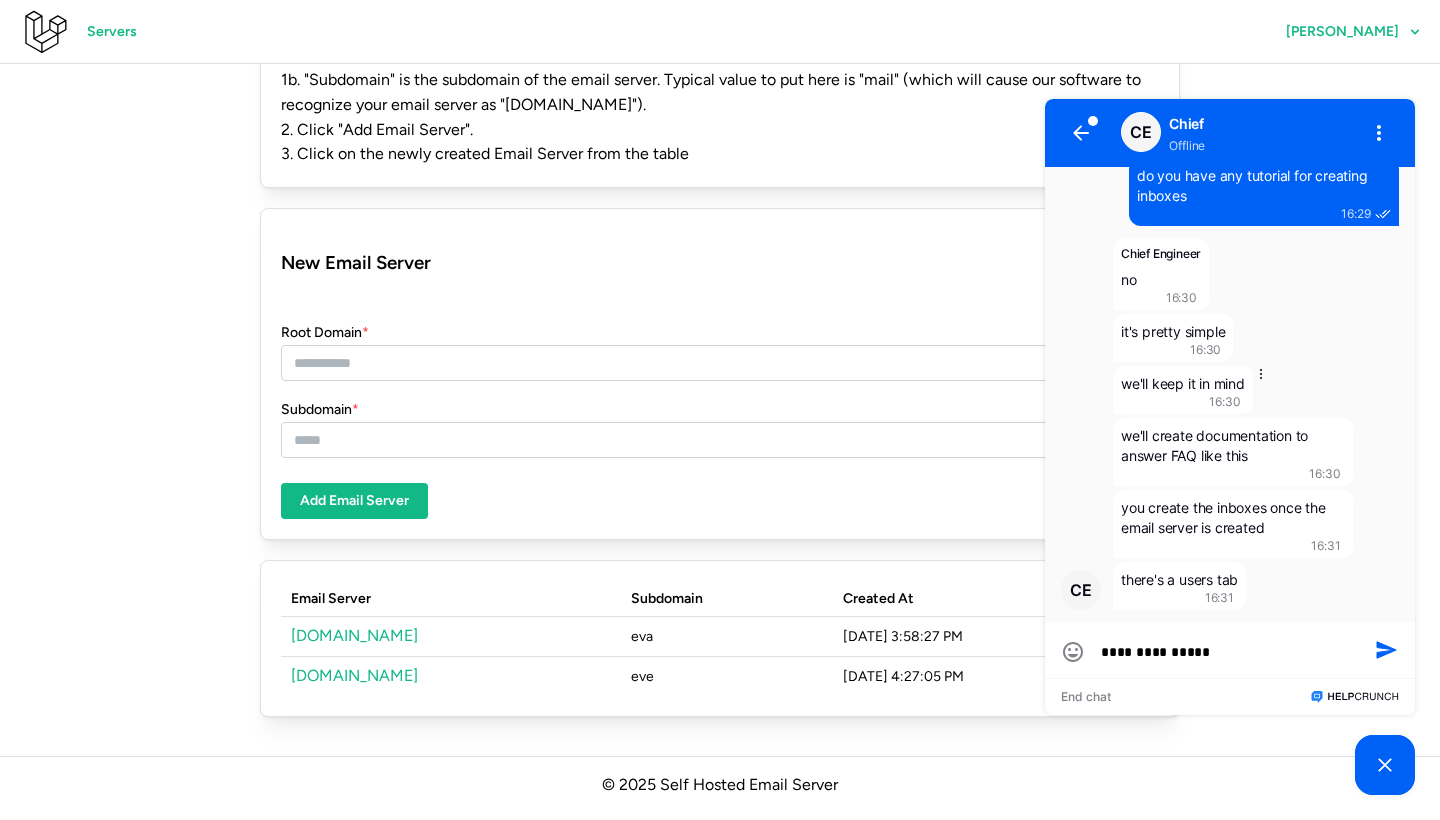type on "**********" 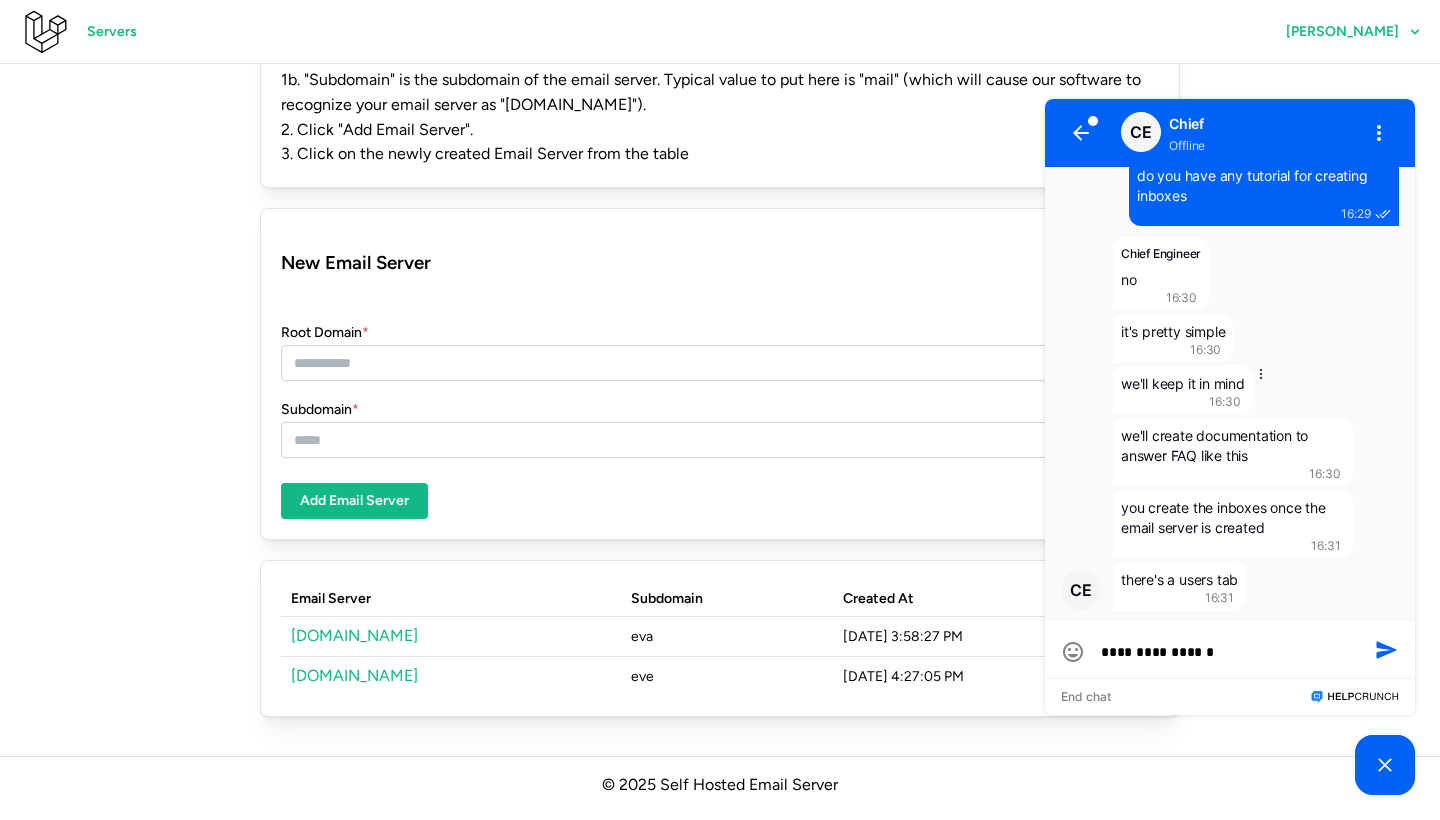 type on "**********" 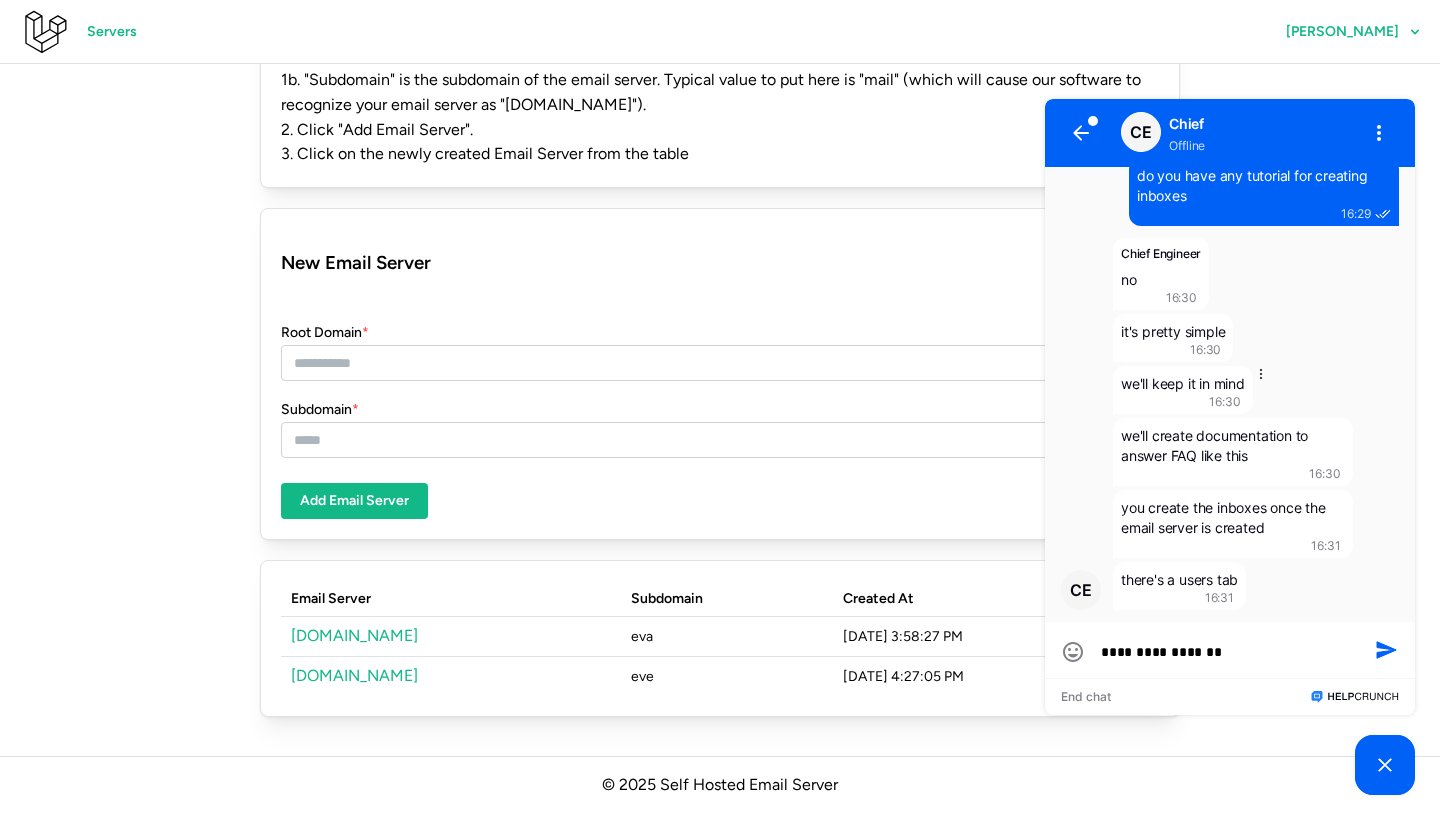 type on "**********" 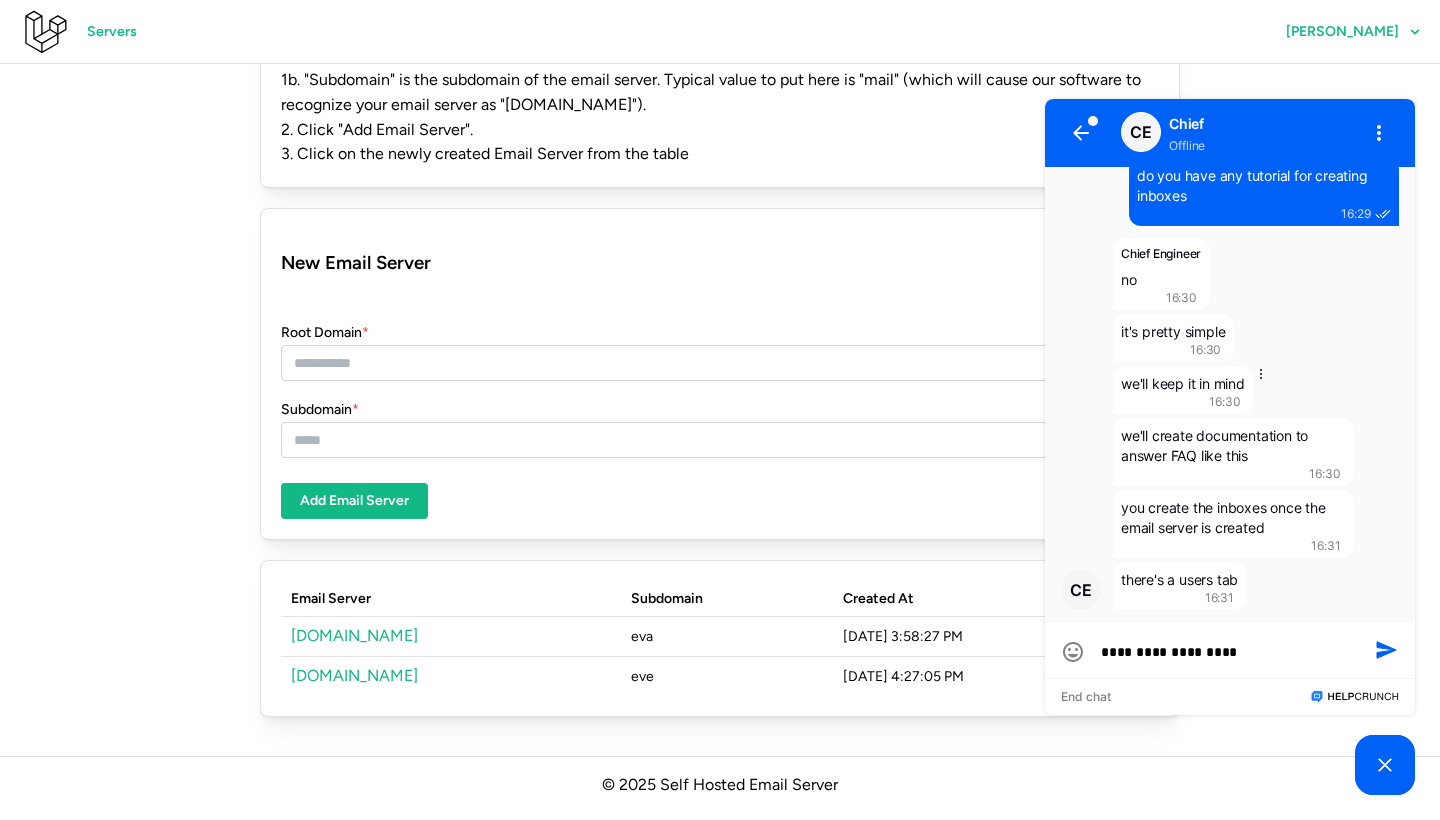 type on "**********" 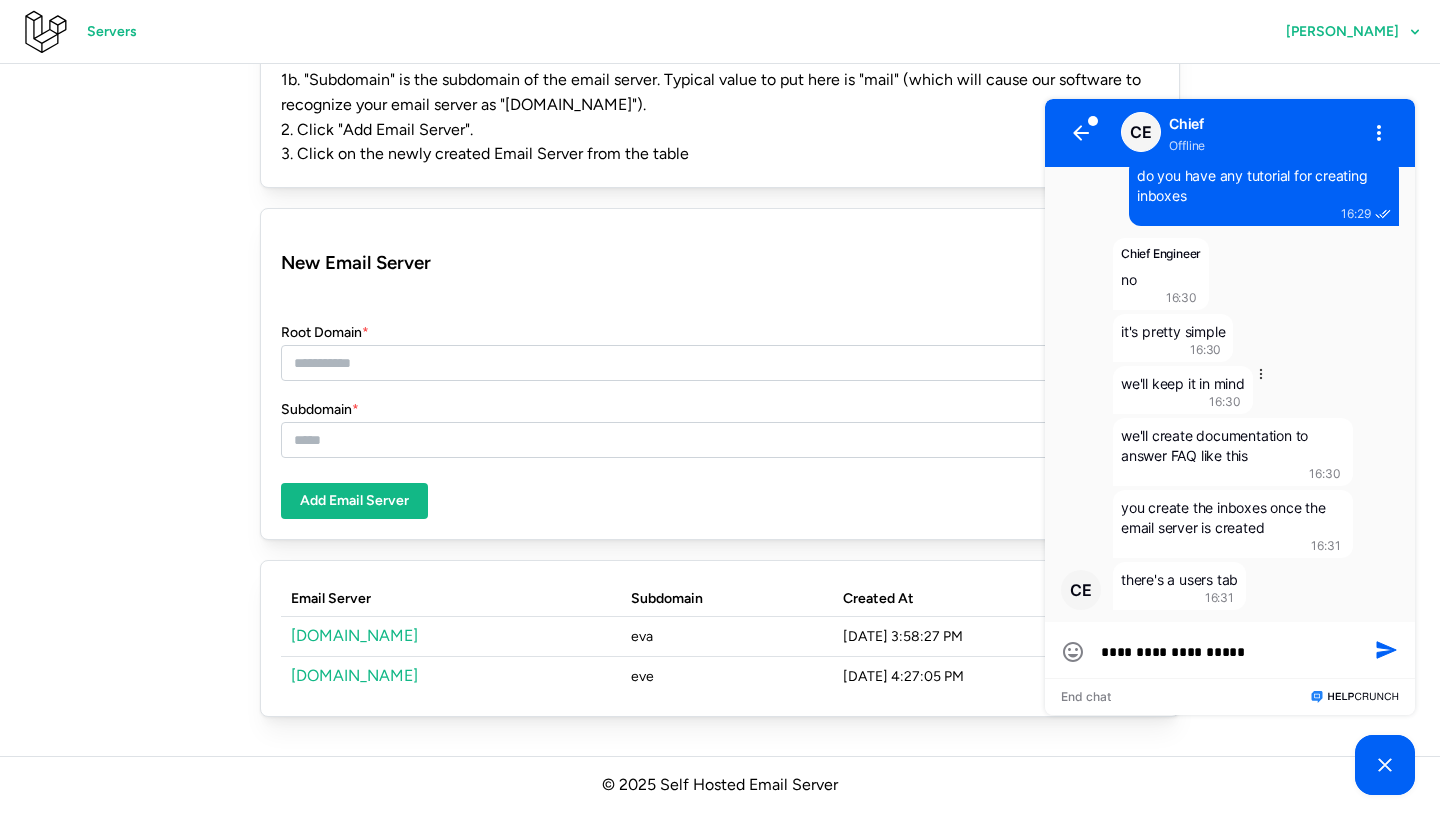 type on "**********" 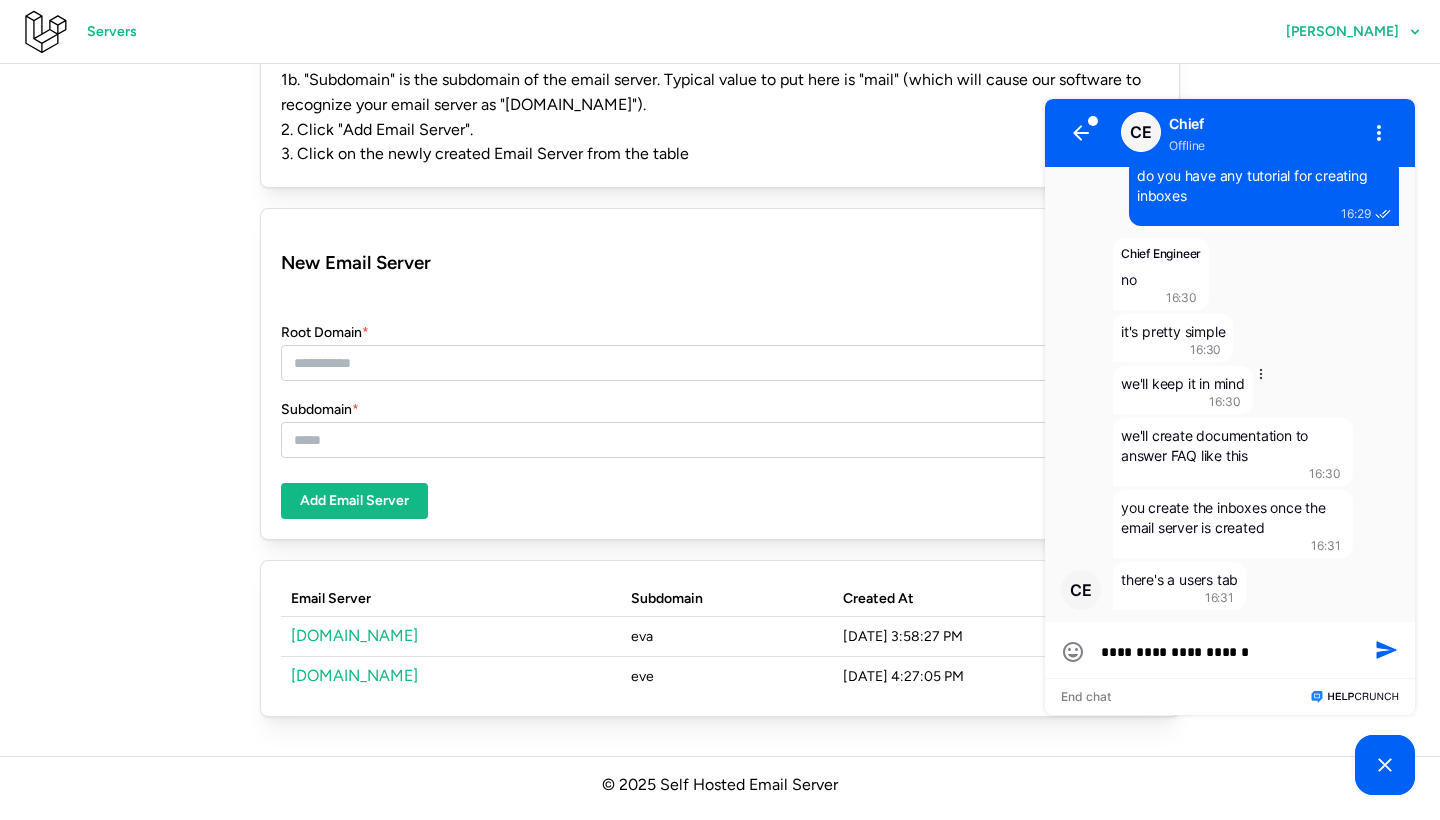 type on "**********" 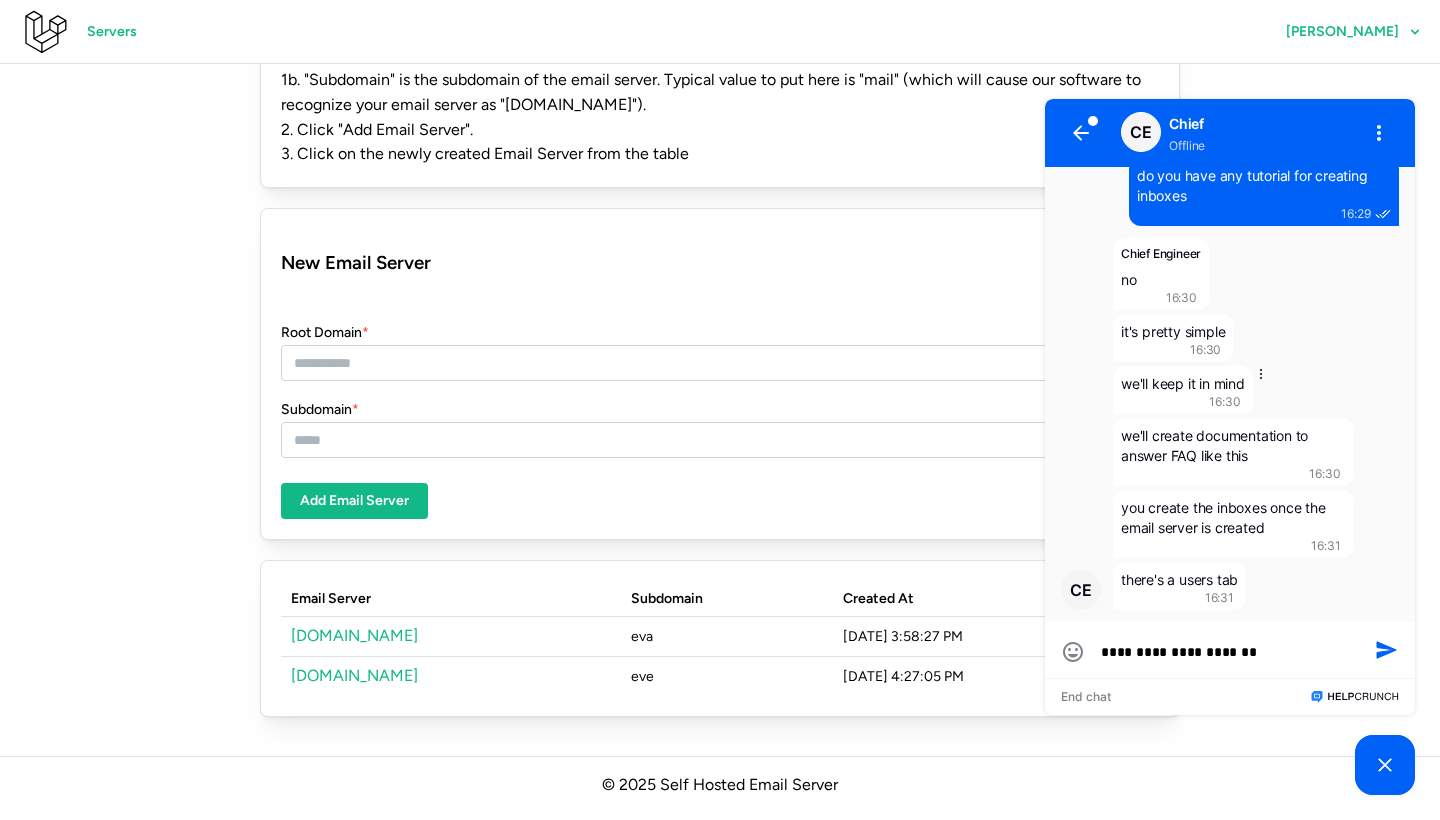 type on "**********" 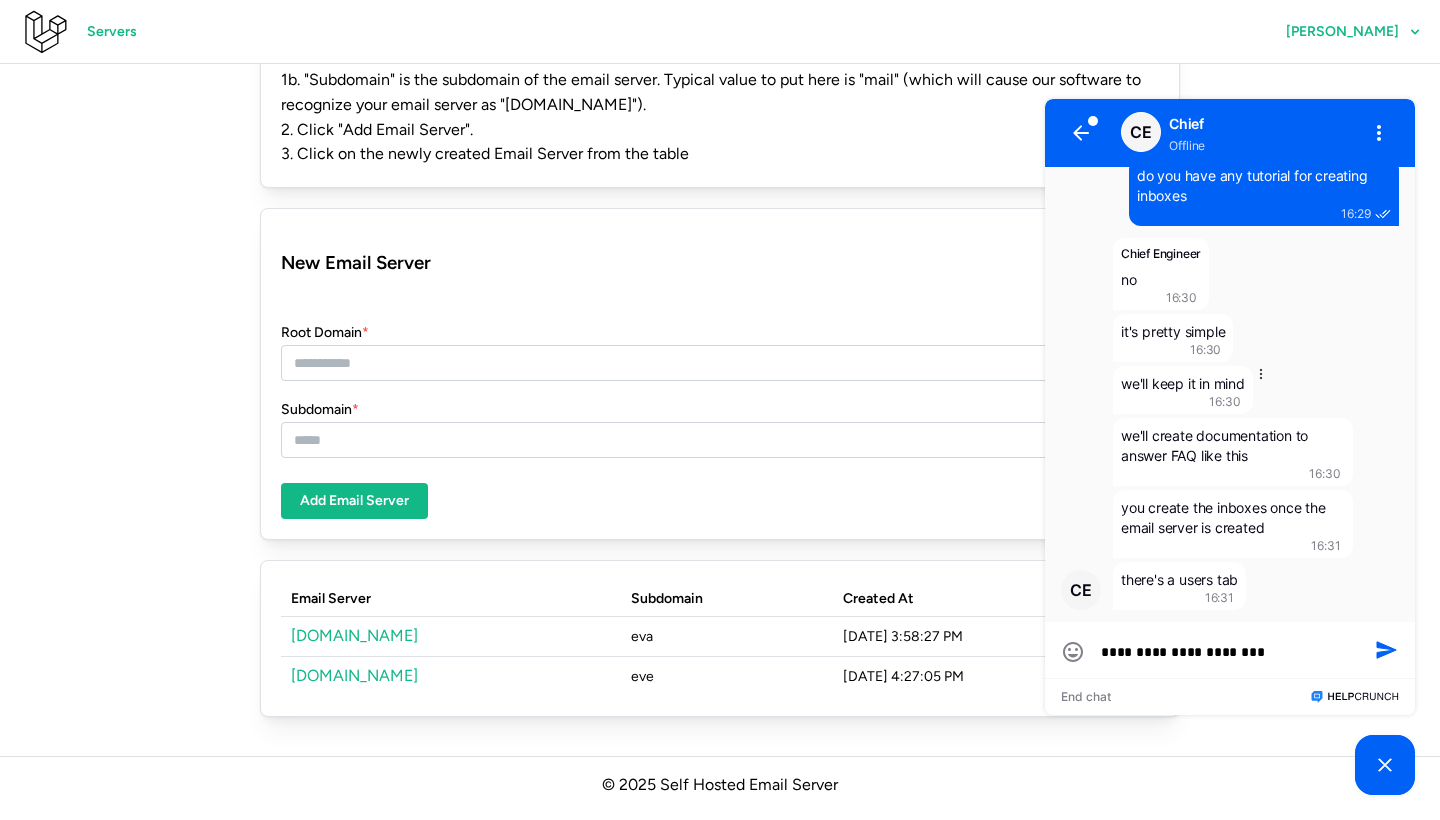 type on "**********" 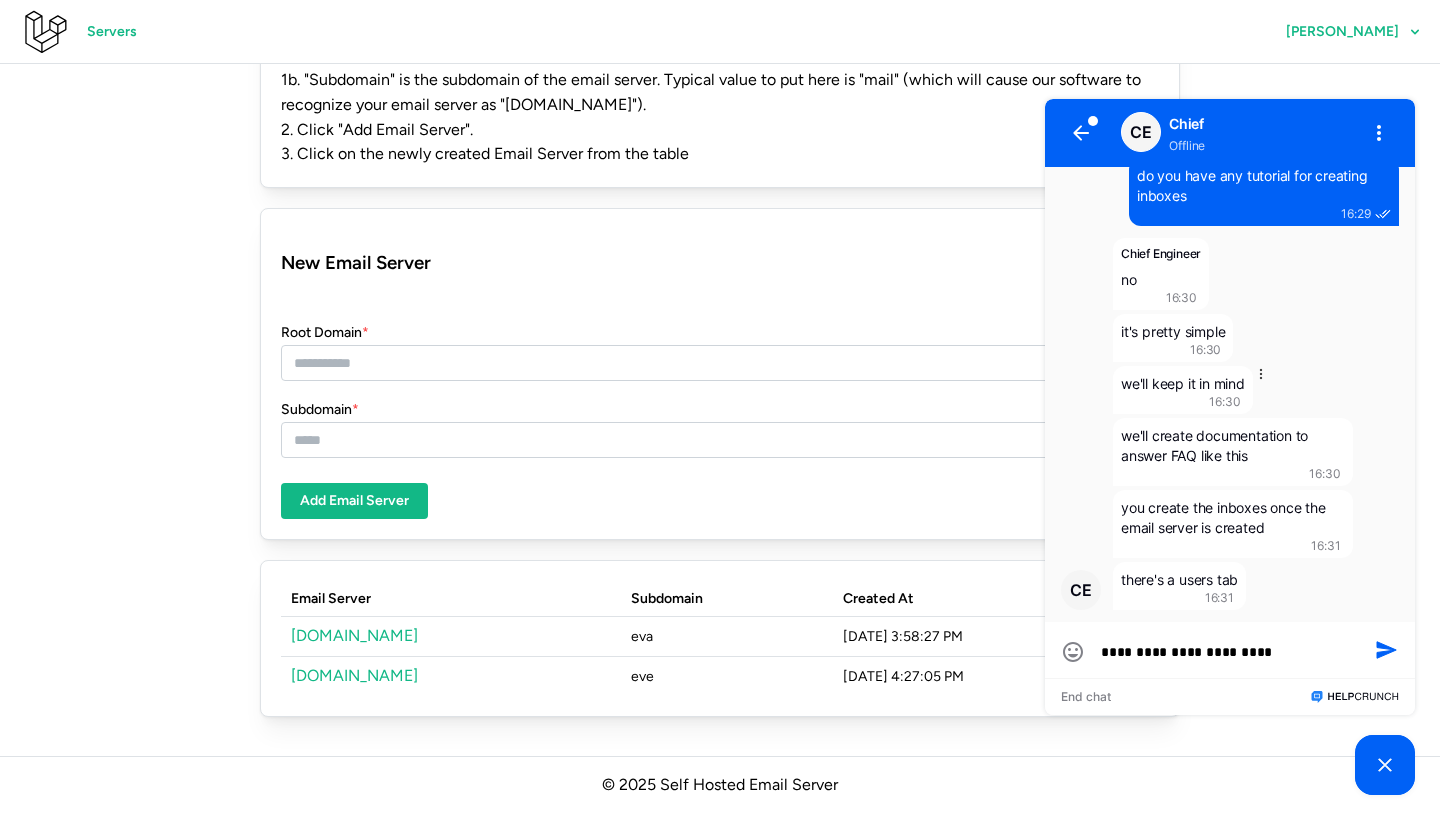 type on "**********" 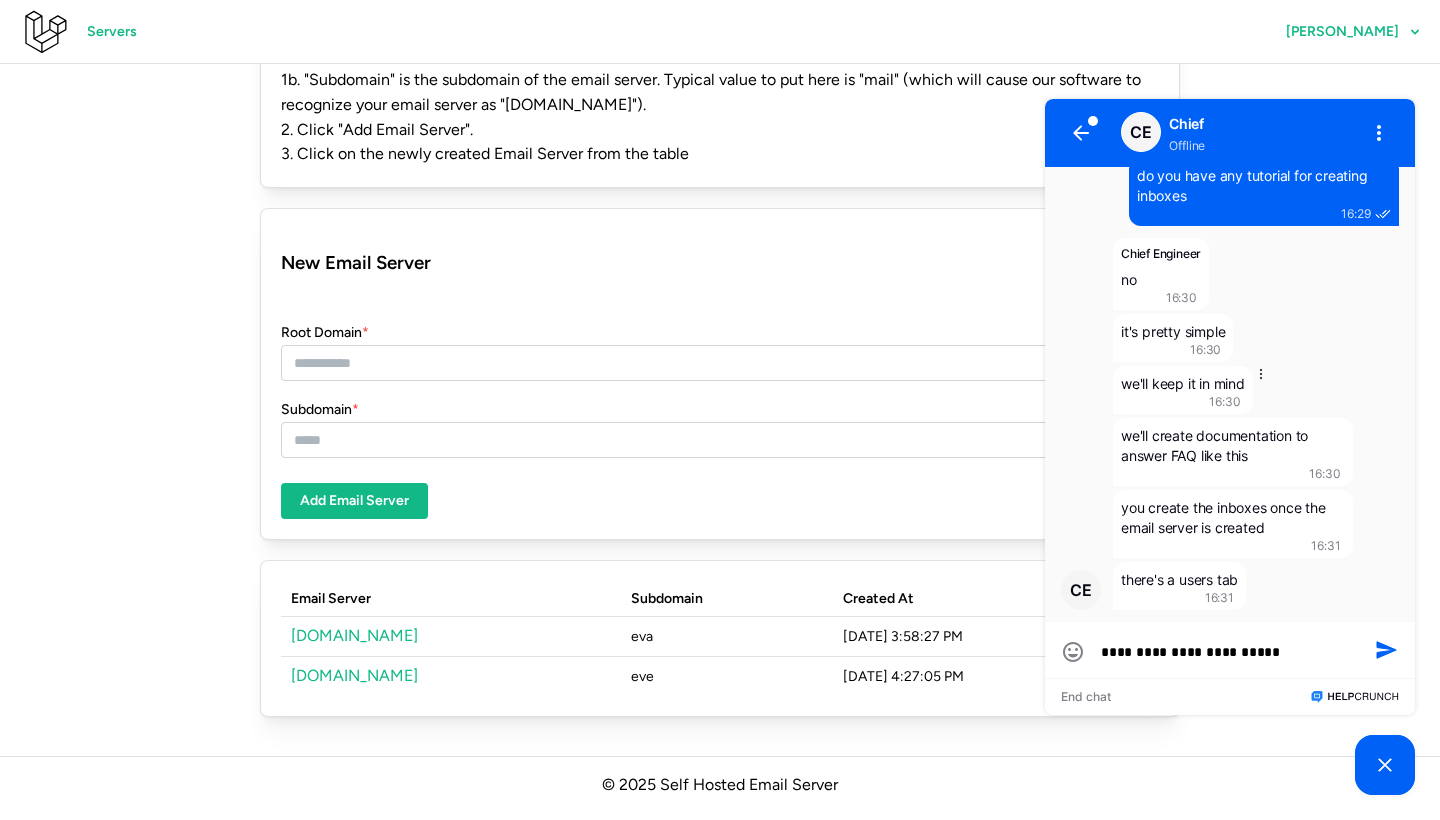 type on "**********" 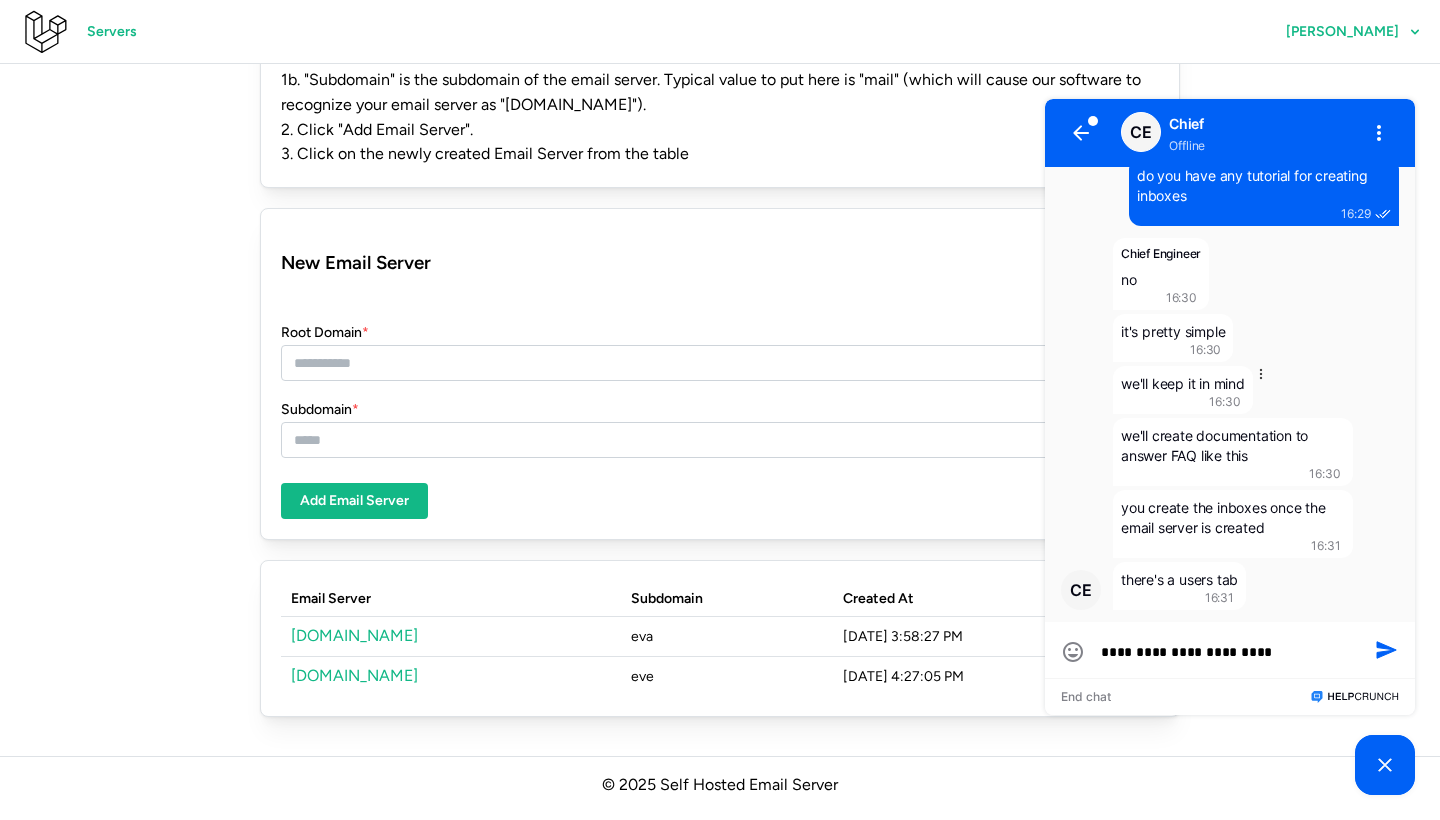 type on "**********" 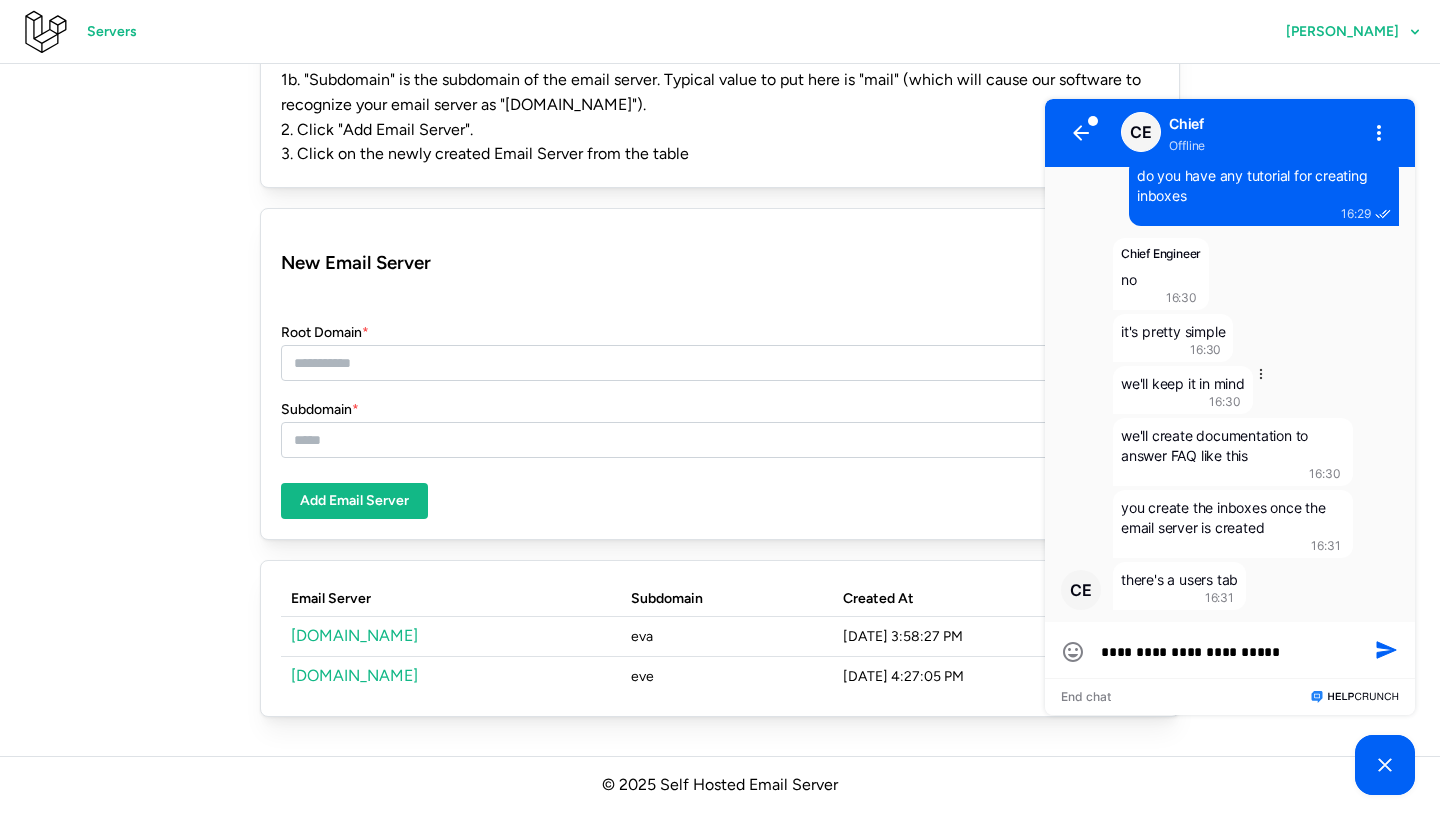 type 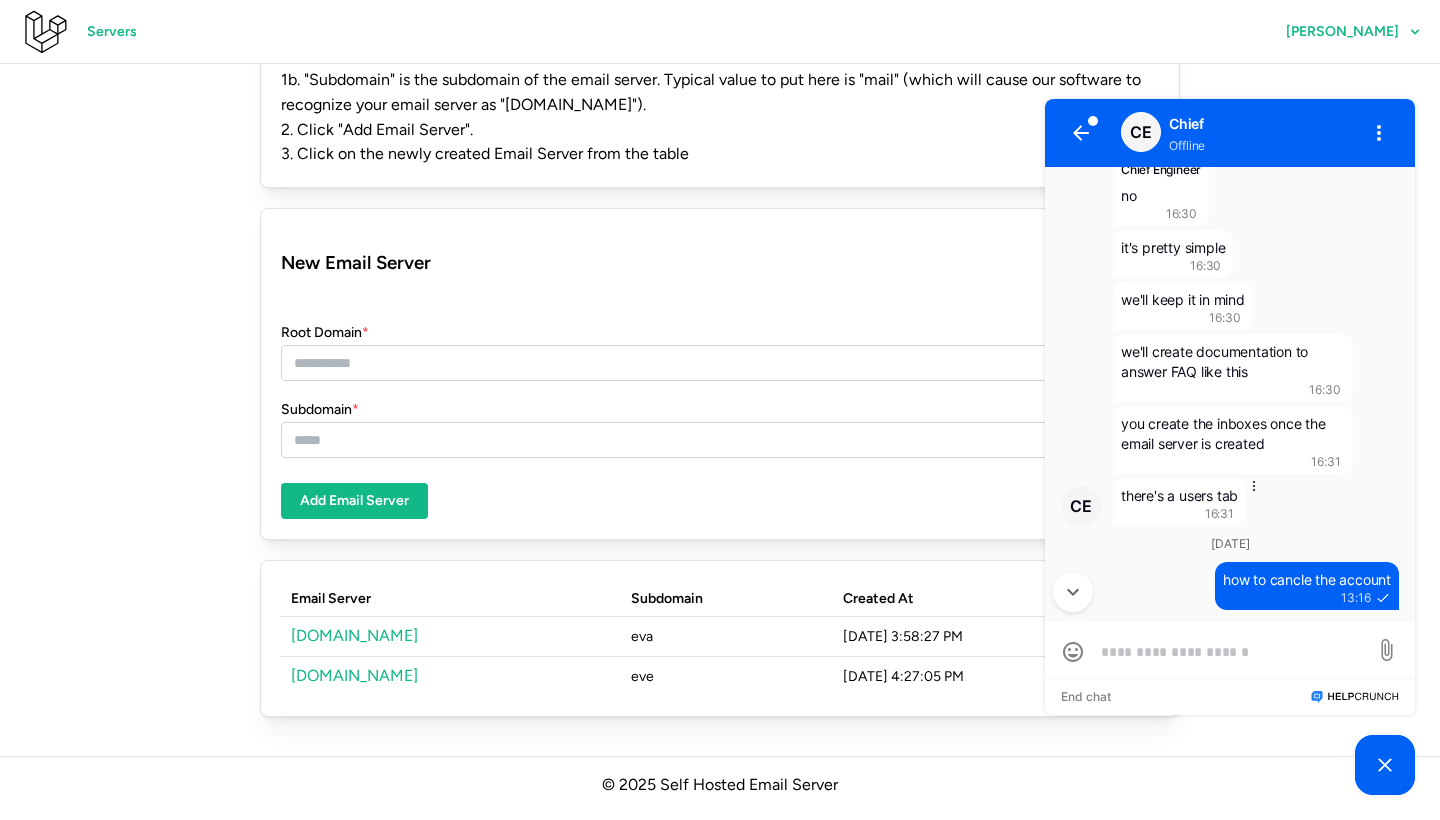 scroll, scrollTop: 849, scrollLeft: 0, axis: vertical 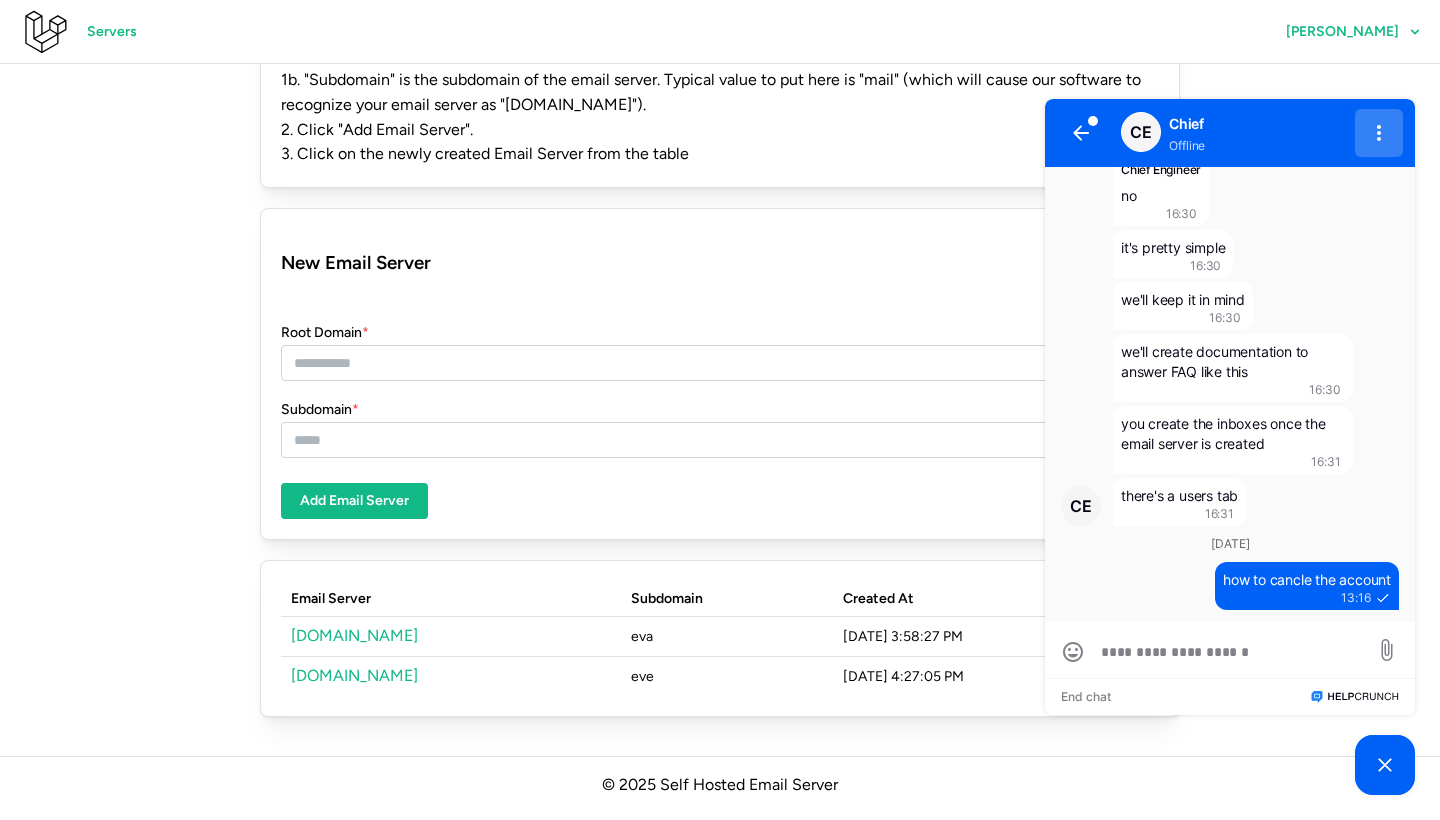 click 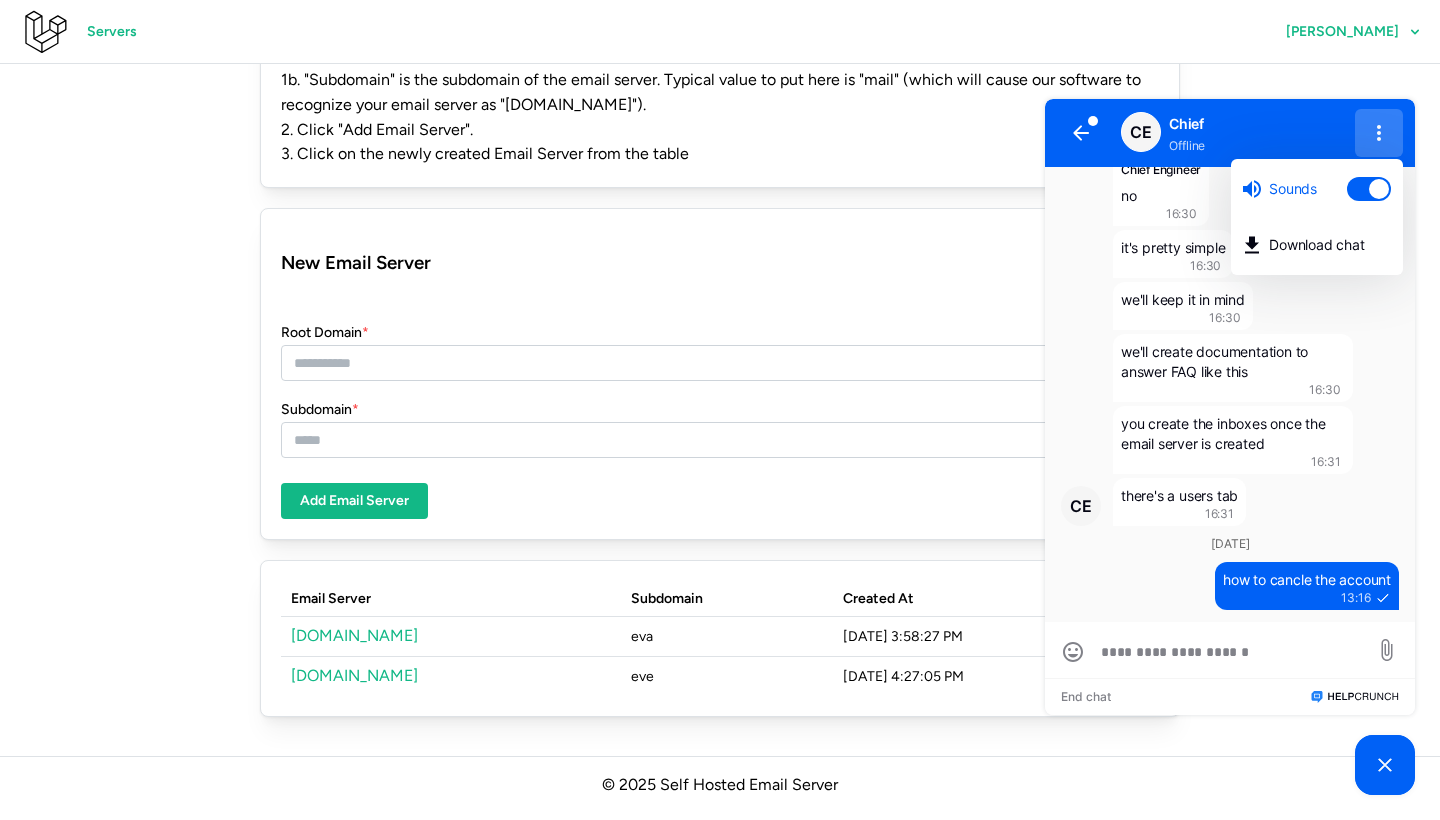 click on "Create as New Email Server Instructions: 1. Create an Email Server in the "New Email Server" form. 1a. "Domain" is the root domain, for example "selfhostedemailserver.com". There should be no domains. 1b. "Subdomain" is the subdomain of the email server. Typical value to put here is "mail" (which will cause our software to recognize your email server as "mail.selfhostedemailserver.com"). 2. Click "Add Email Server". 3. Click on the newly created Email Server from the table New Email Server Root Domain  * Subdomain  * Add Email Server Email Server Subdomain Created At gosthenostechnologies.com eva 2/7/2025, 3:58:27 PM hellosthenos.com eve 2/7/2025, 4:27:05 PM" 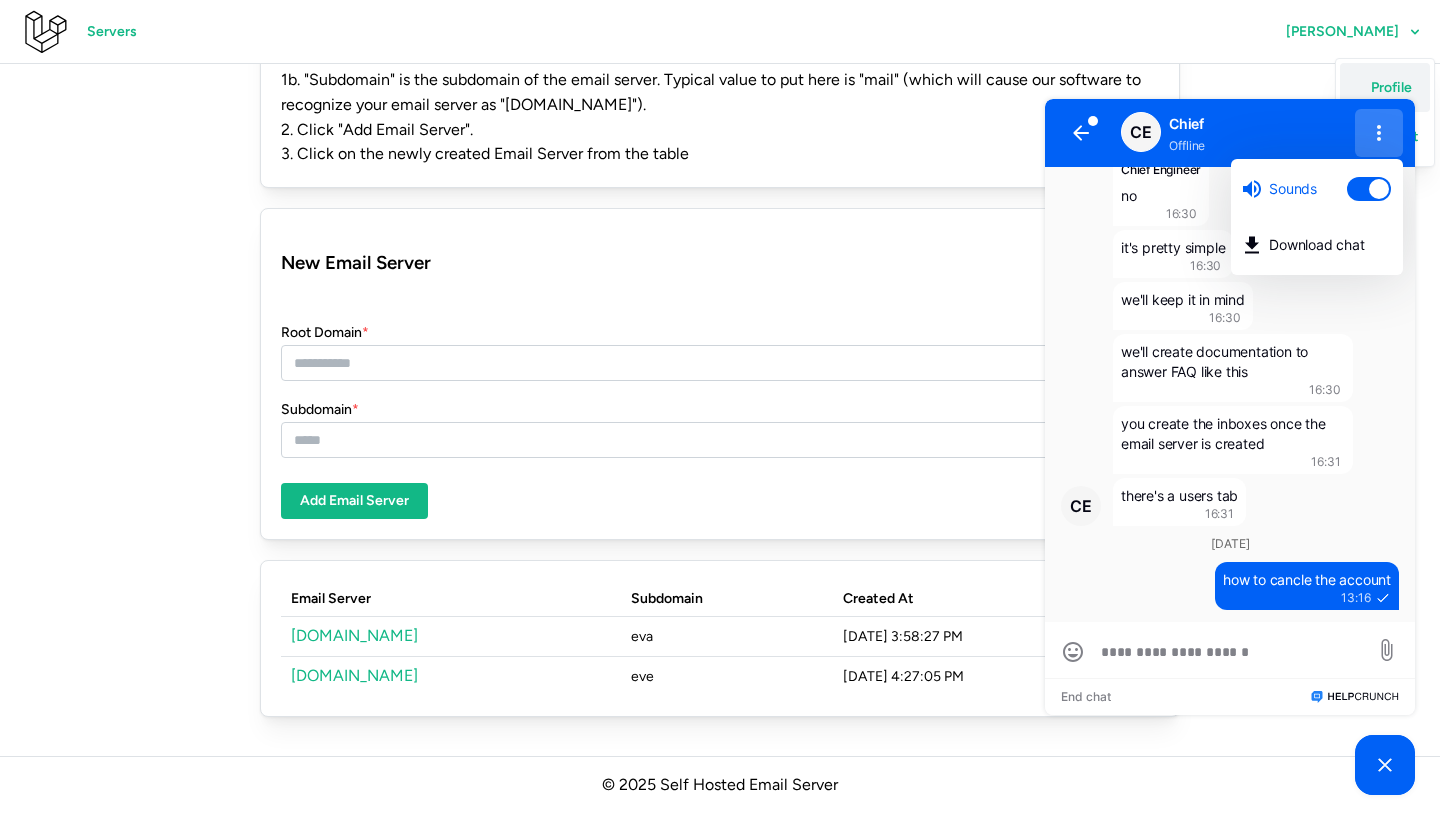 click on "Profile" at bounding box center (1391, 88) 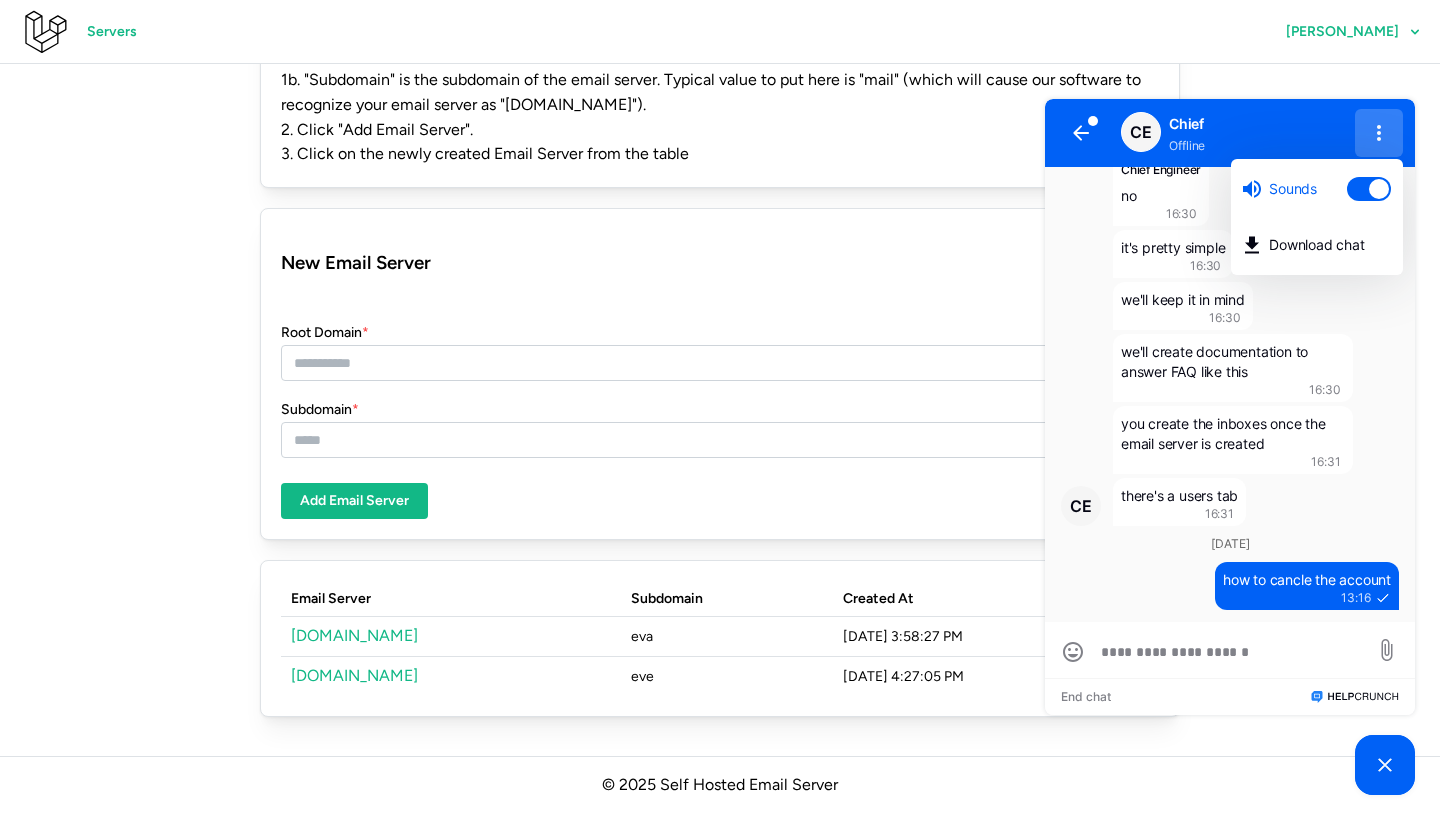 click at bounding box center (1385, 765) 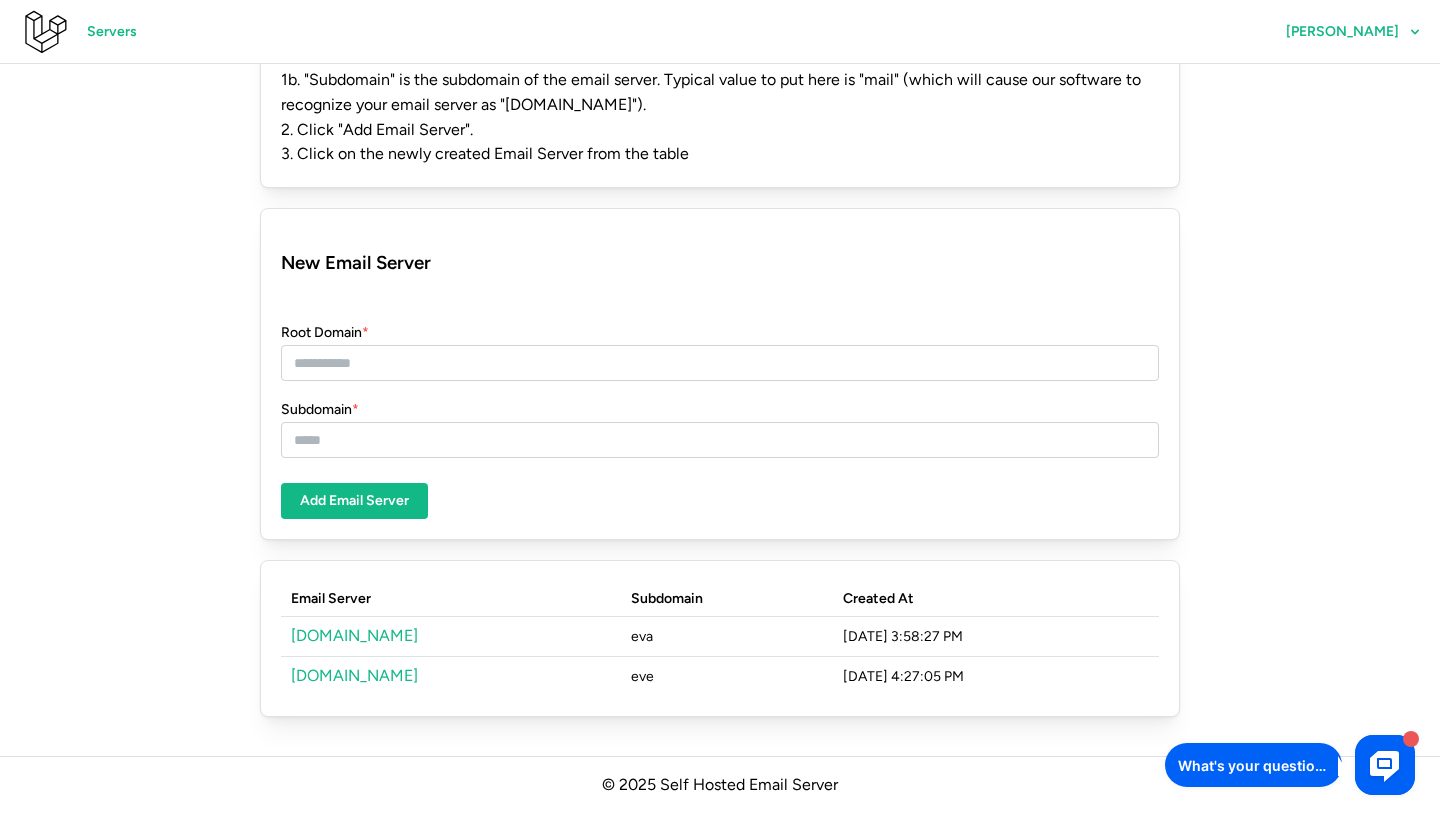 click on "[PERSON_NAME]" 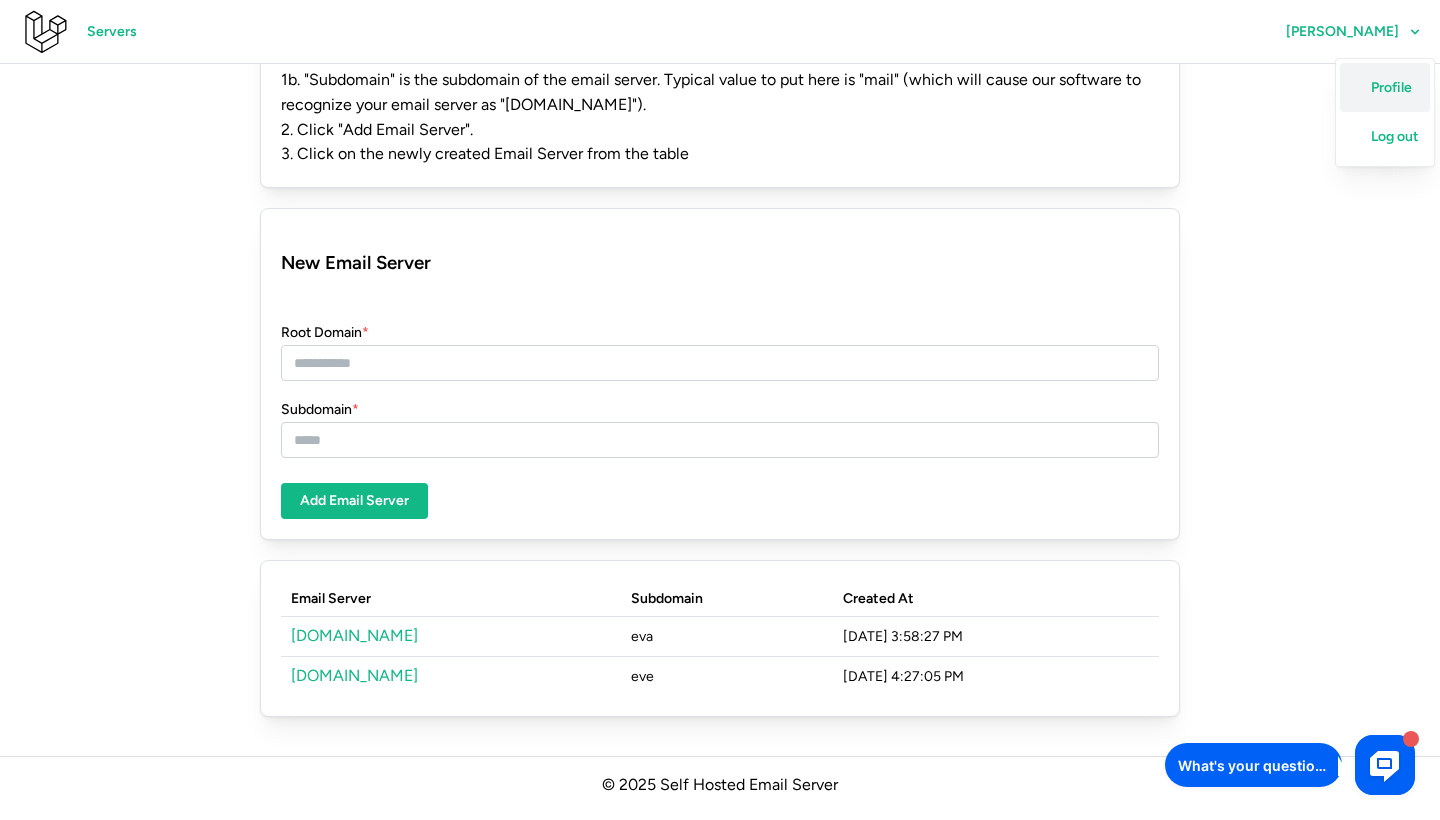 click on "Profile" at bounding box center [1391, 88] 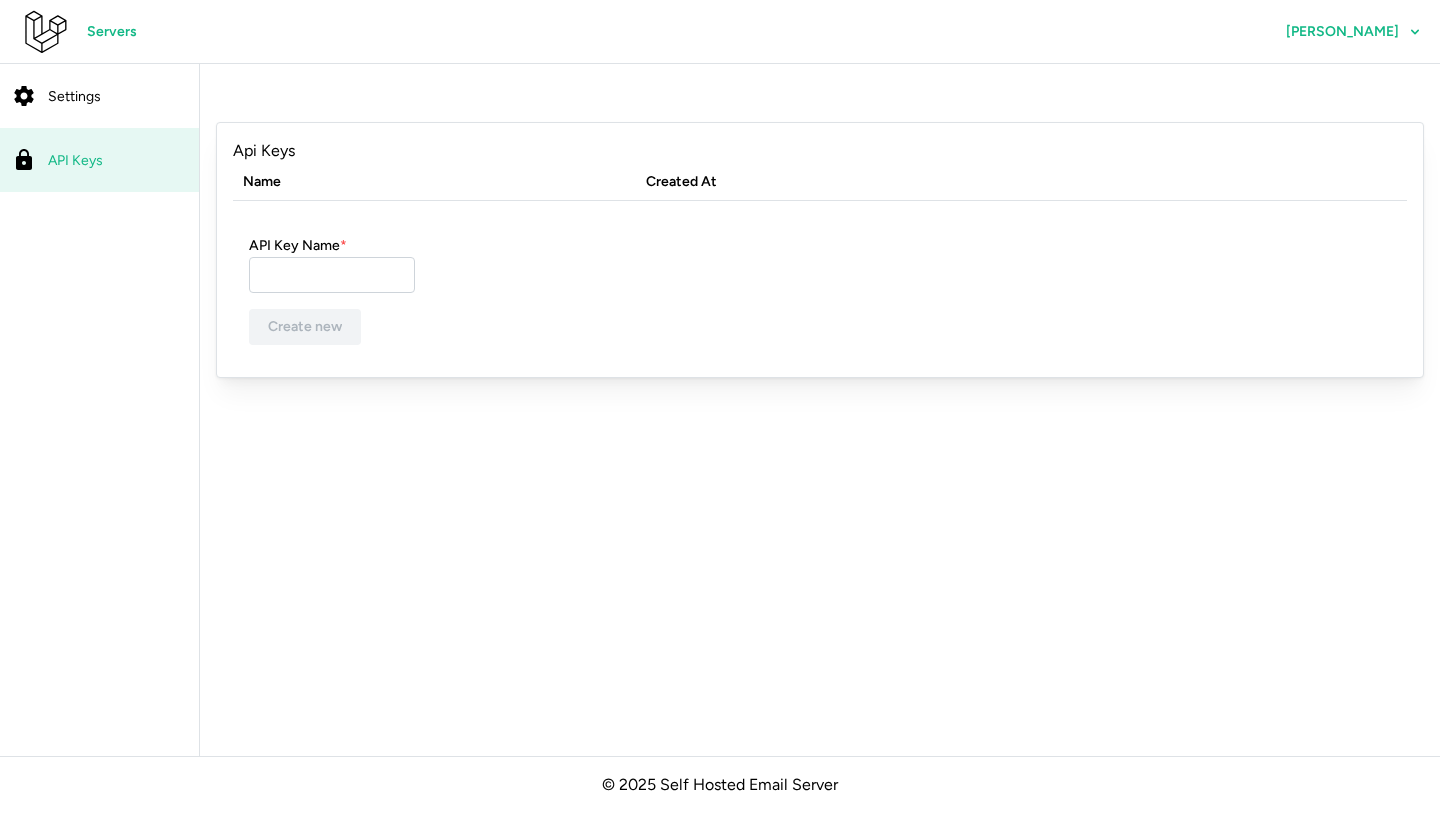 scroll, scrollTop: 0, scrollLeft: 0, axis: both 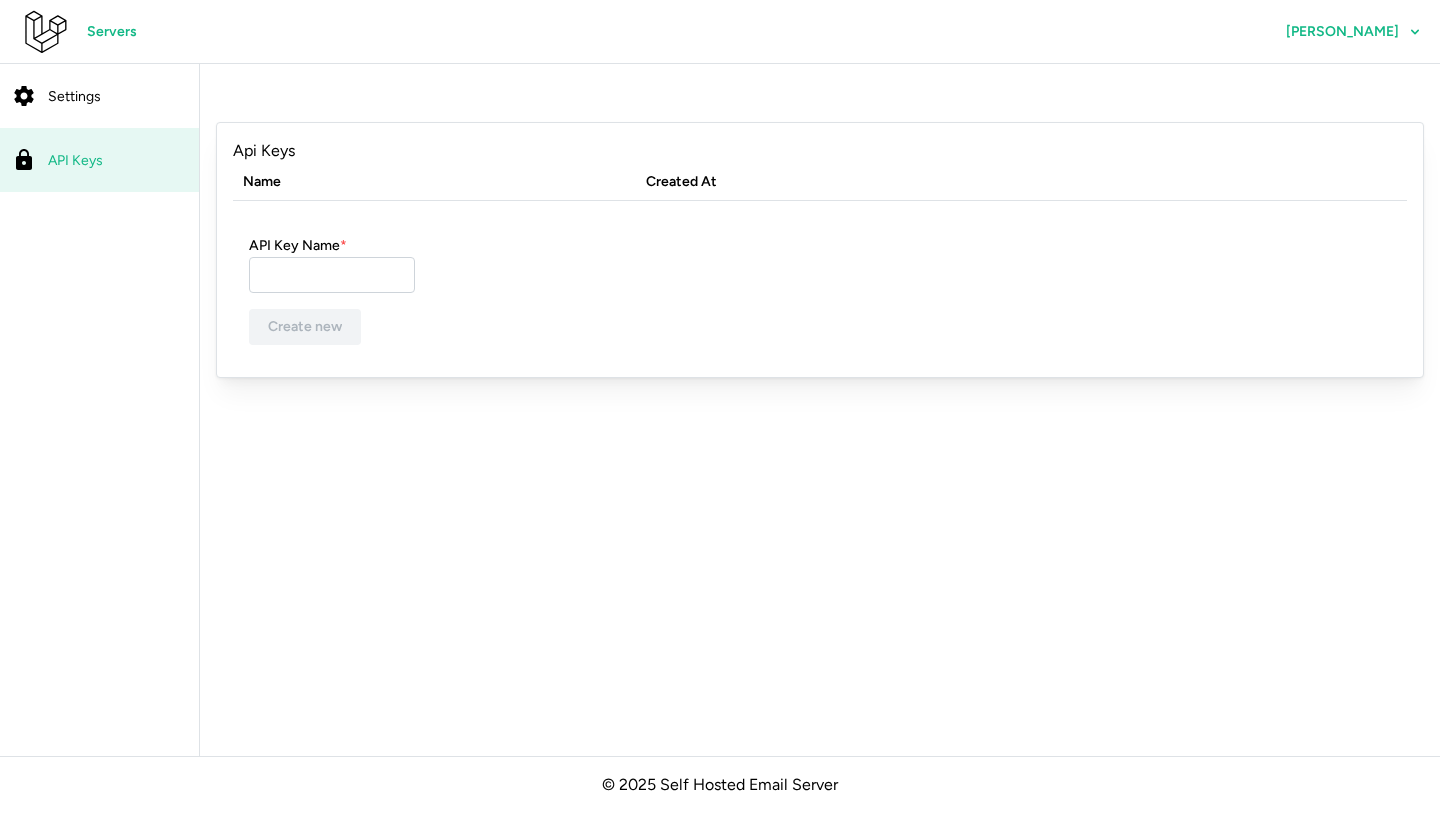 click on "Settings" 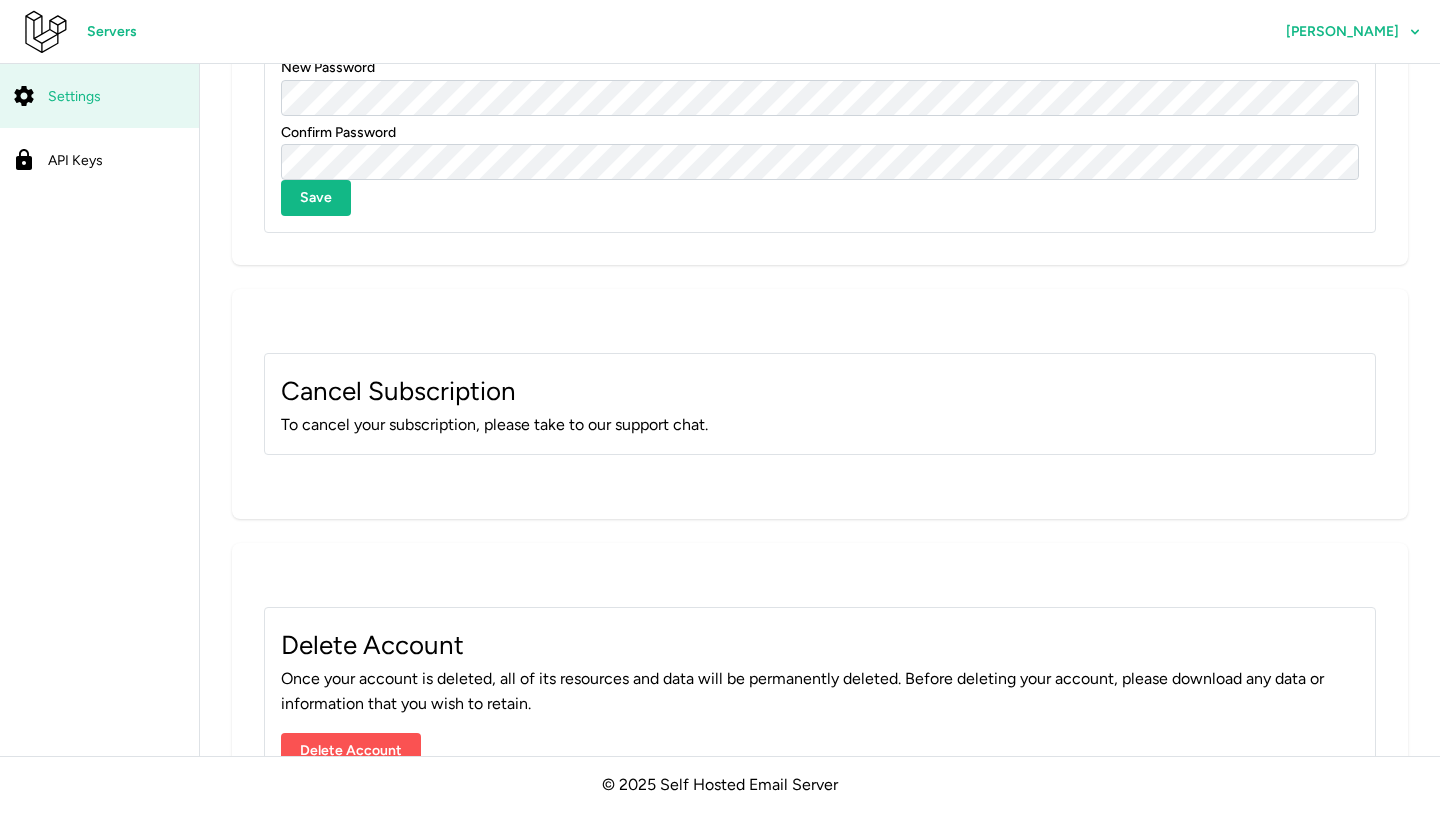 scroll, scrollTop: 892, scrollLeft: 0, axis: vertical 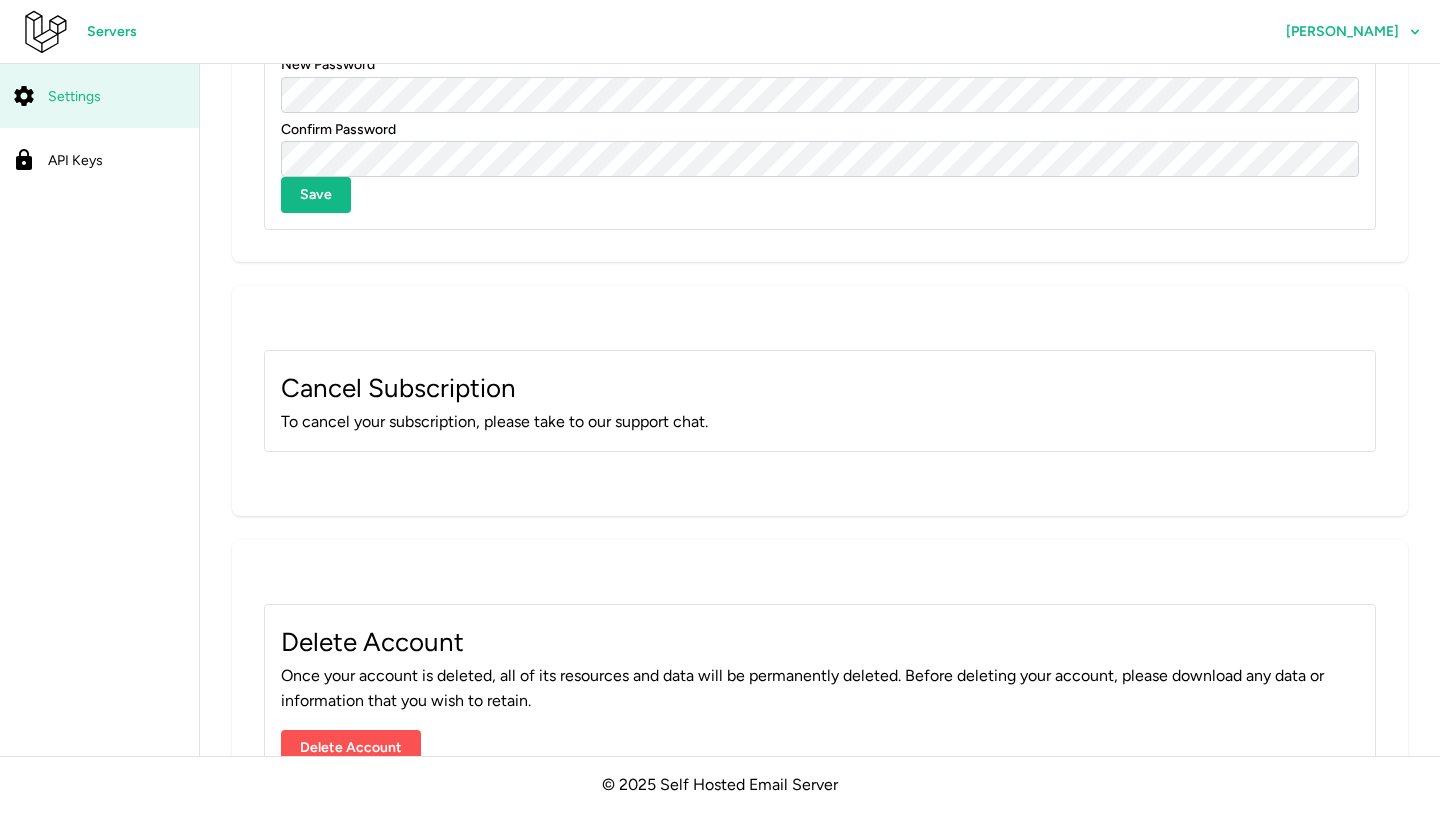 click on "Cancel Subscription" 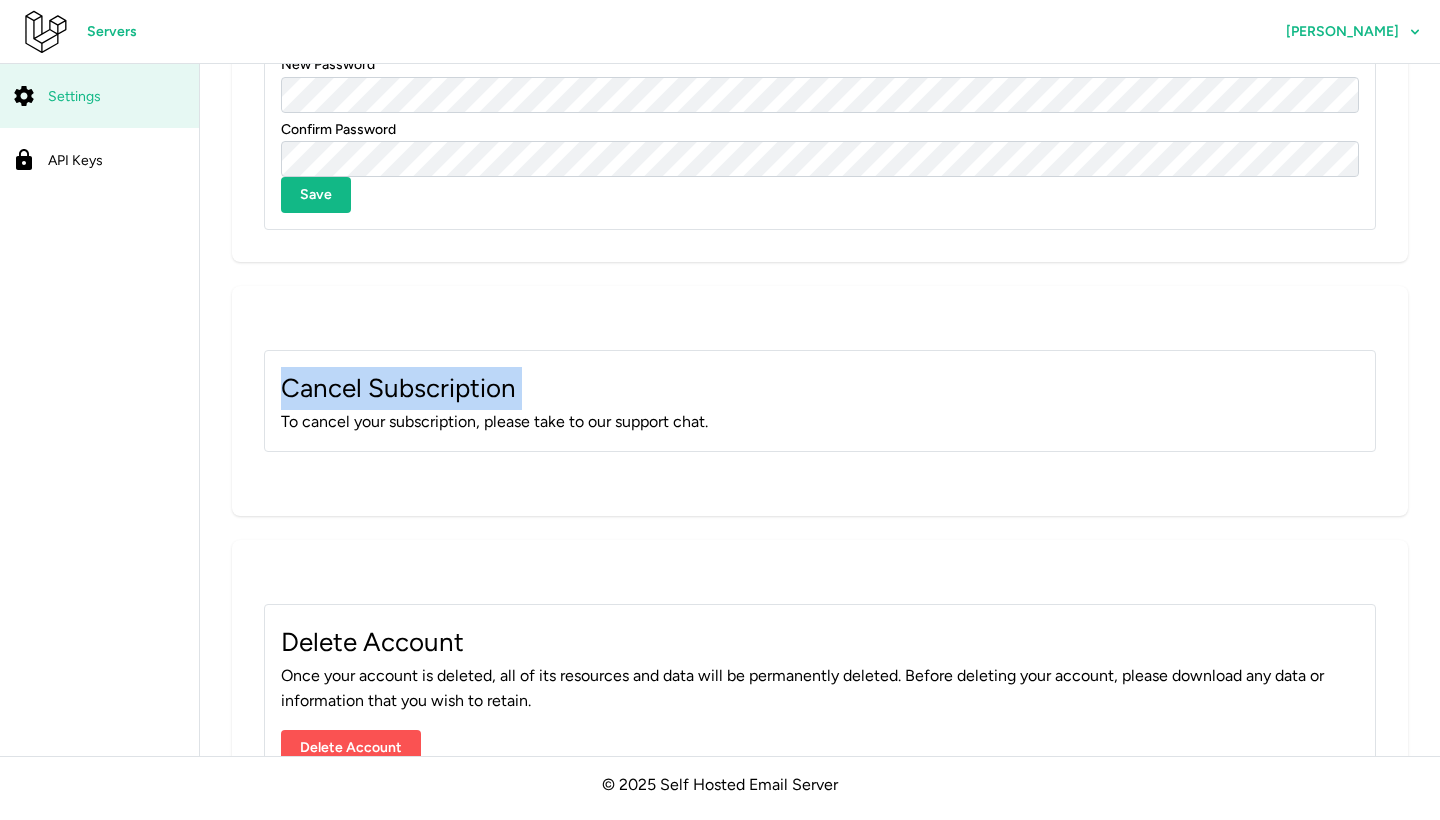 click on "Cancel Subscription" 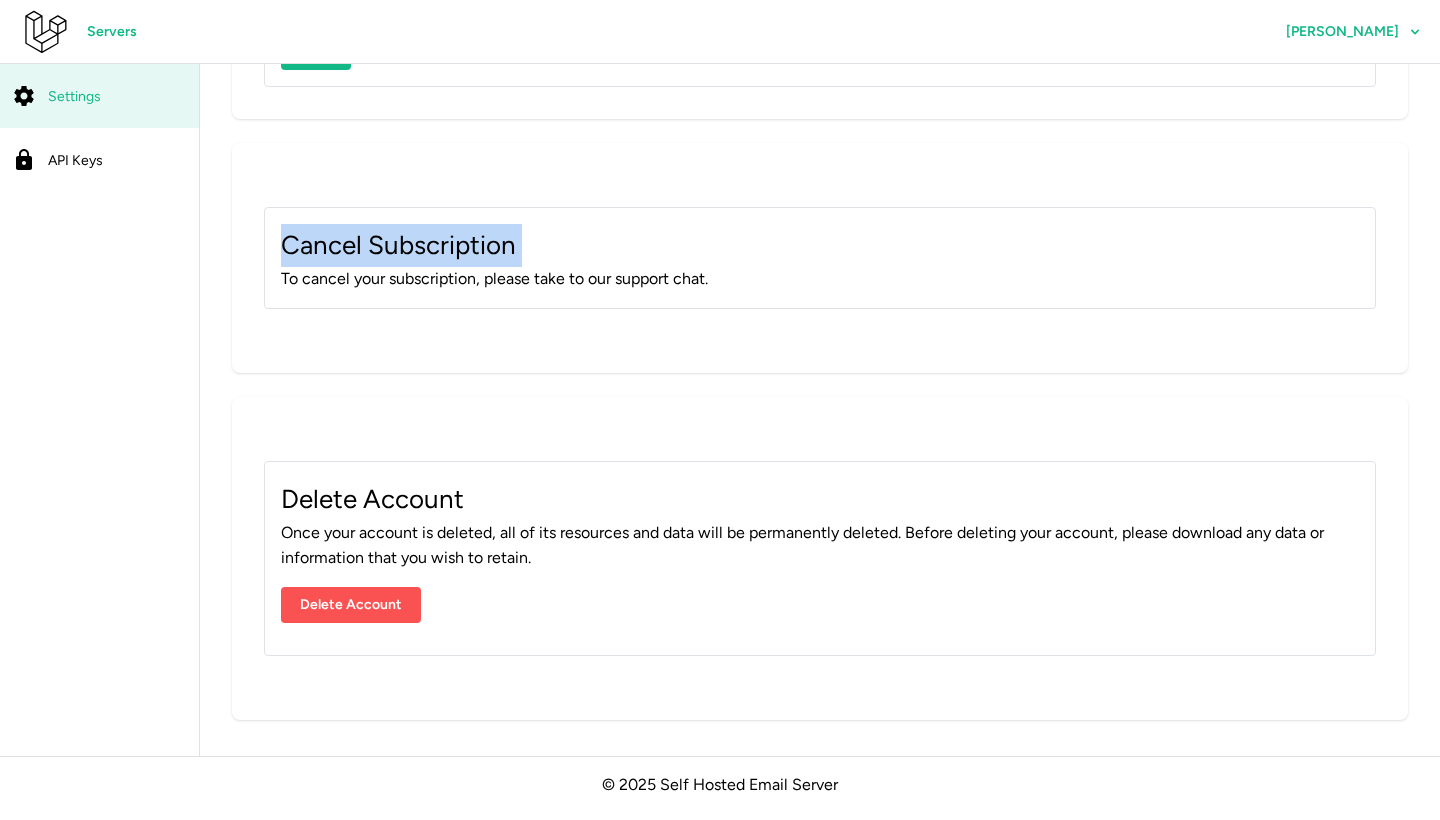 scroll, scrollTop: 1034, scrollLeft: 0, axis: vertical 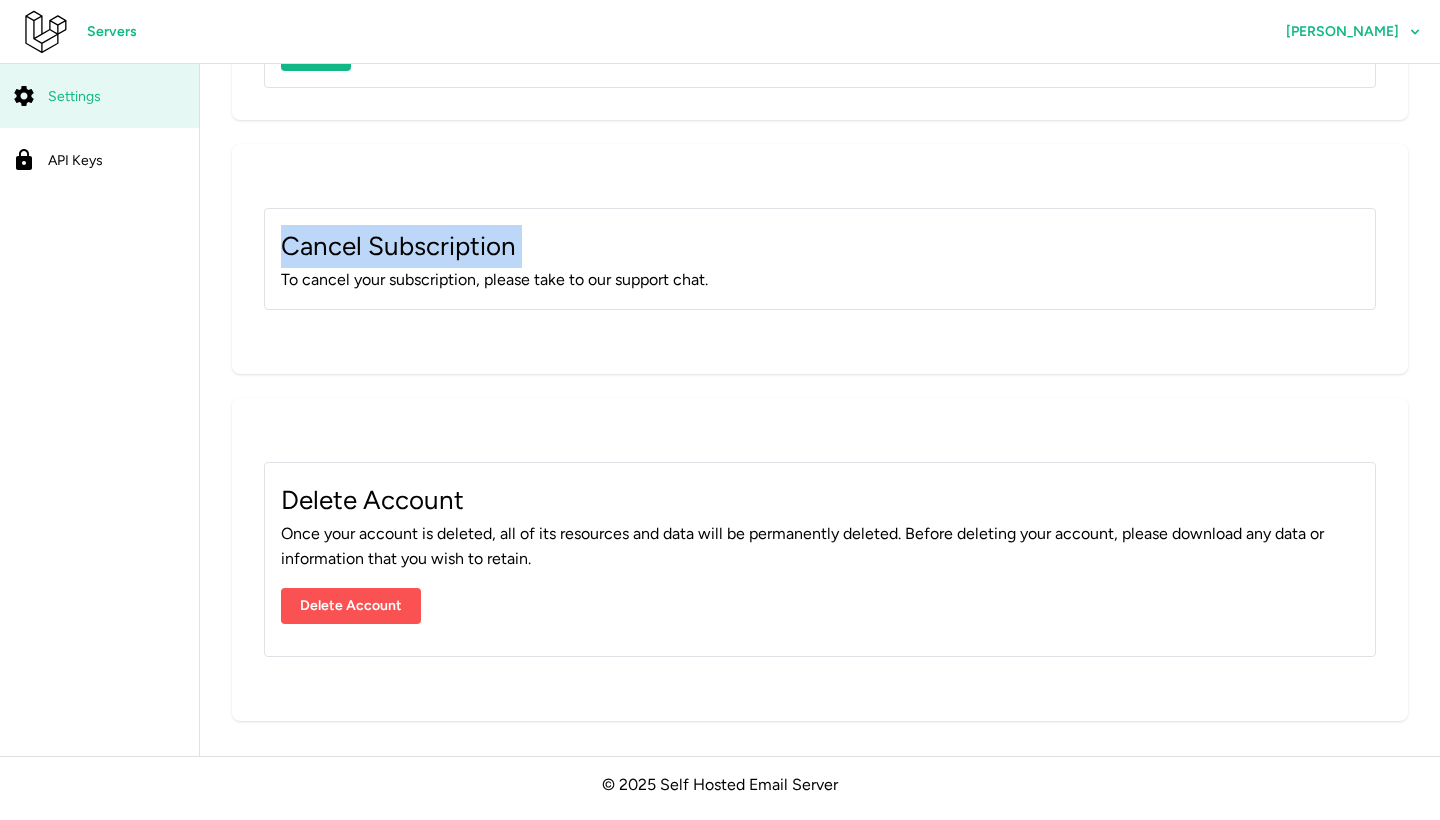 click on "Delete Account" 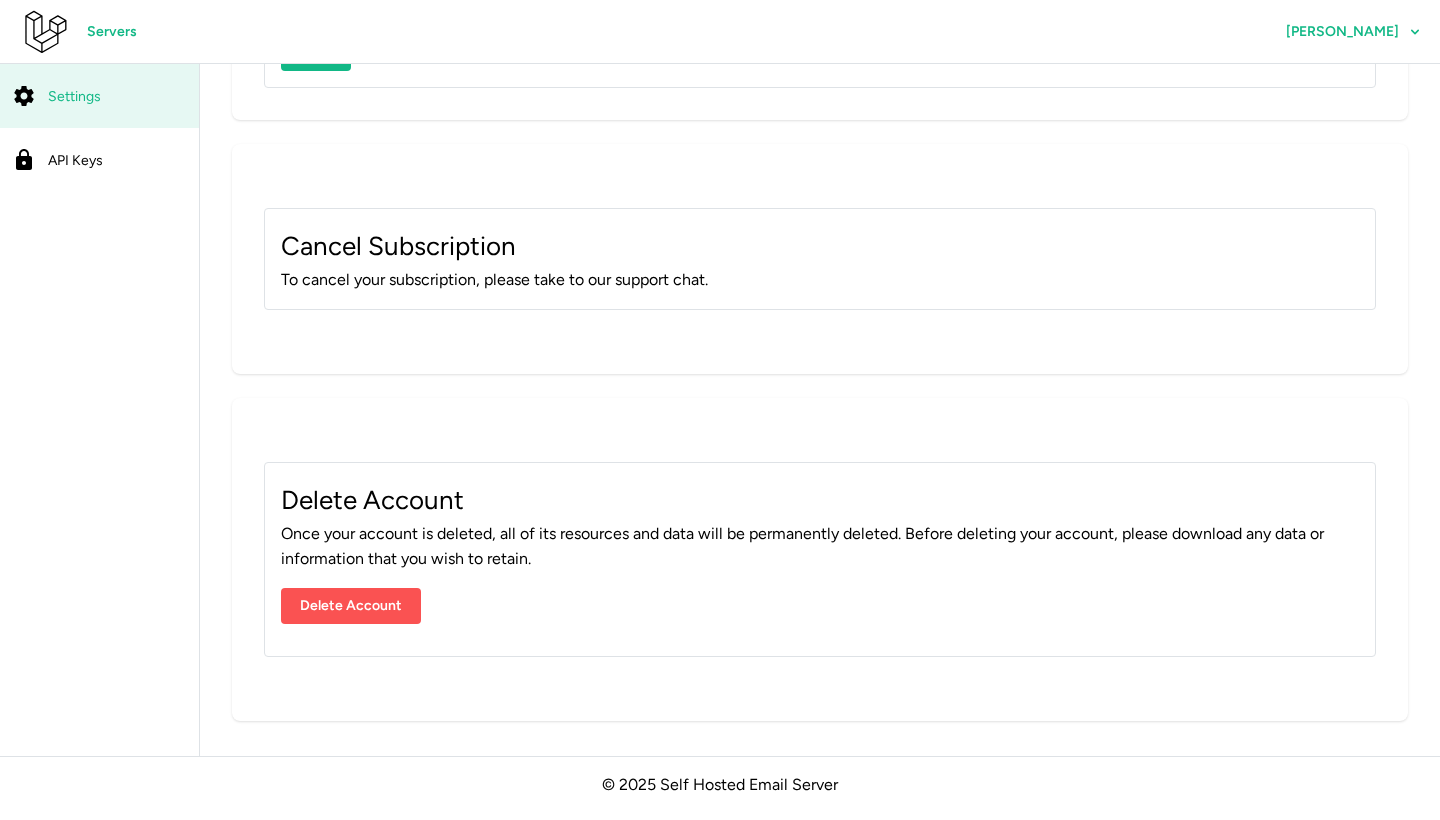 click on "Cancel Subscription To cancel your subscription, please take to our support chat." 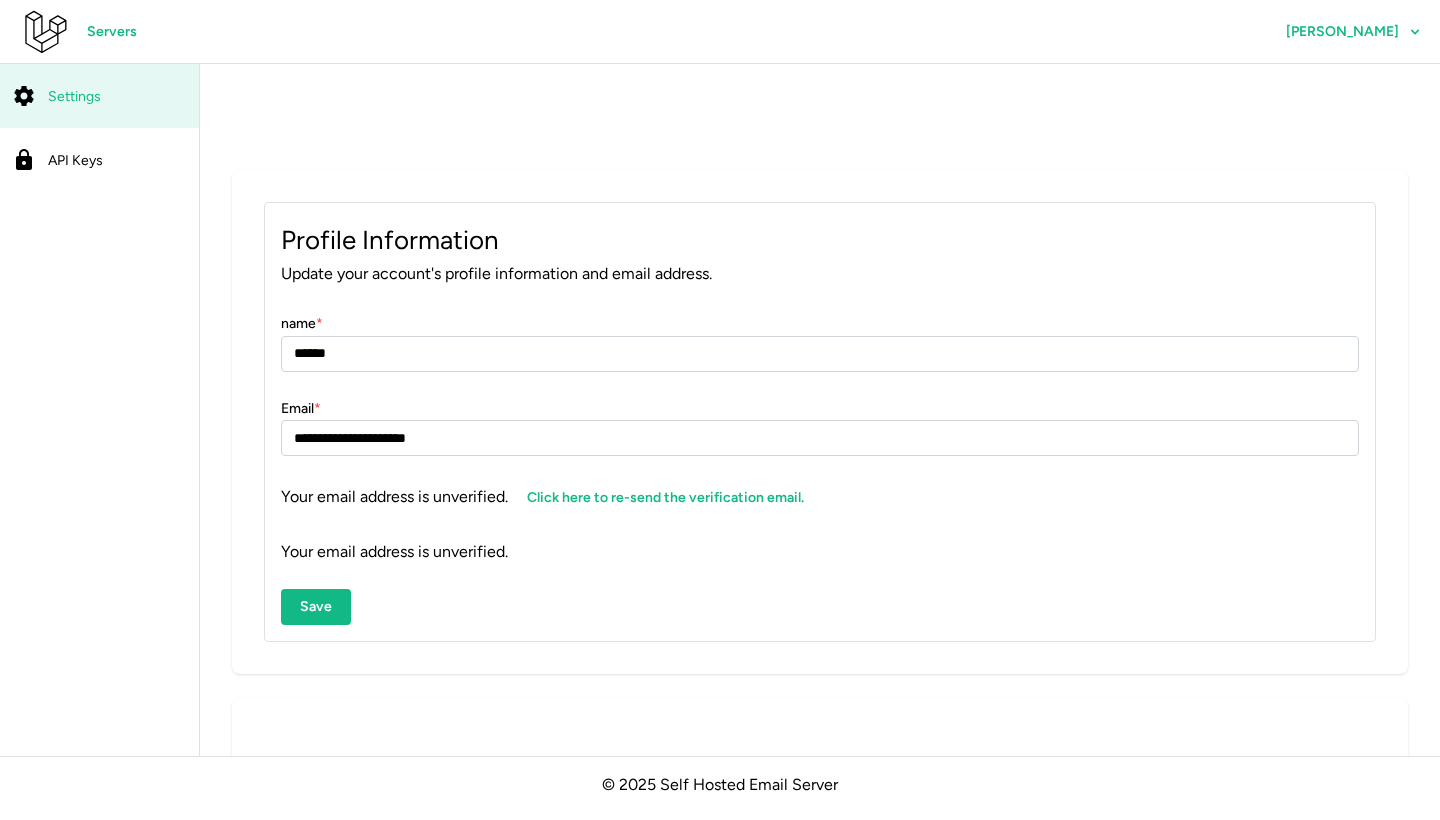 scroll, scrollTop: 0, scrollLeft: 0, axis: both 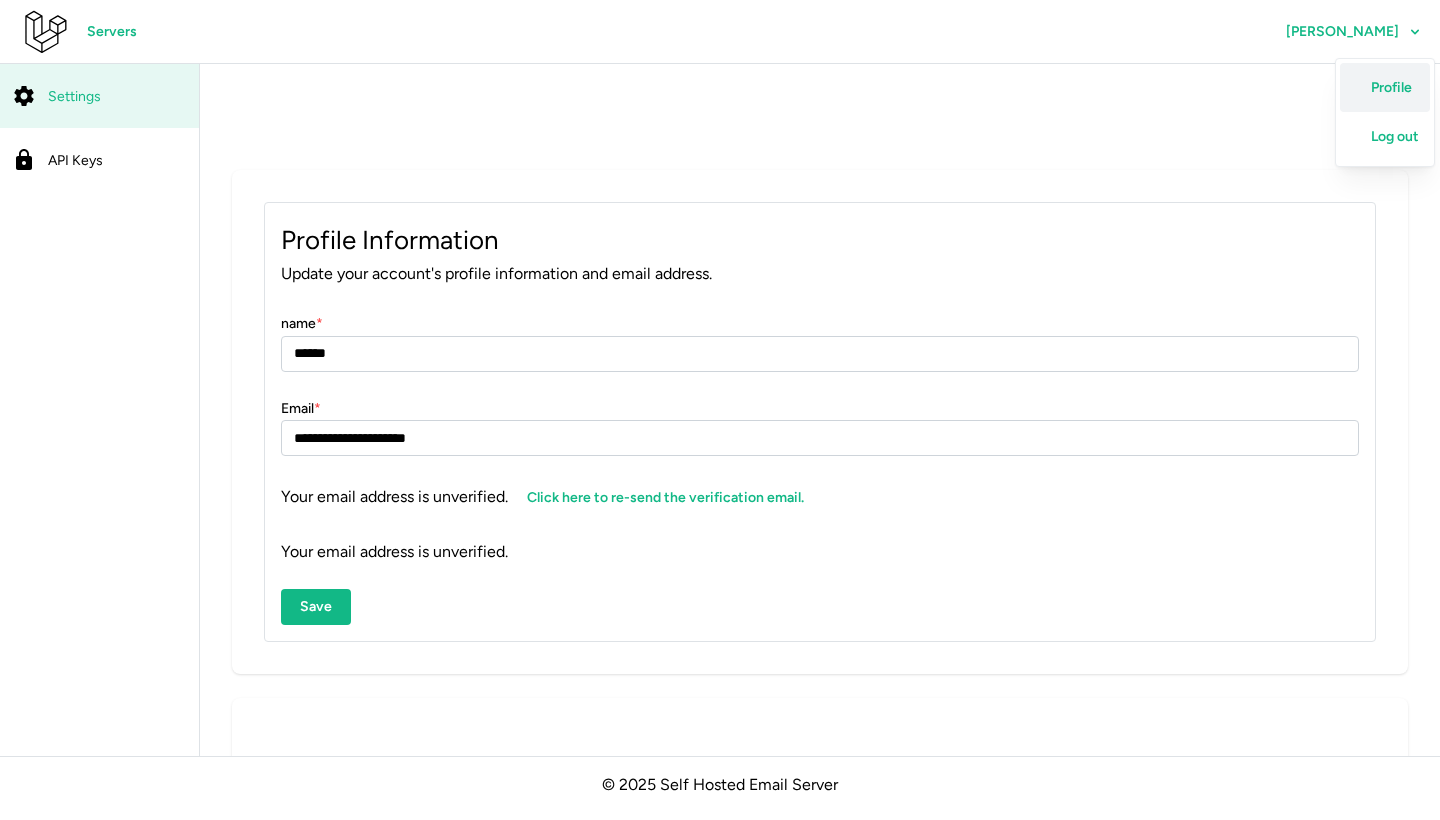 click on "Profile" at bounding box center (1391, 88) 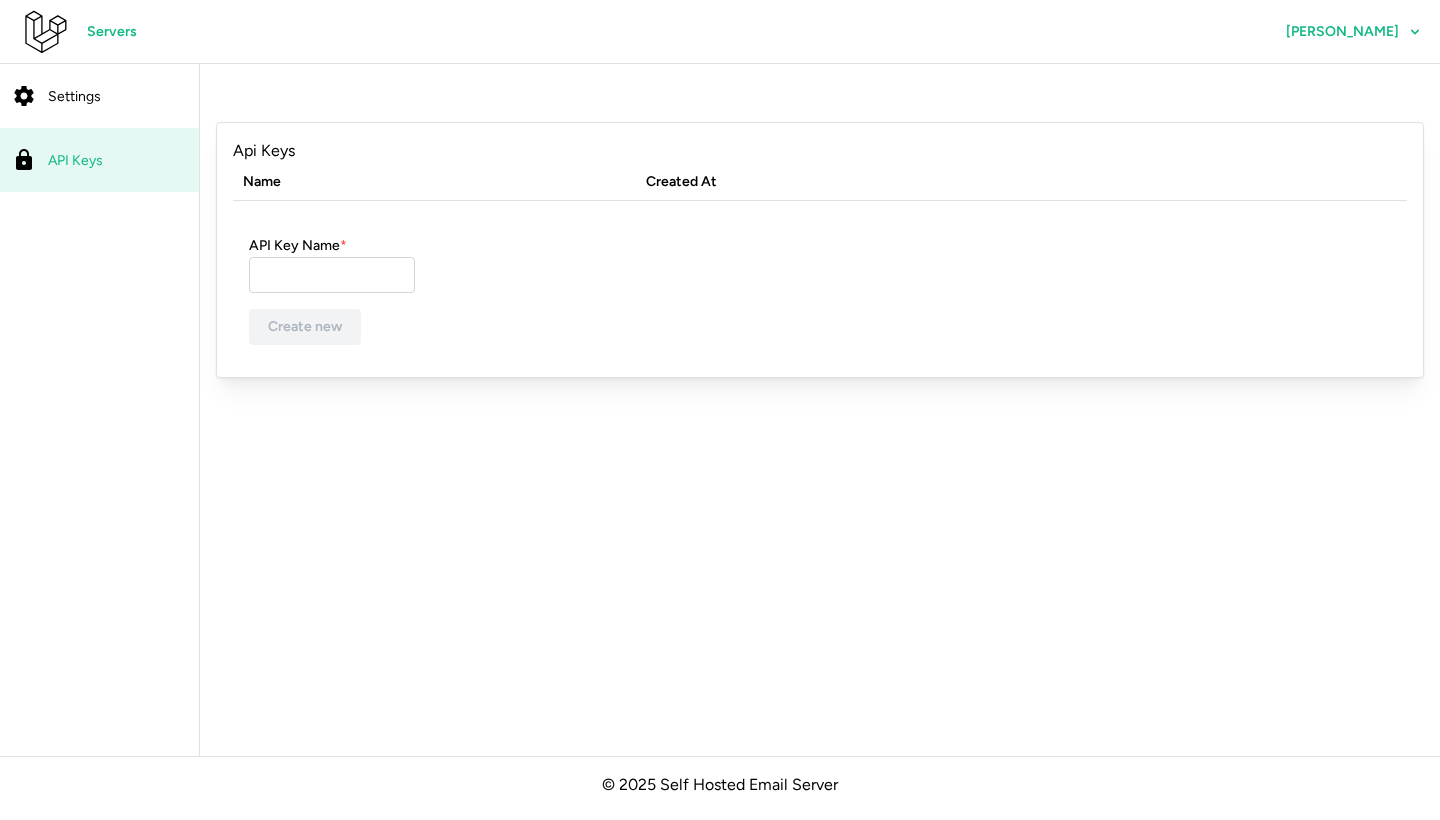 scroll, scrollTop: 0, scrollLeft: 0, axis: both 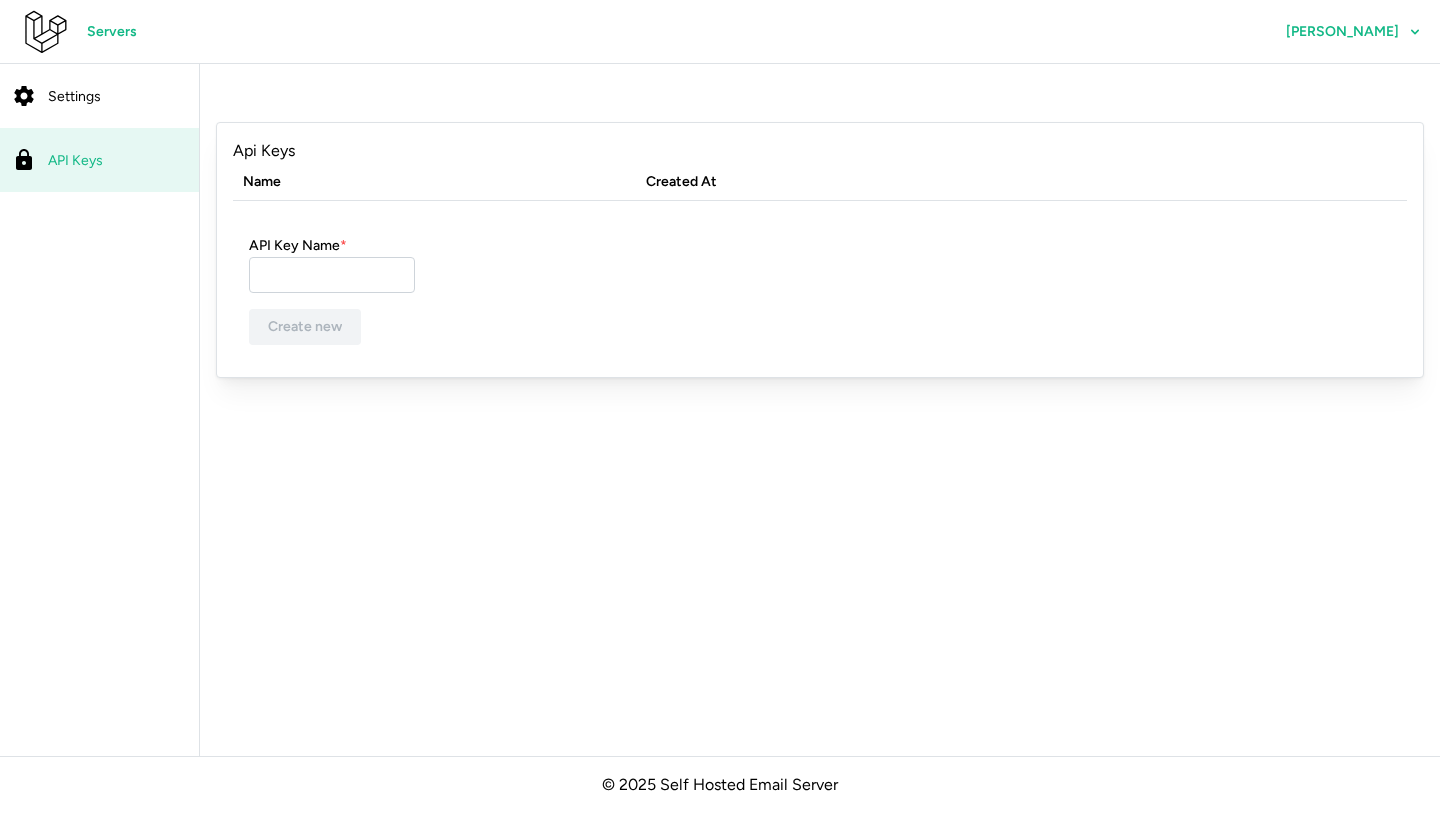 click on "Servers" 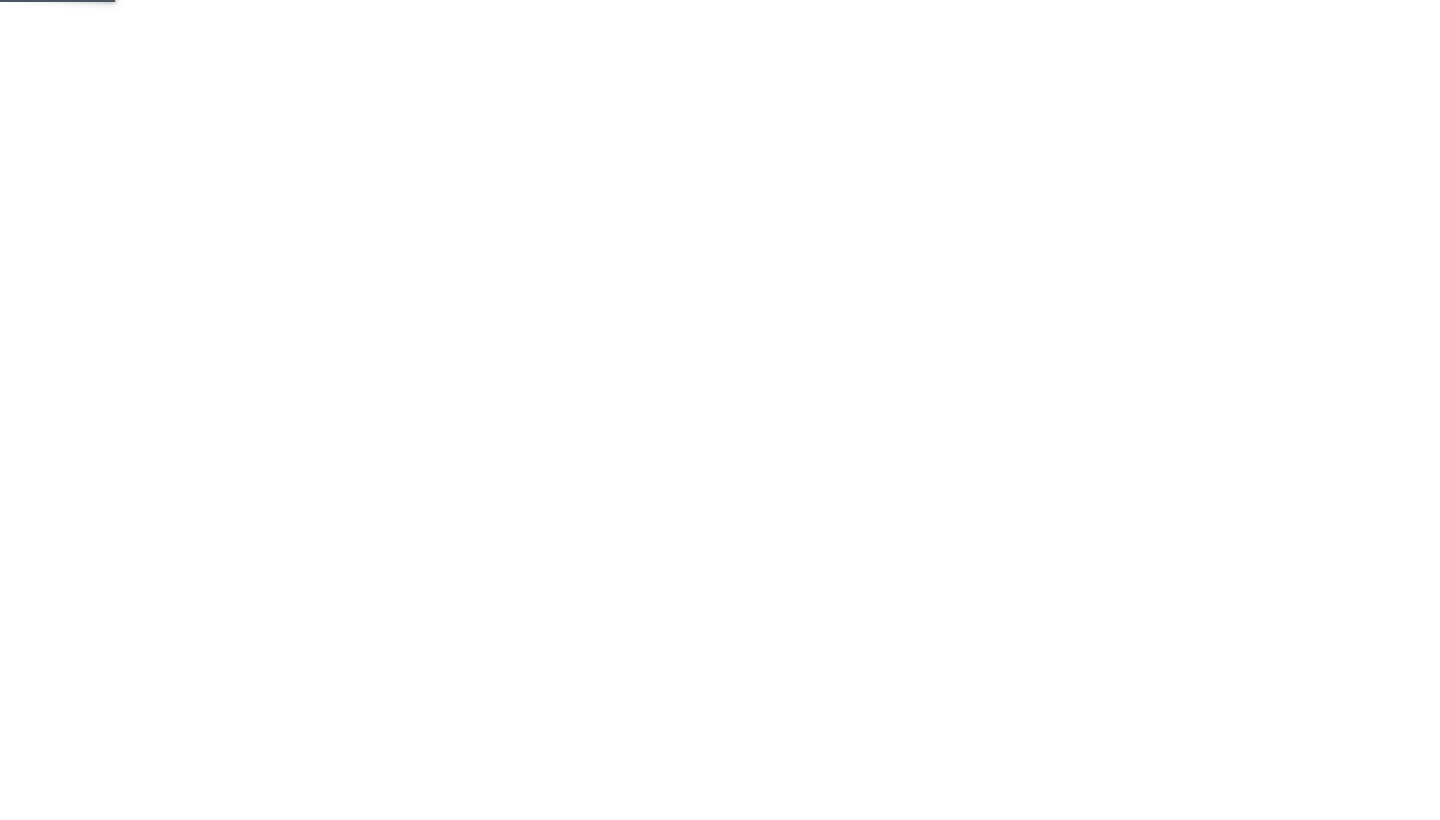 scroll, scrollTop: 0, scrollLeft: 0, axis: both 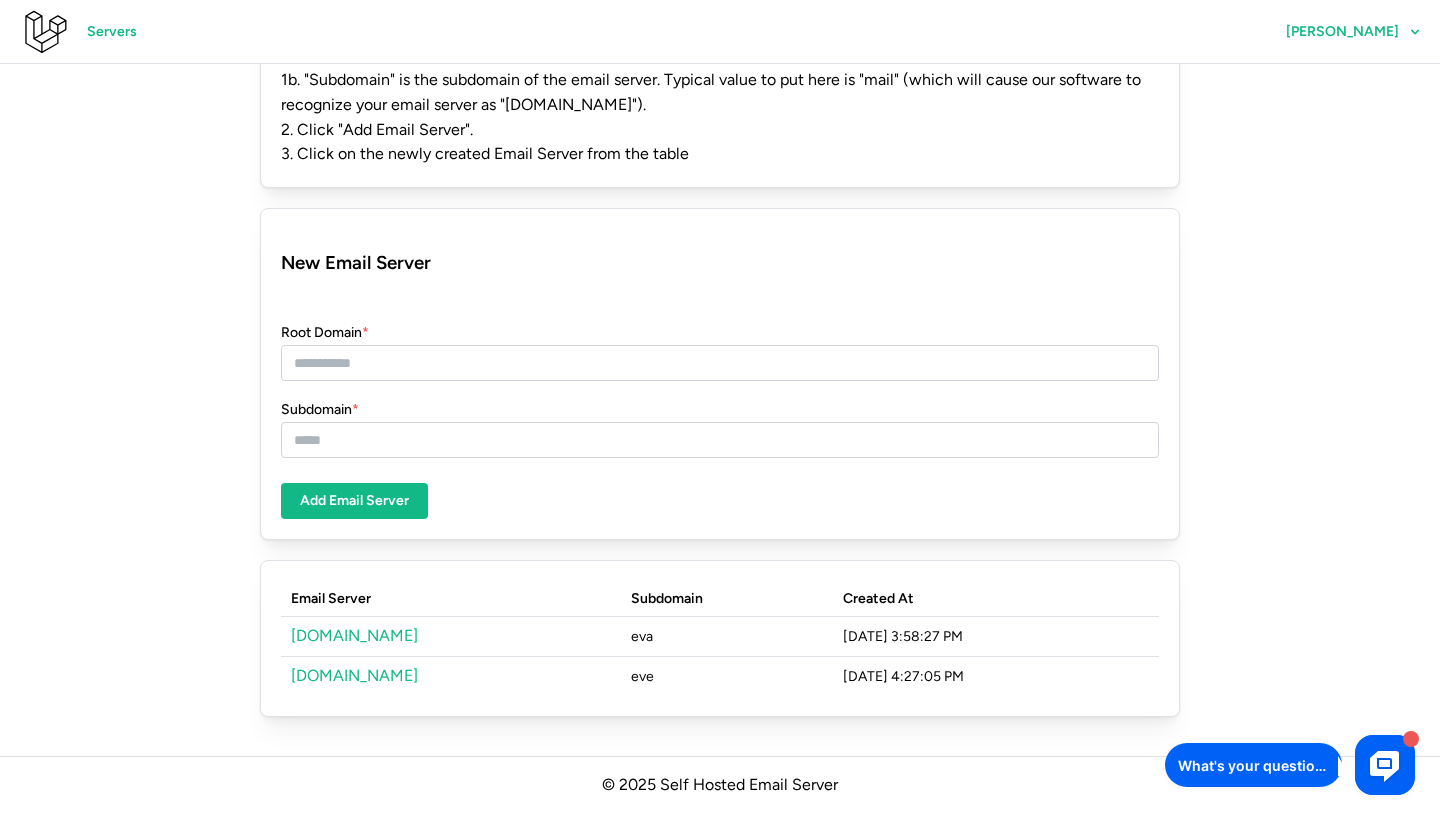 click 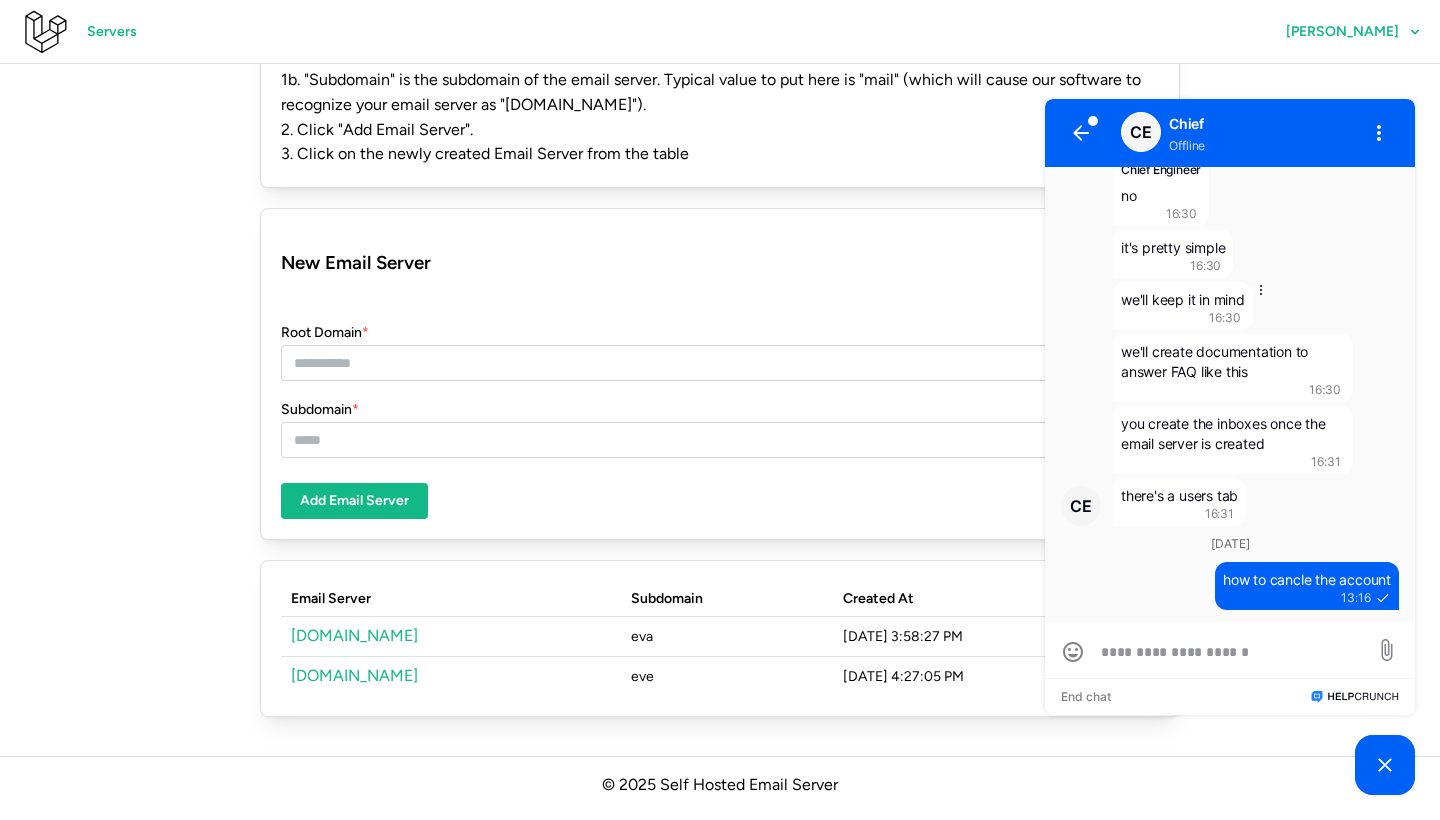 scroll, scrollTop: 849, scrollLeft: 0, axis: vertical 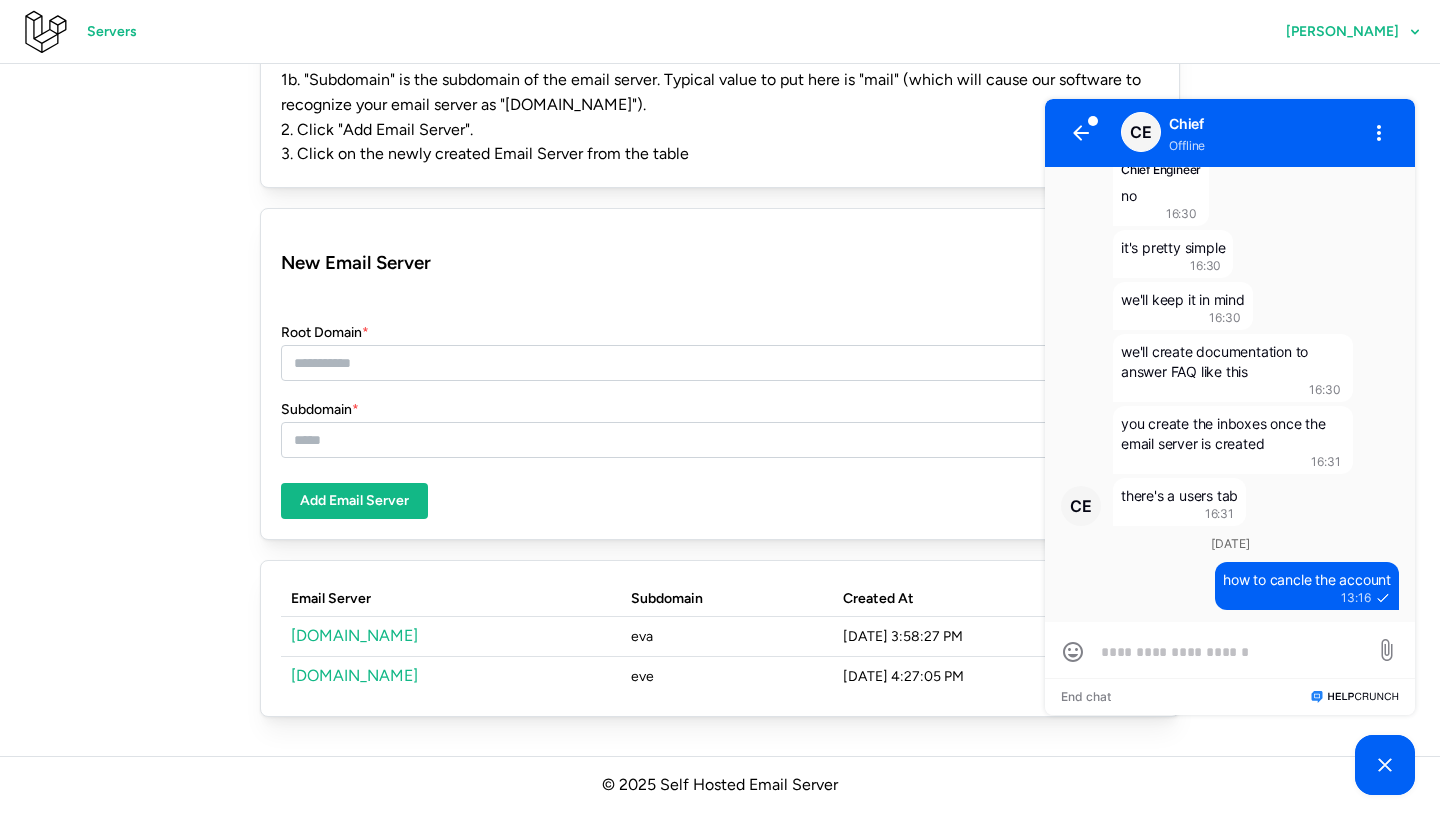 type on "*" 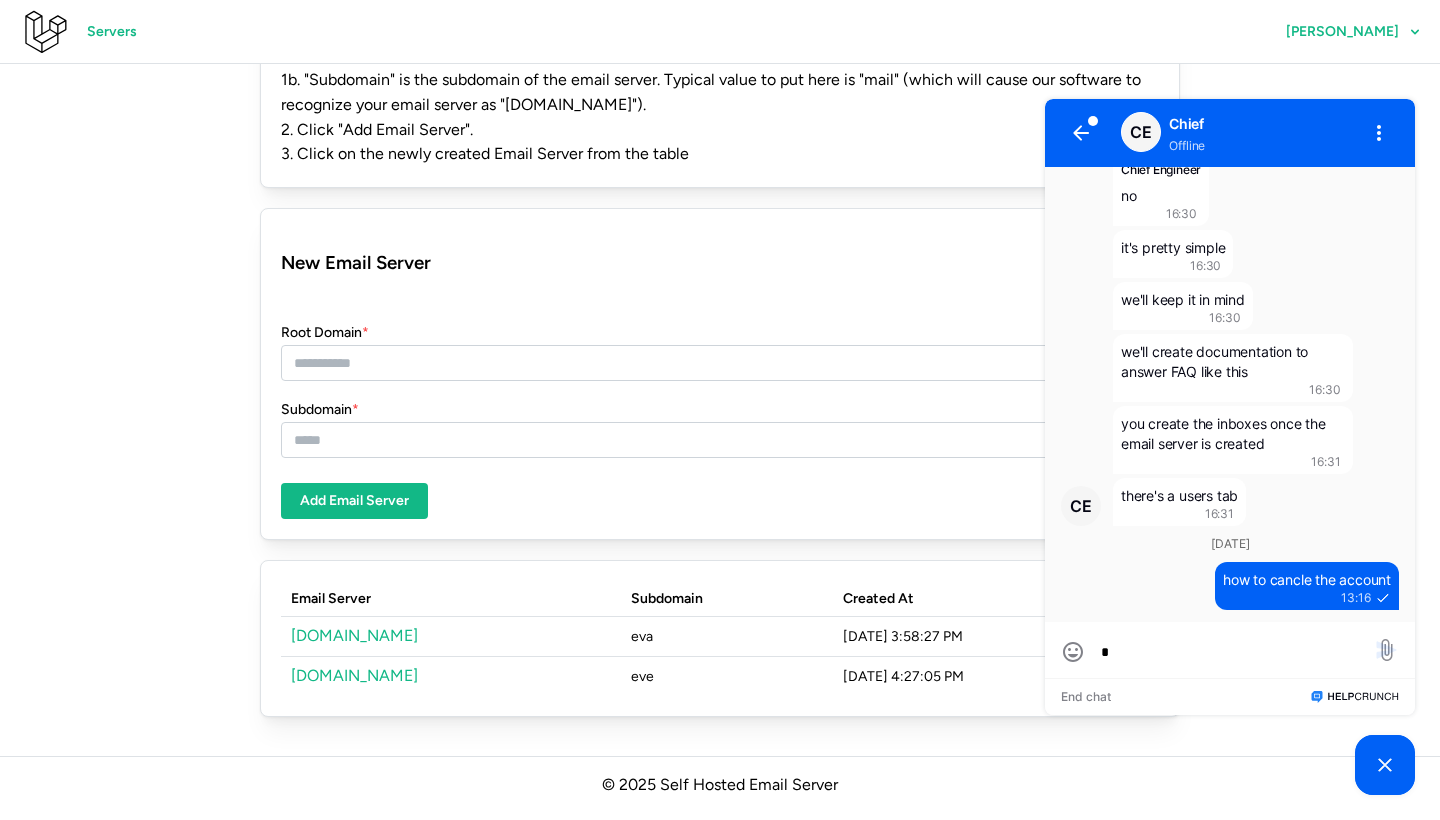 type on "**" 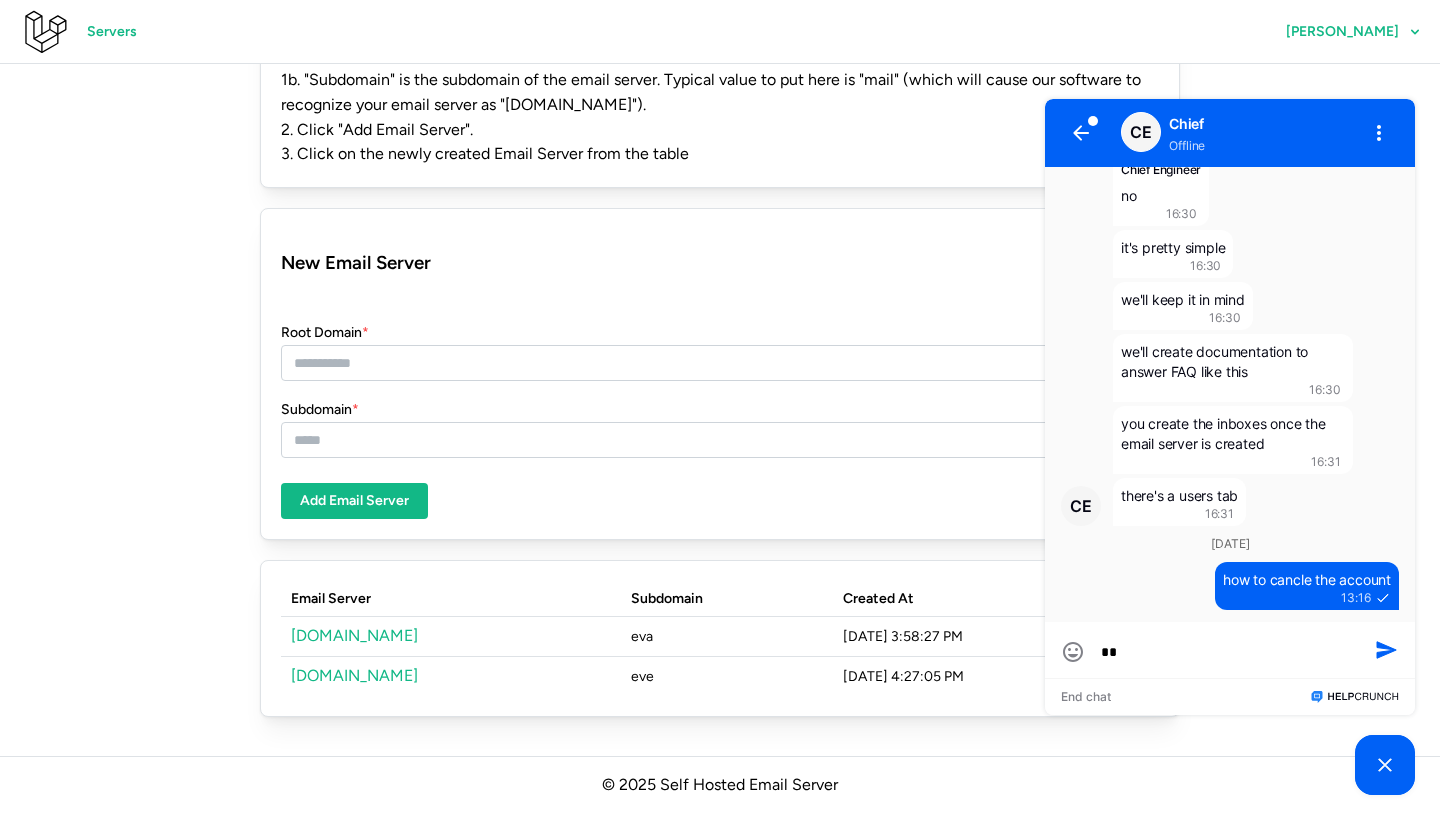 type on "***" 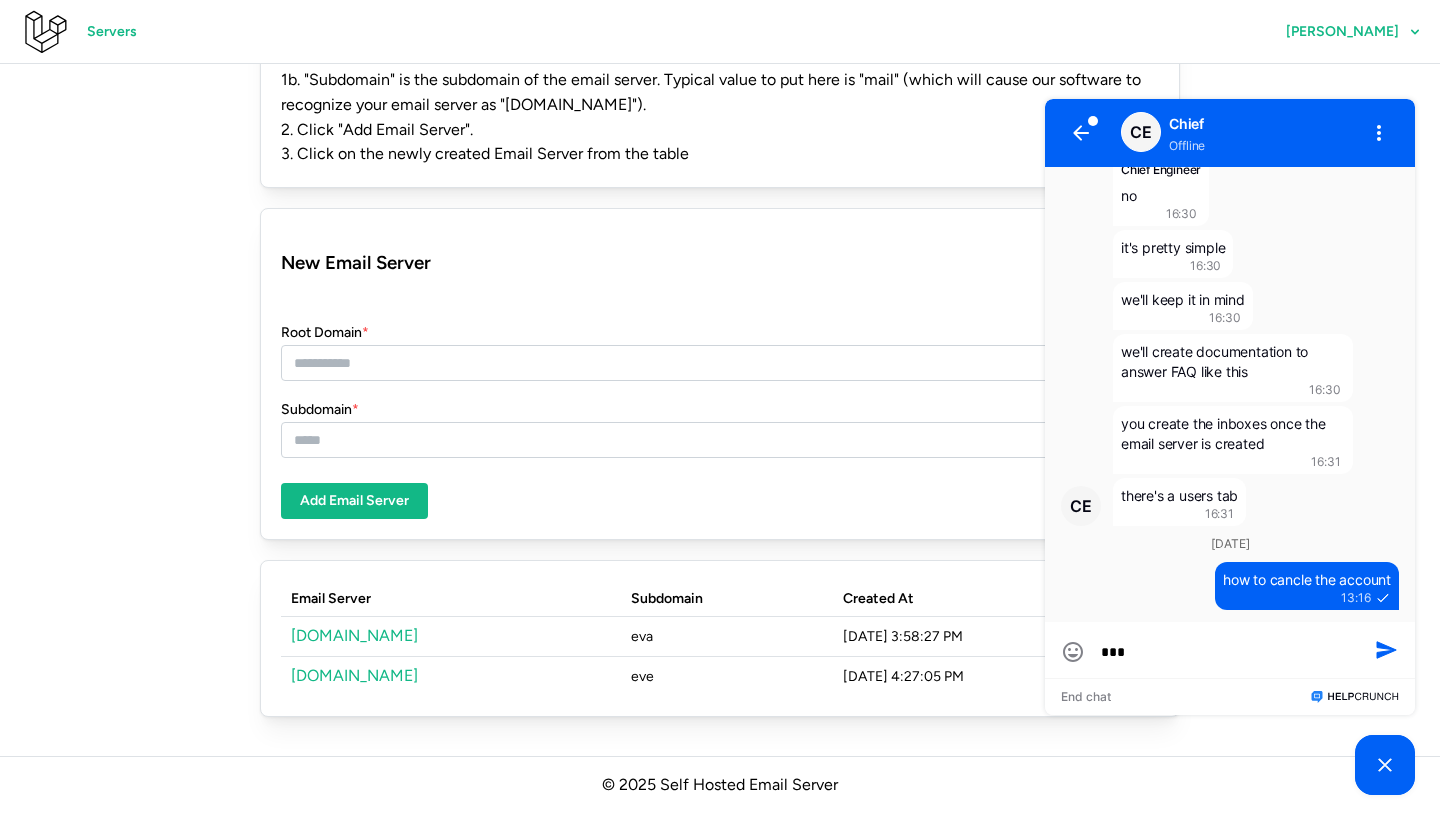 type on "****" 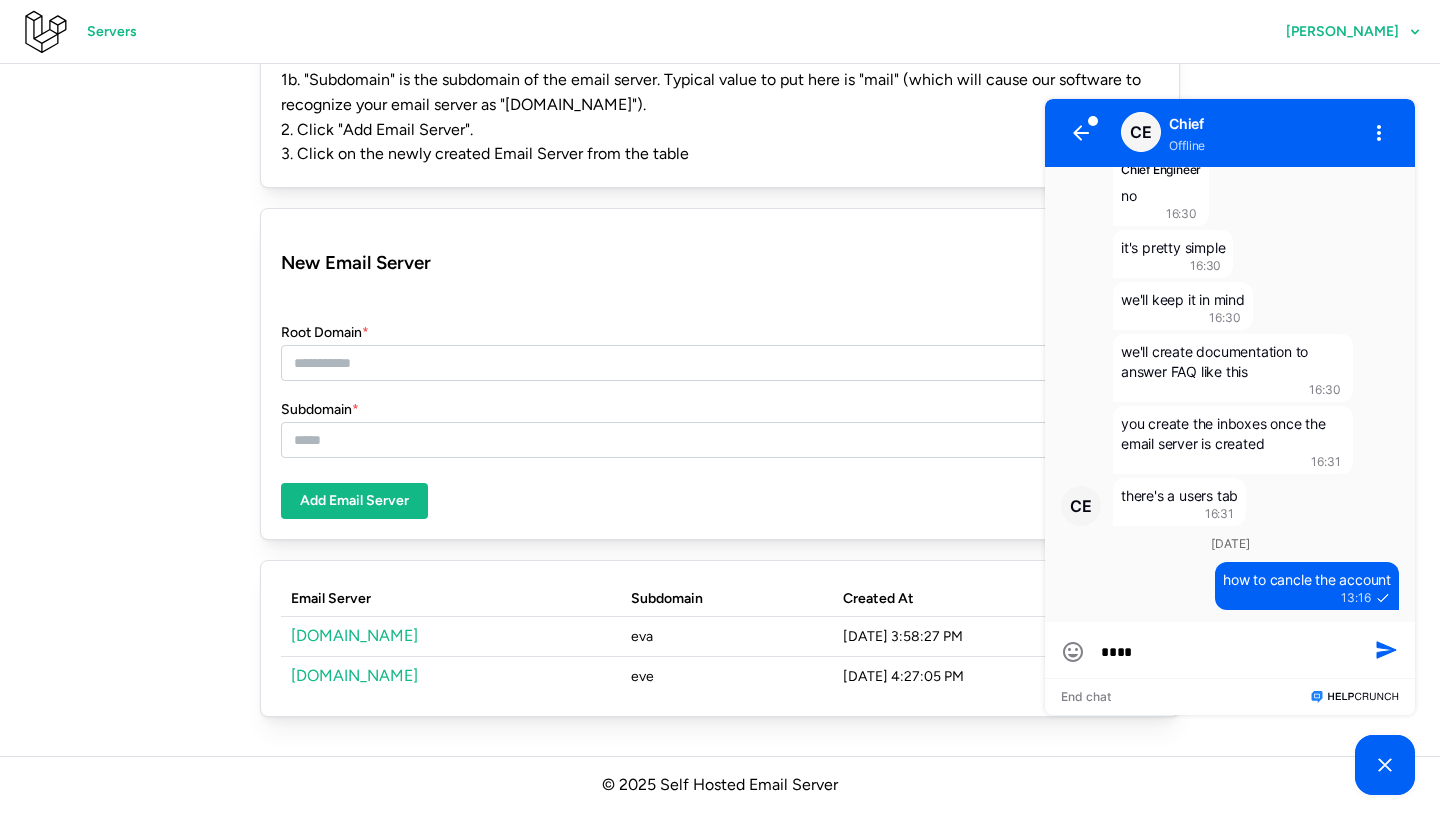 type on "*****" 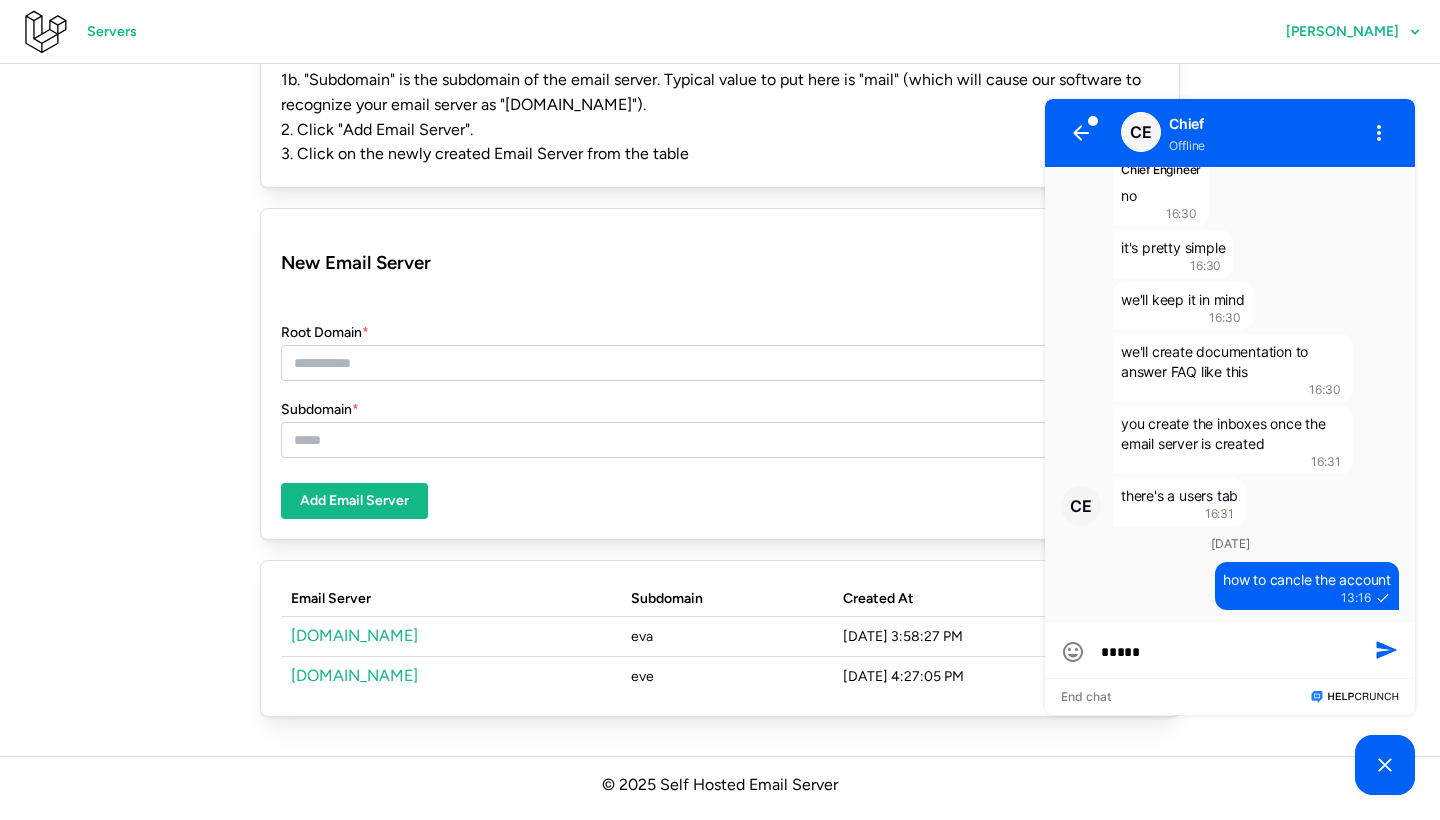 type on "******" 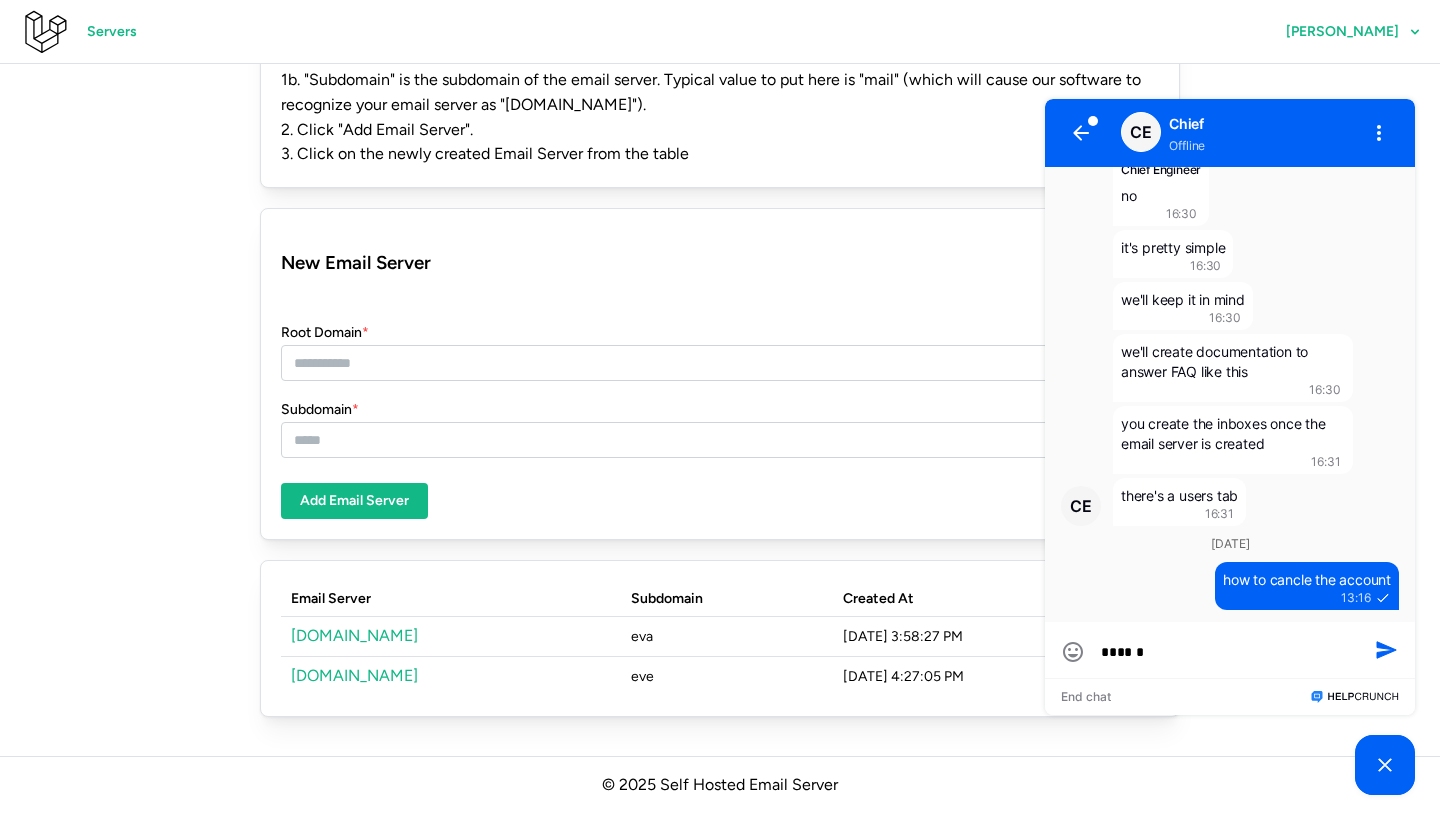 type on "******" 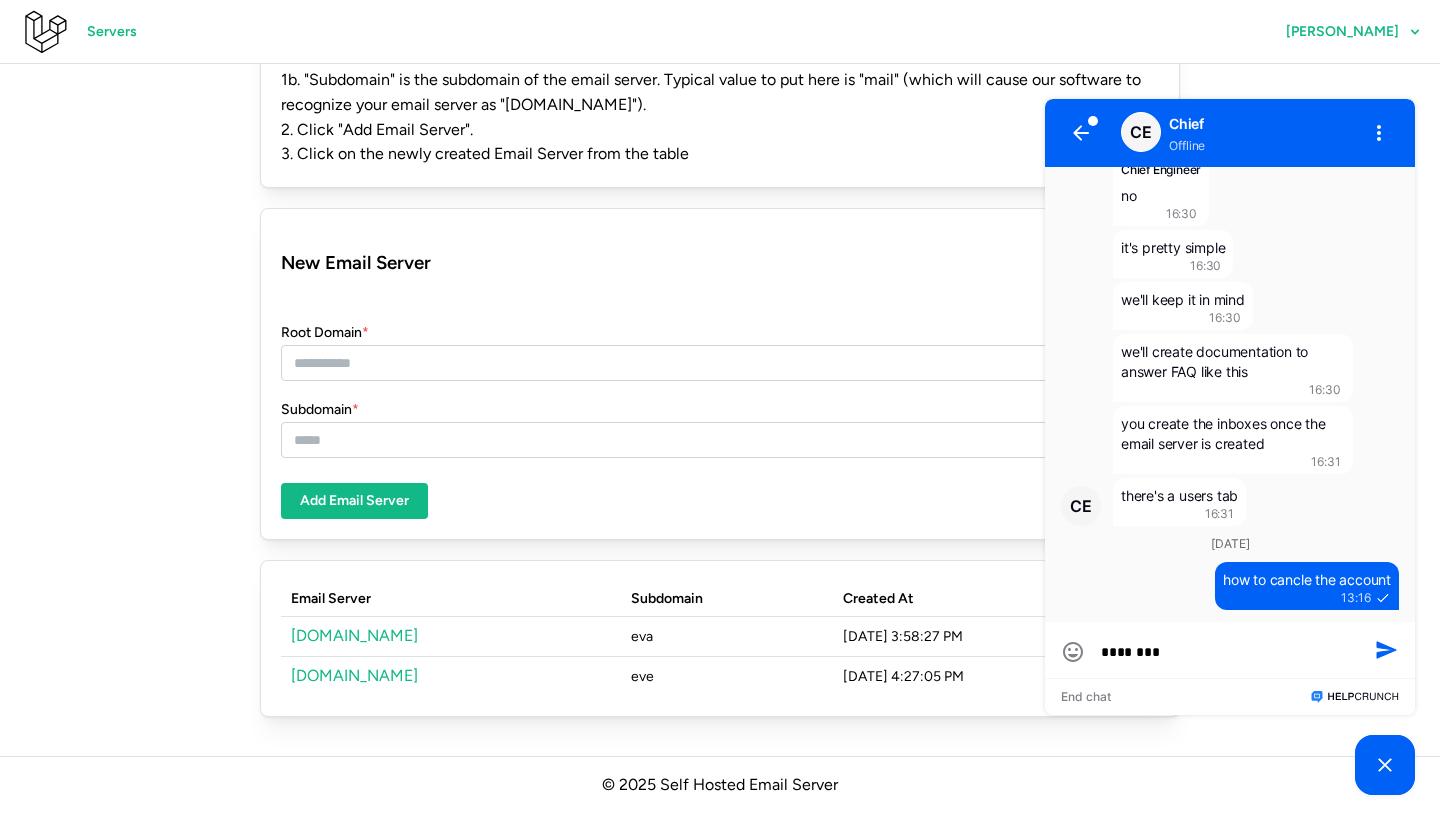 type on "*********" 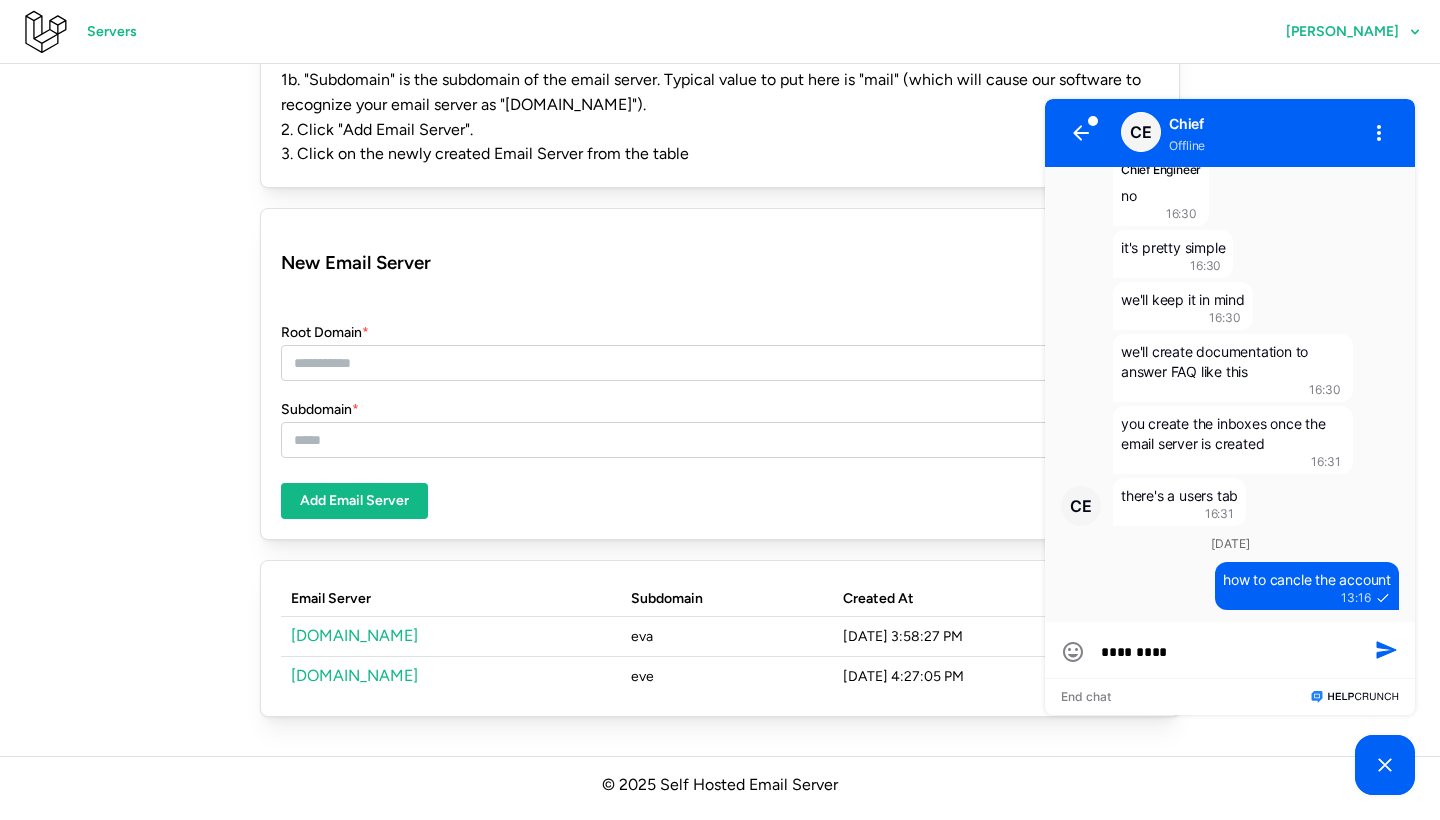 type on "*********" 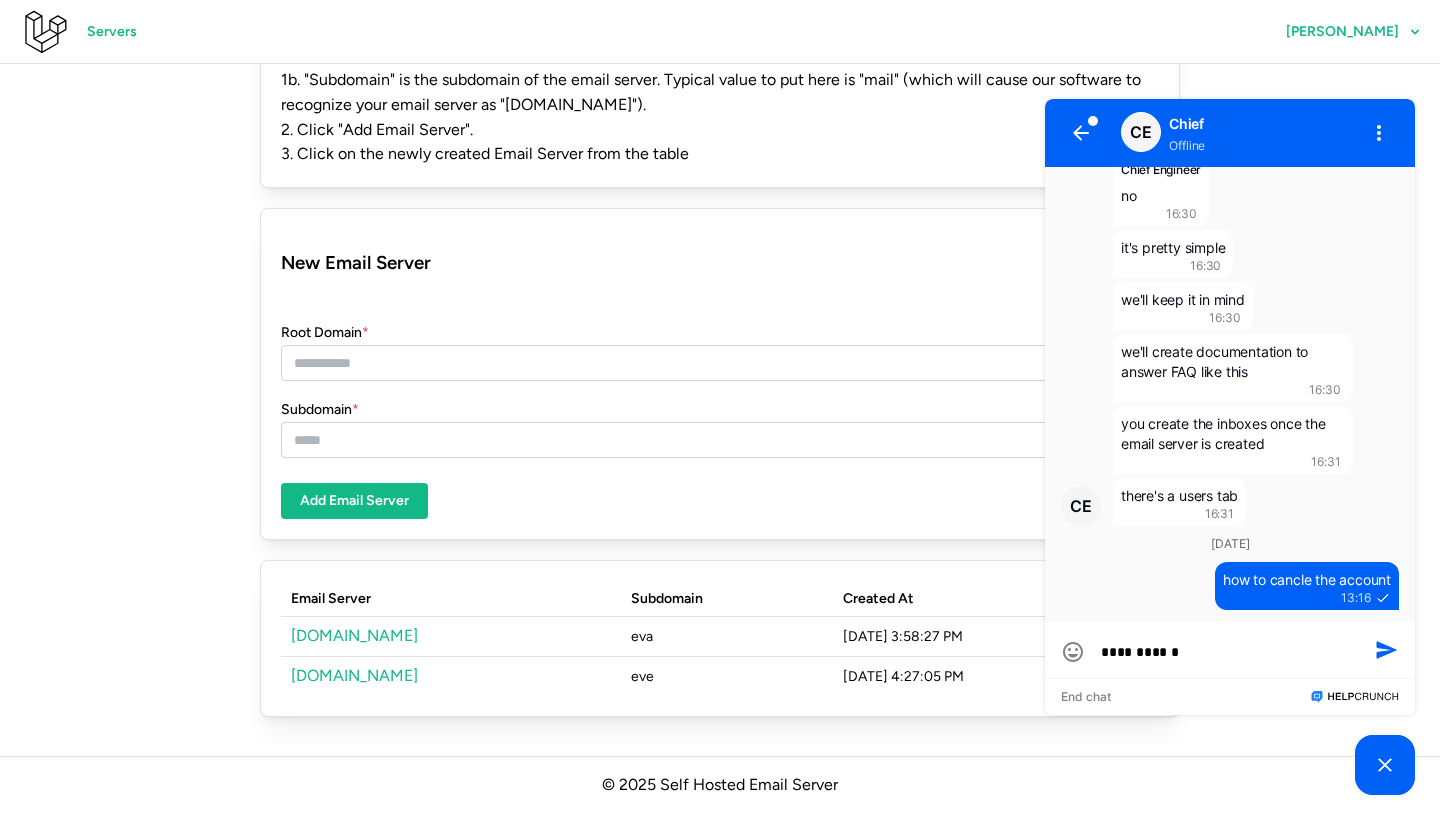type on "**********" 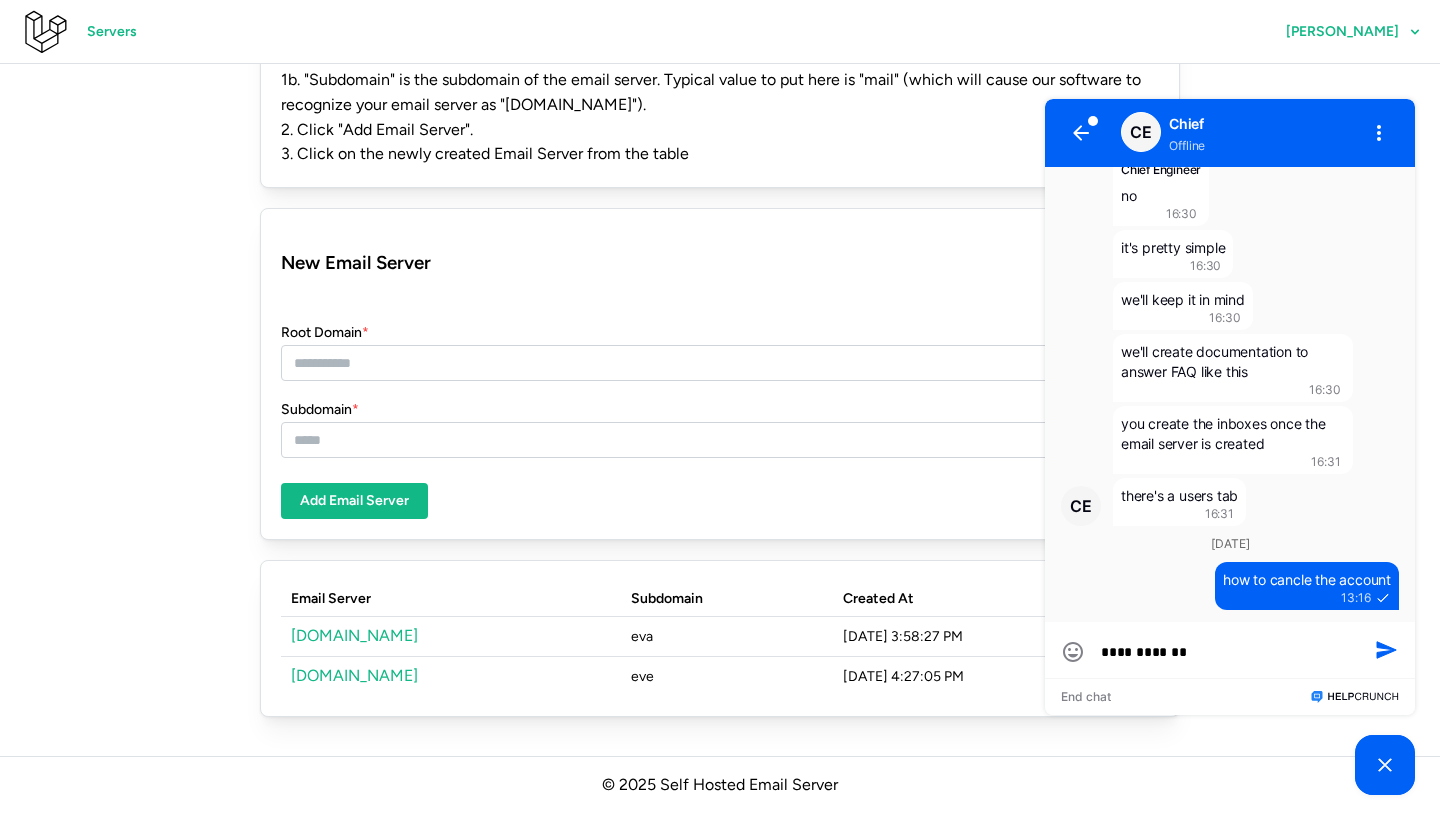 type on "**********" 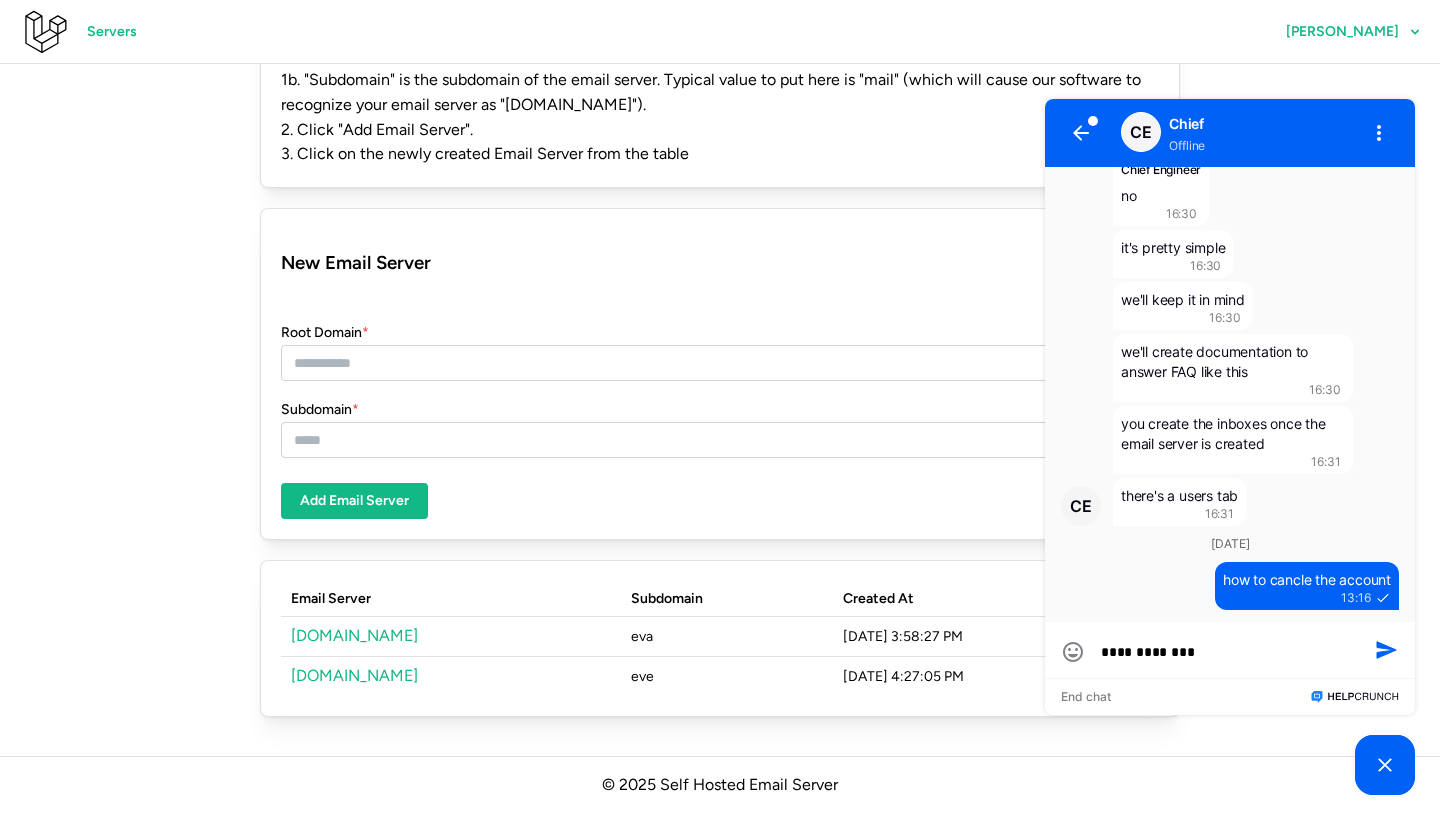 type on "**********" 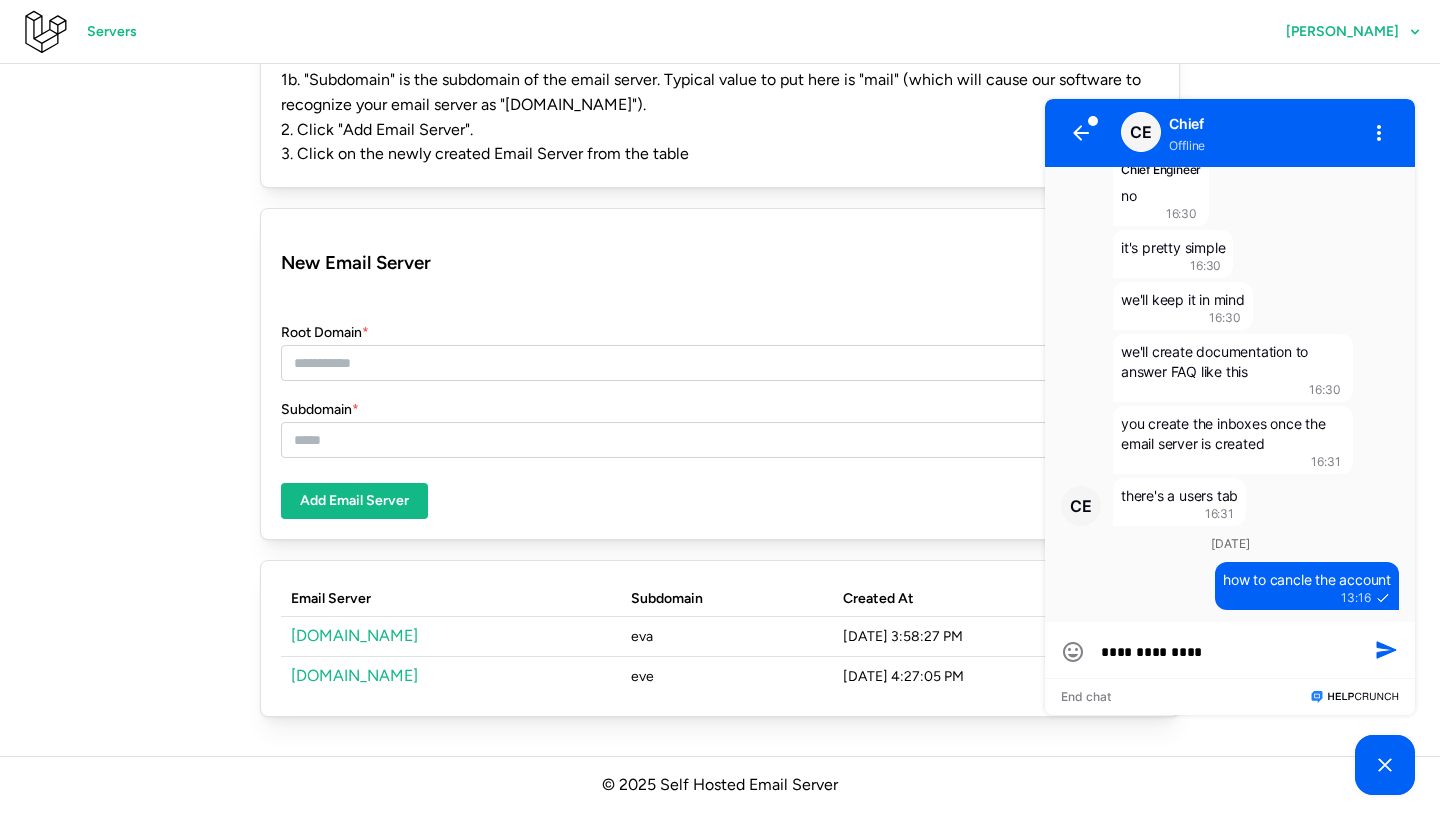 type on "**********" 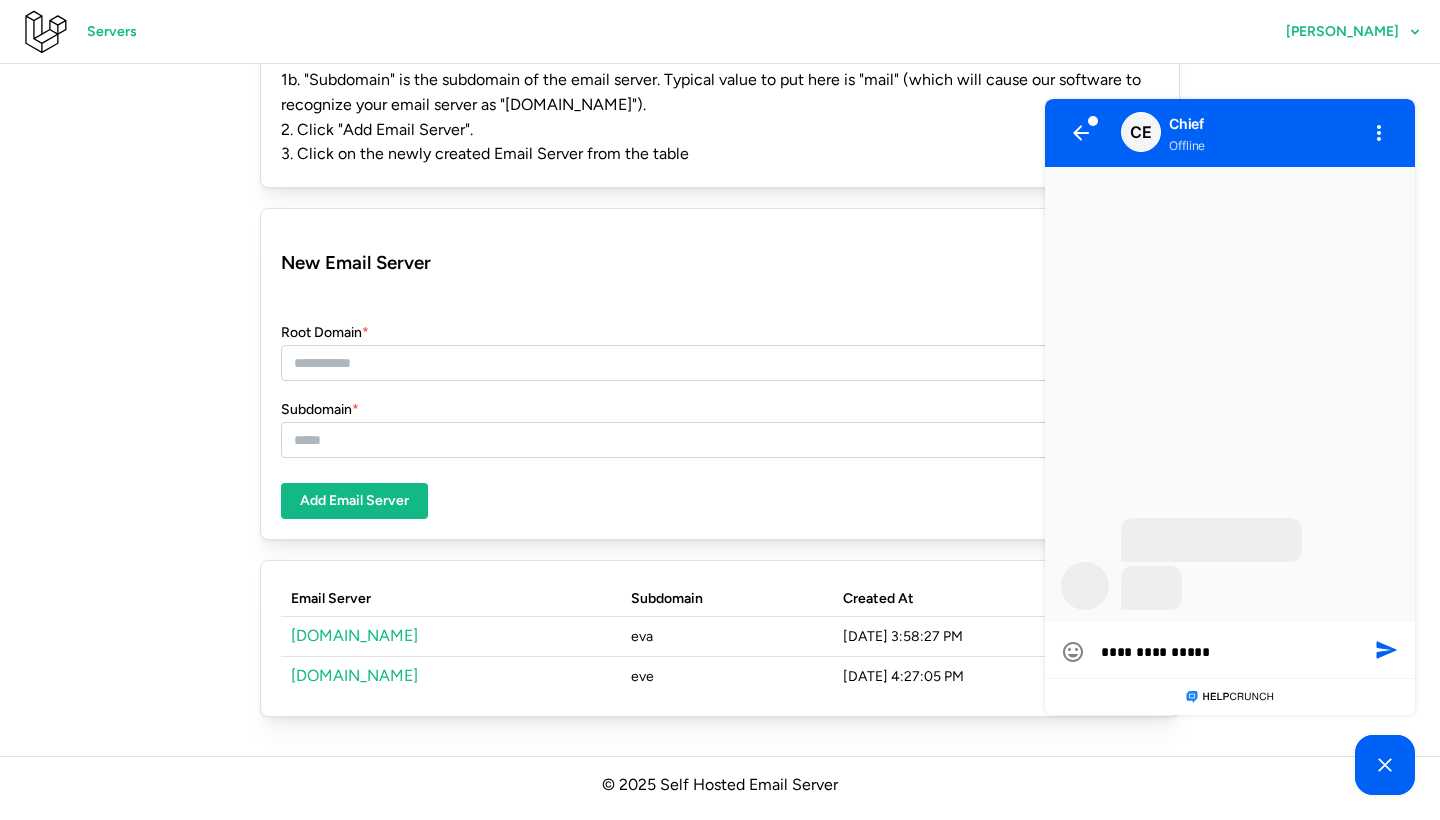 type on "**********" 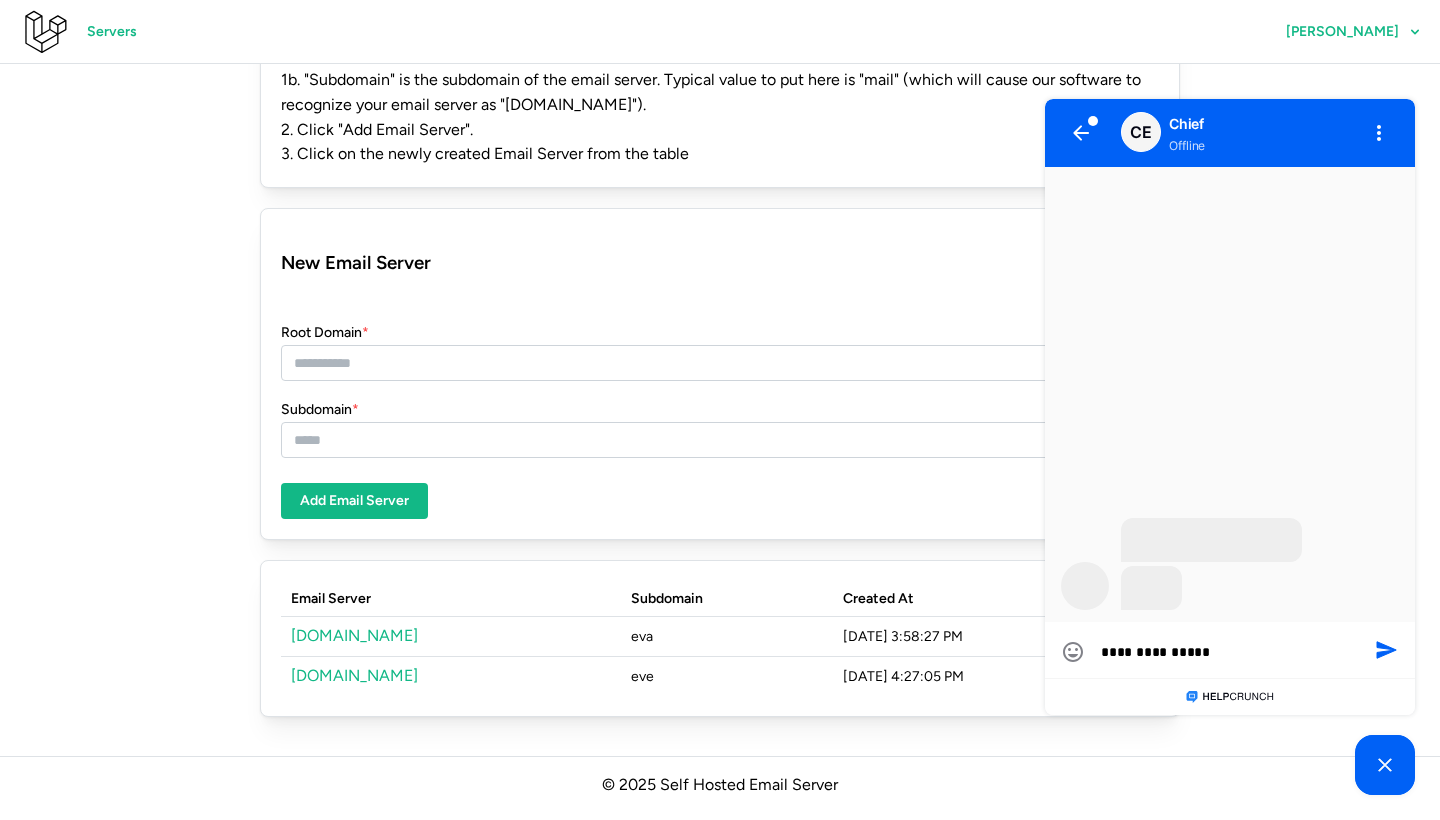 type on "**********" 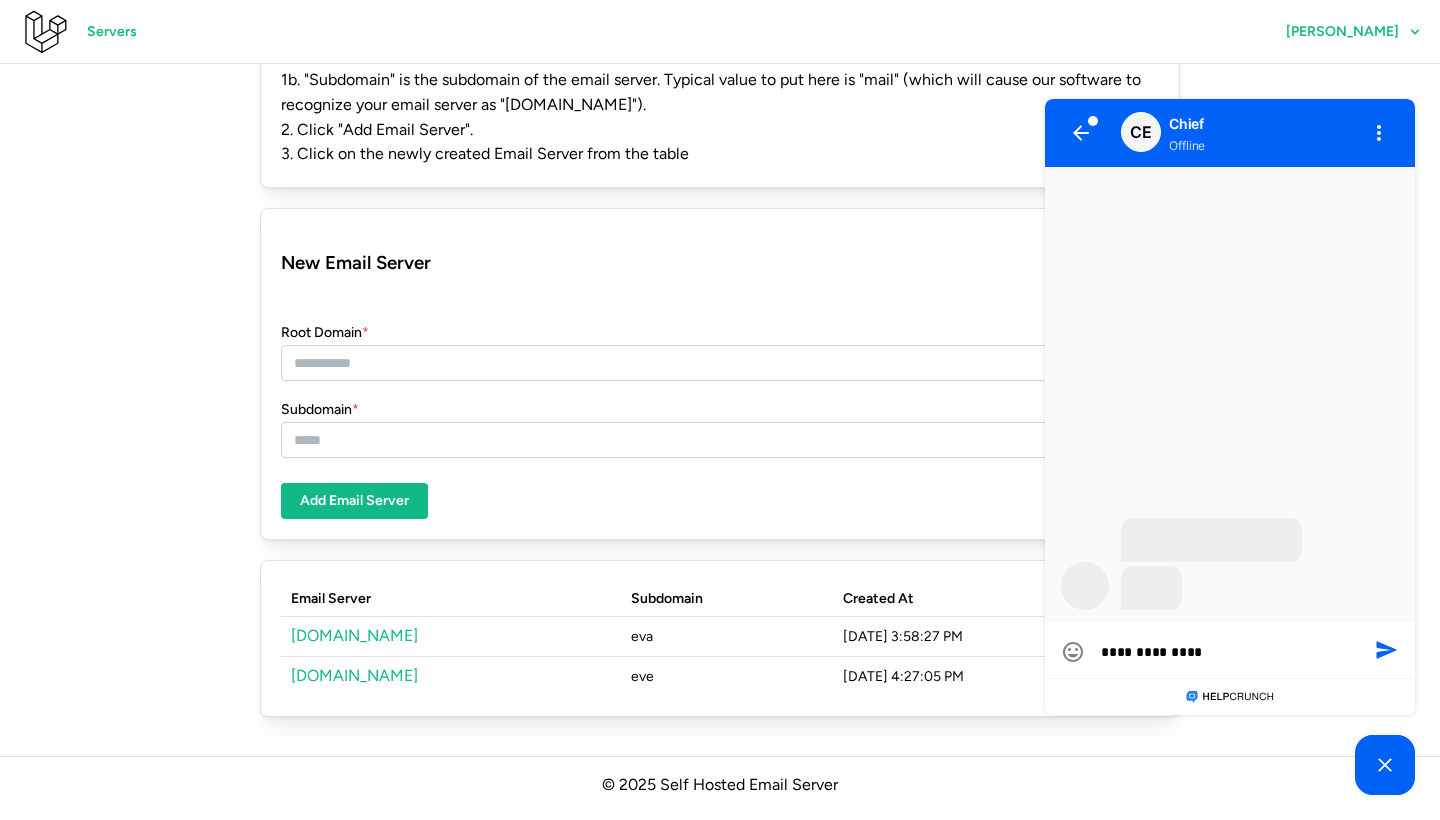 type on "**********" 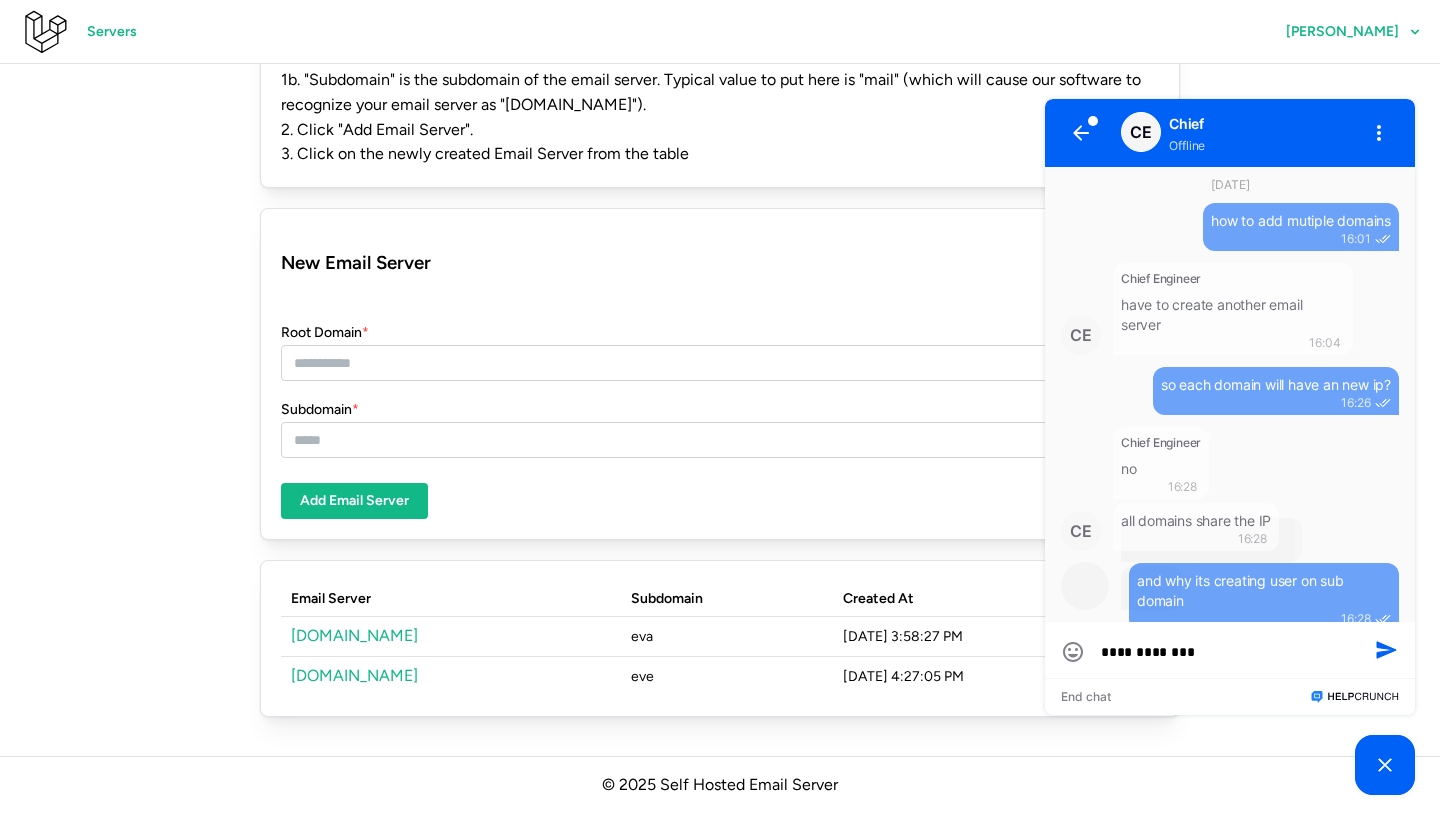 scroll, scrollTop: 837, scrollLeft: 0, axis: vertical 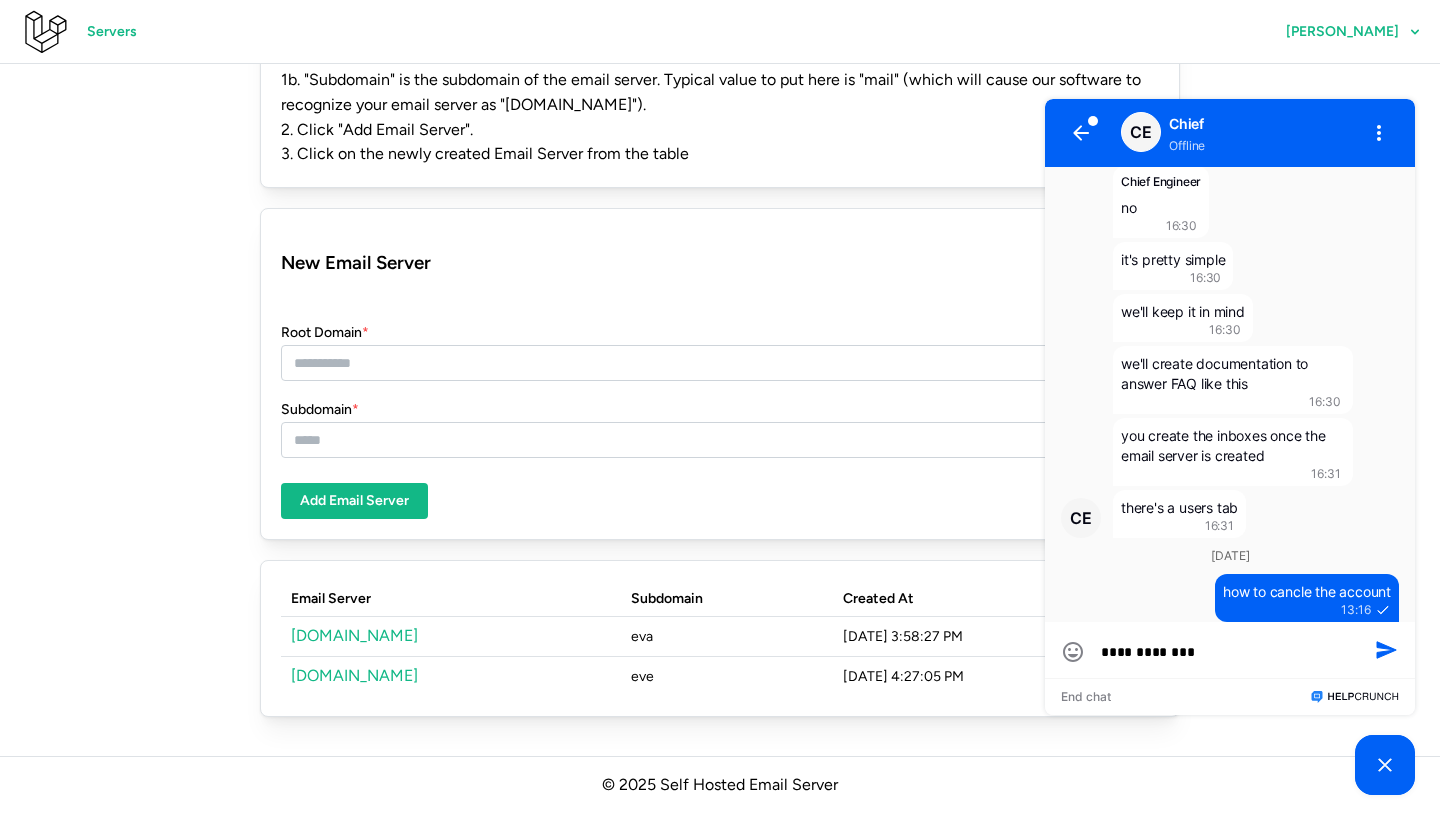 type on "**********" 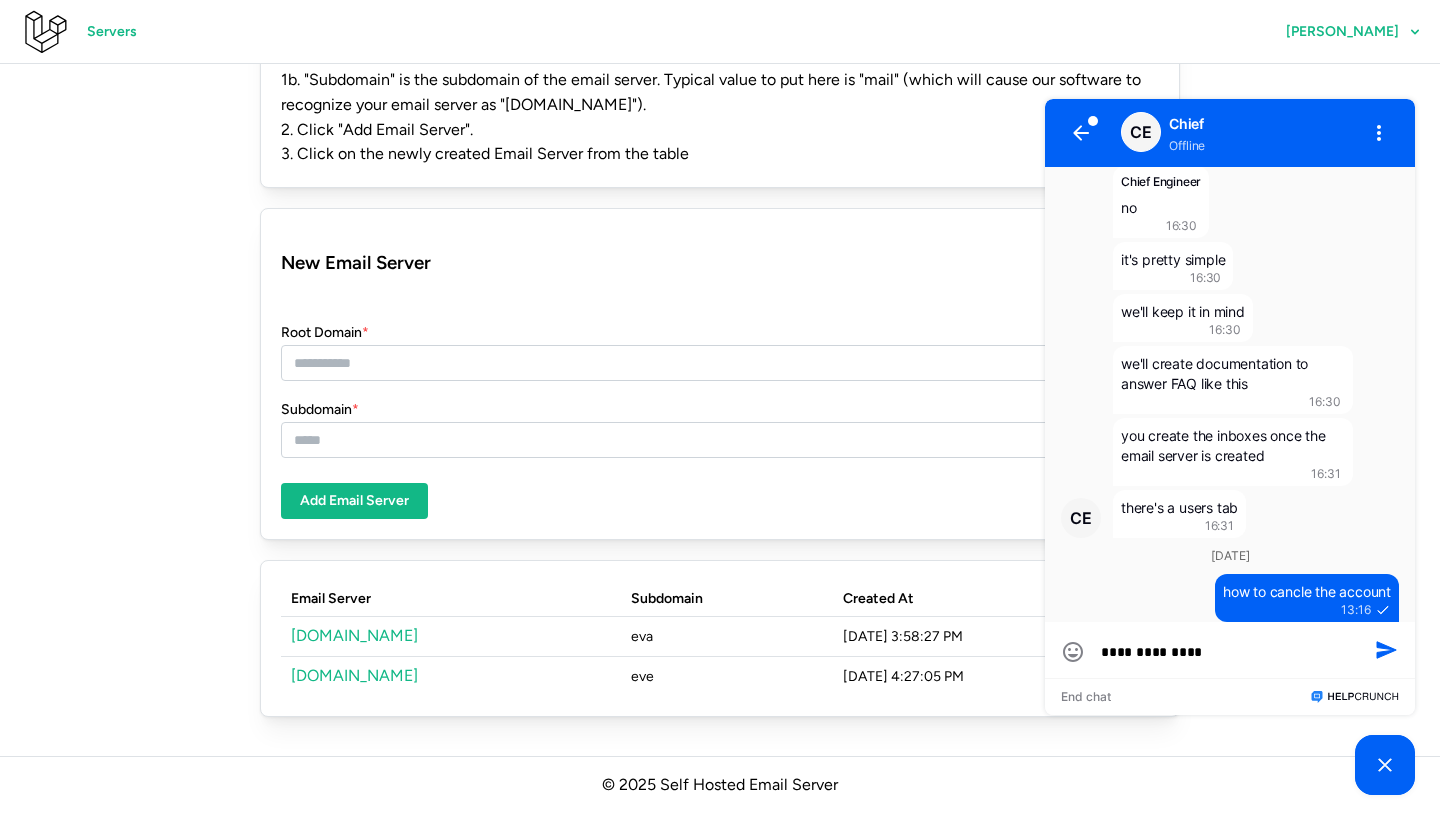 type on "**********" 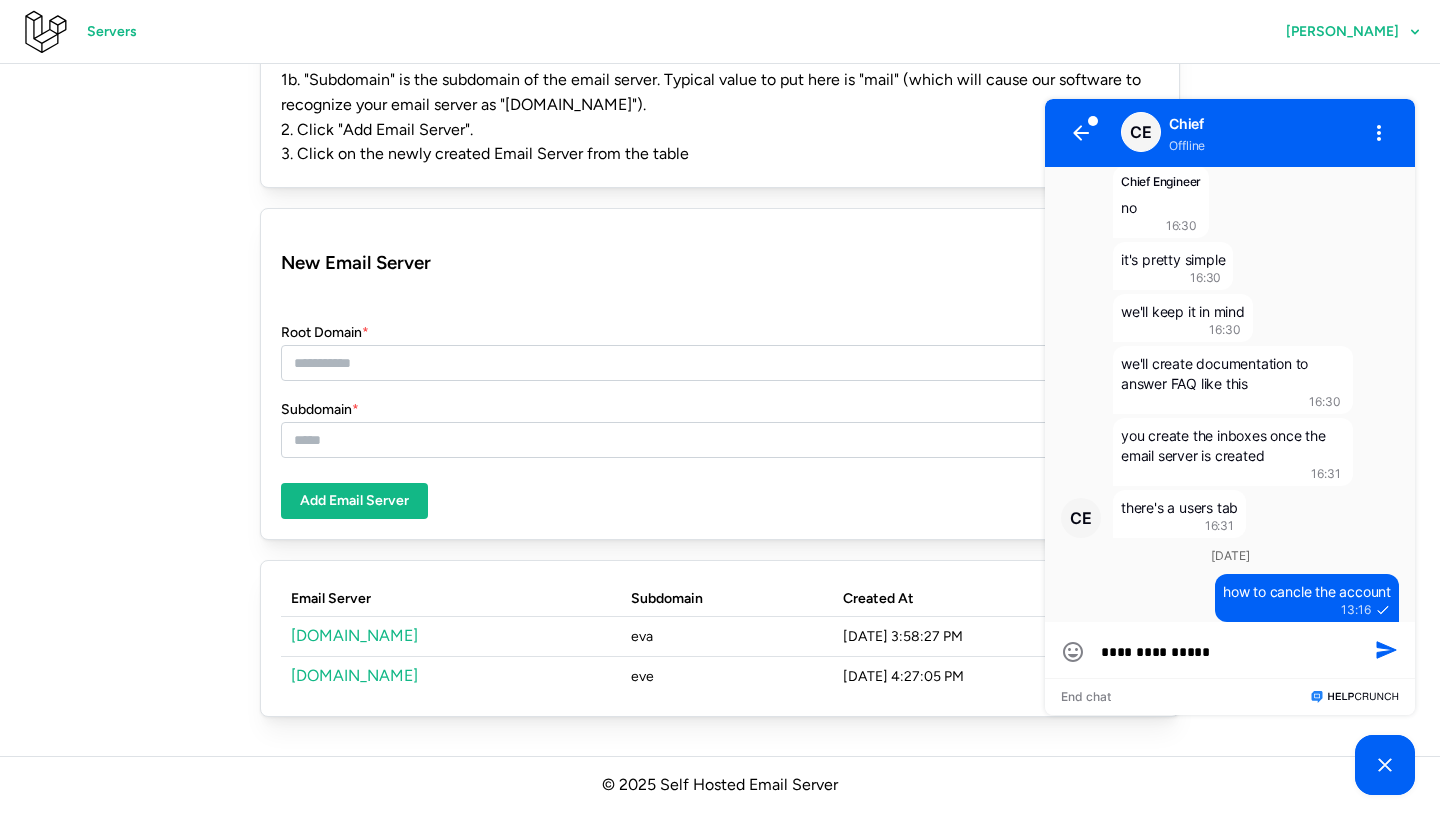type on "**********" 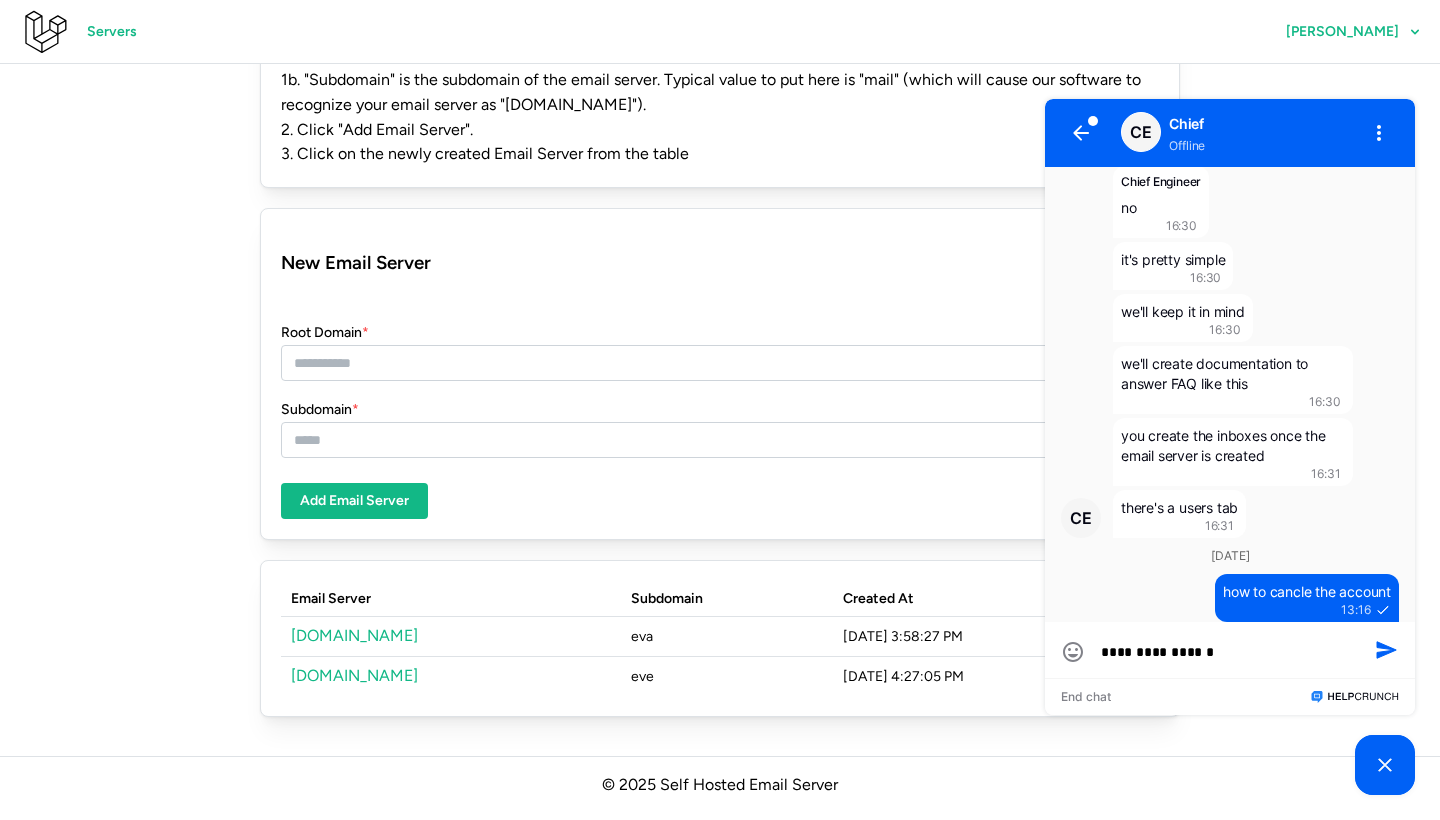 type on "**********" 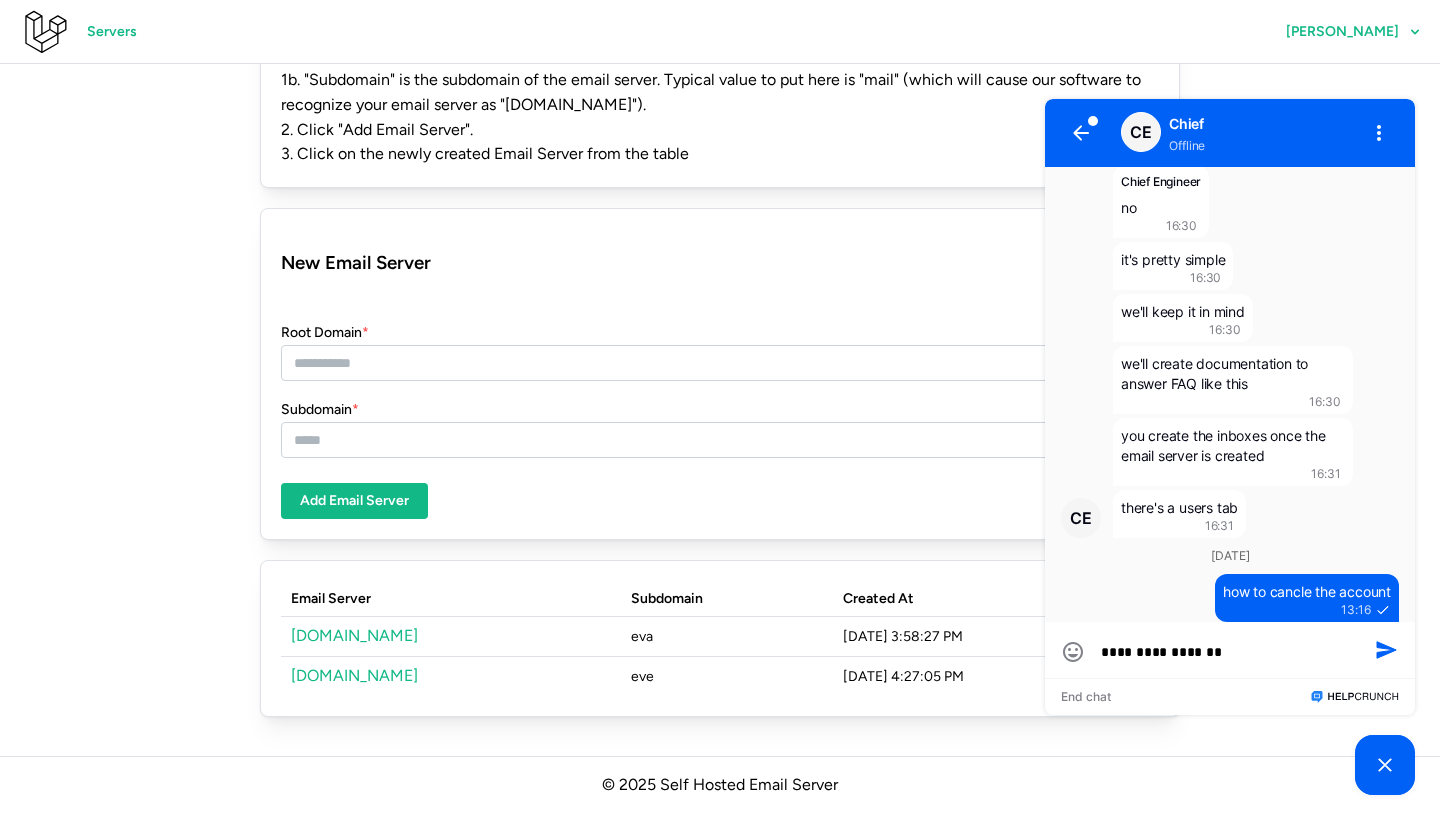 type 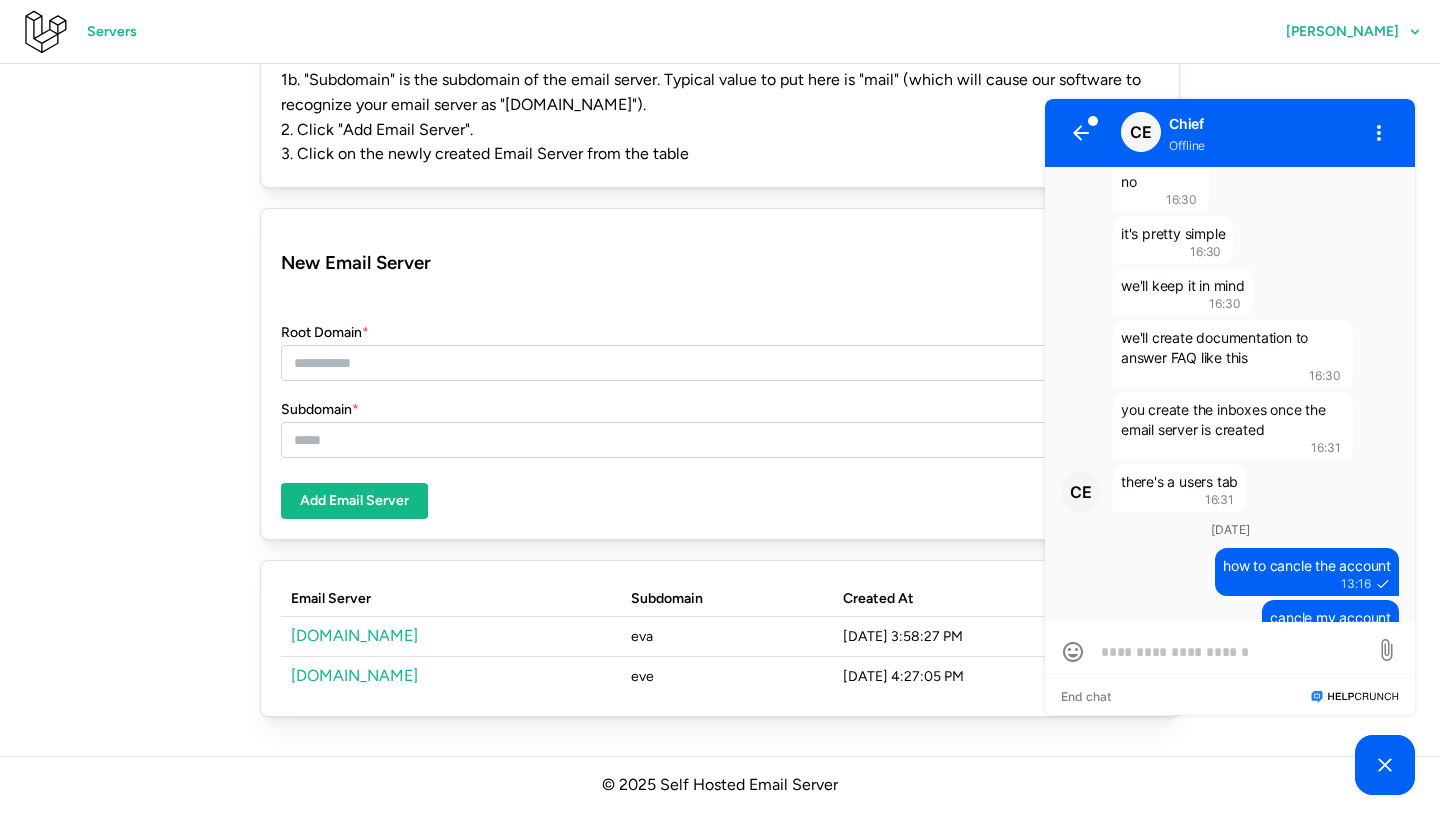 scroll, scrollTop: 889, scrollLeft: 0, axis: vertical 